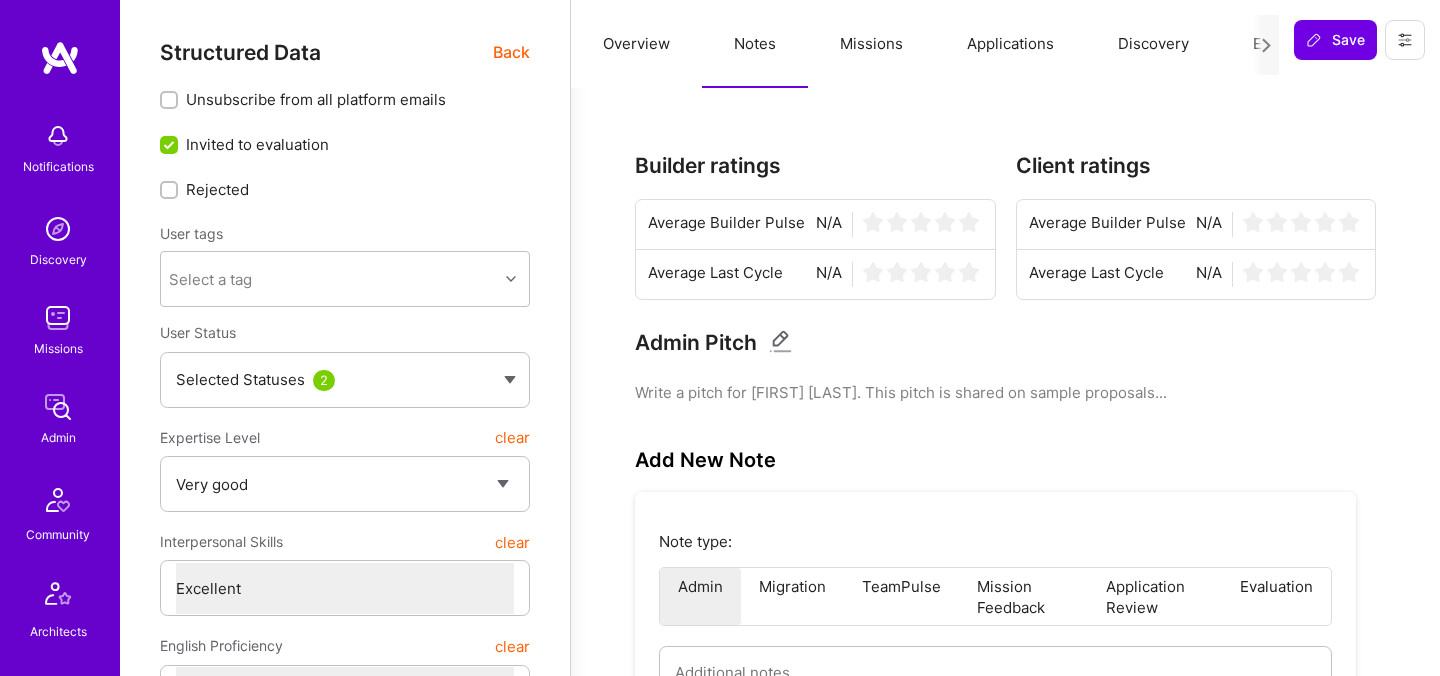 select on "5" 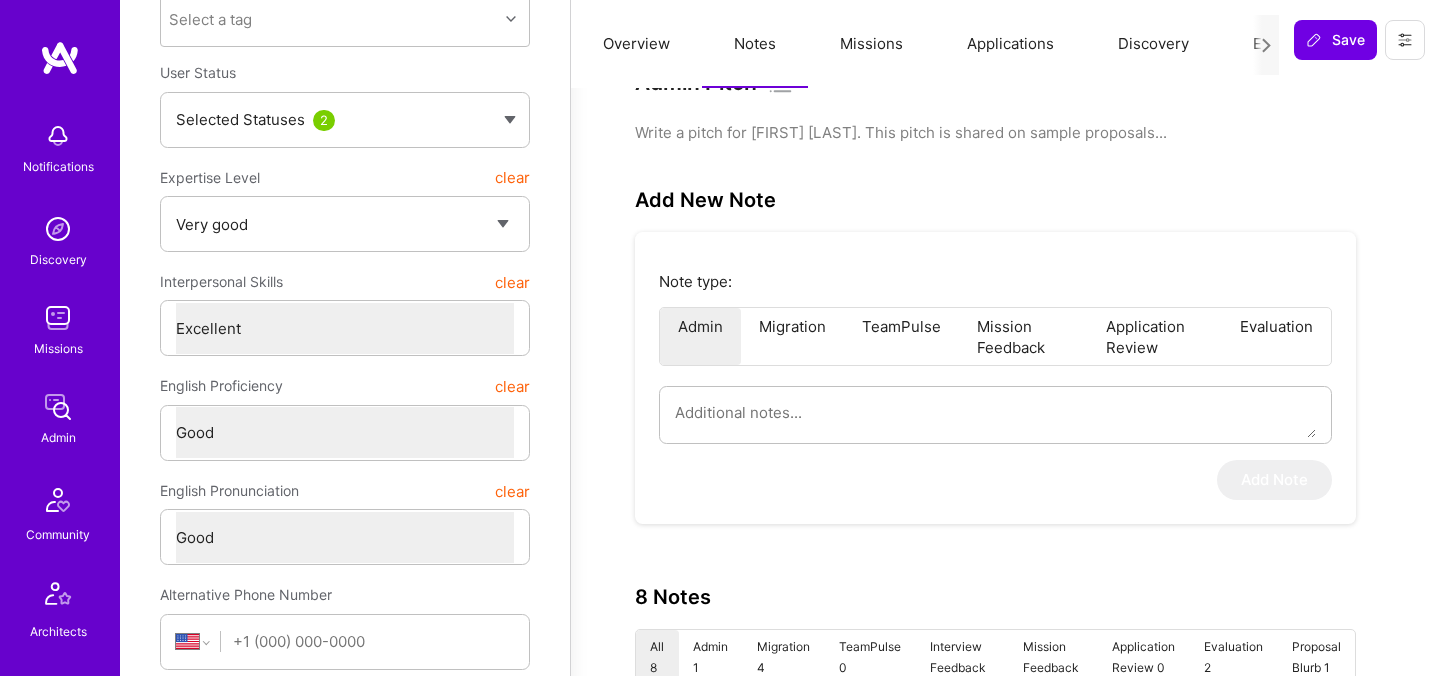 scroll, scrollTop: 263, scrollLeft: 0, axis: vertical 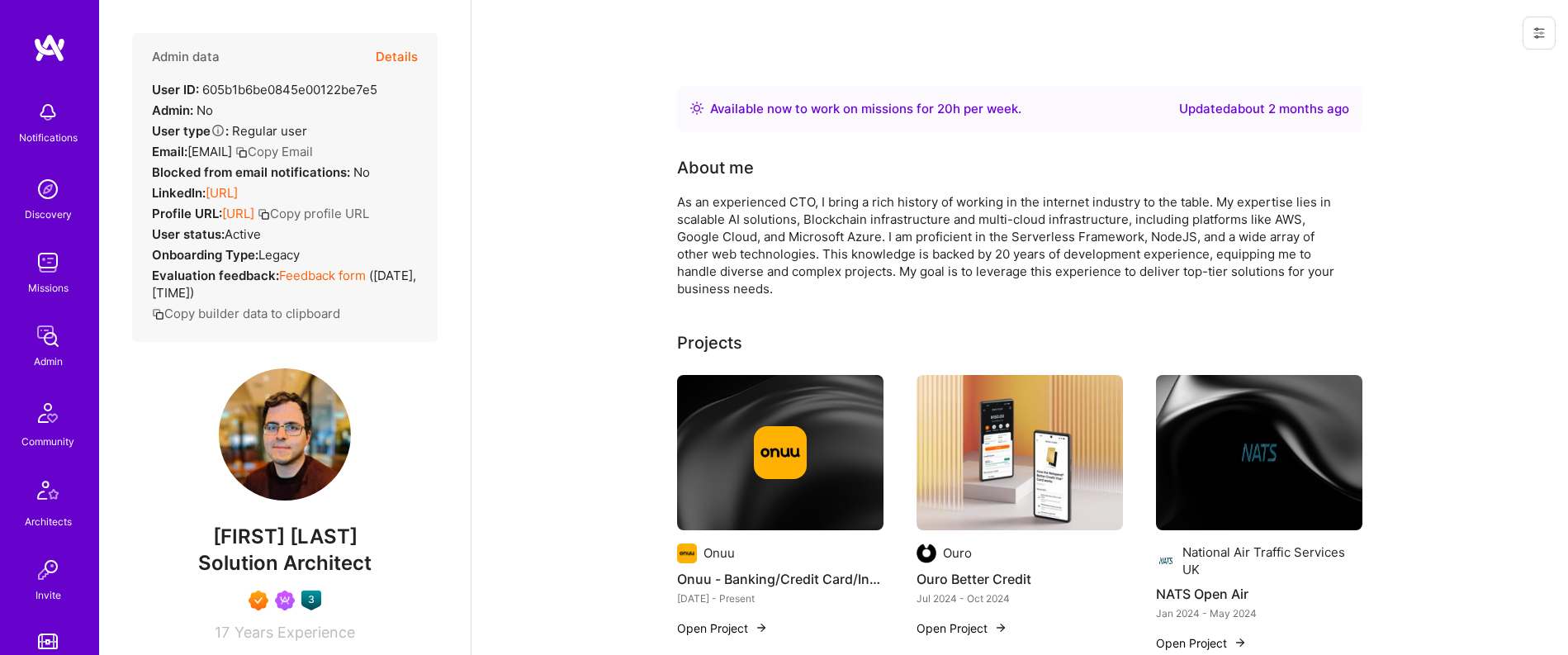 click on "Details" at bounding box center (396, 57) 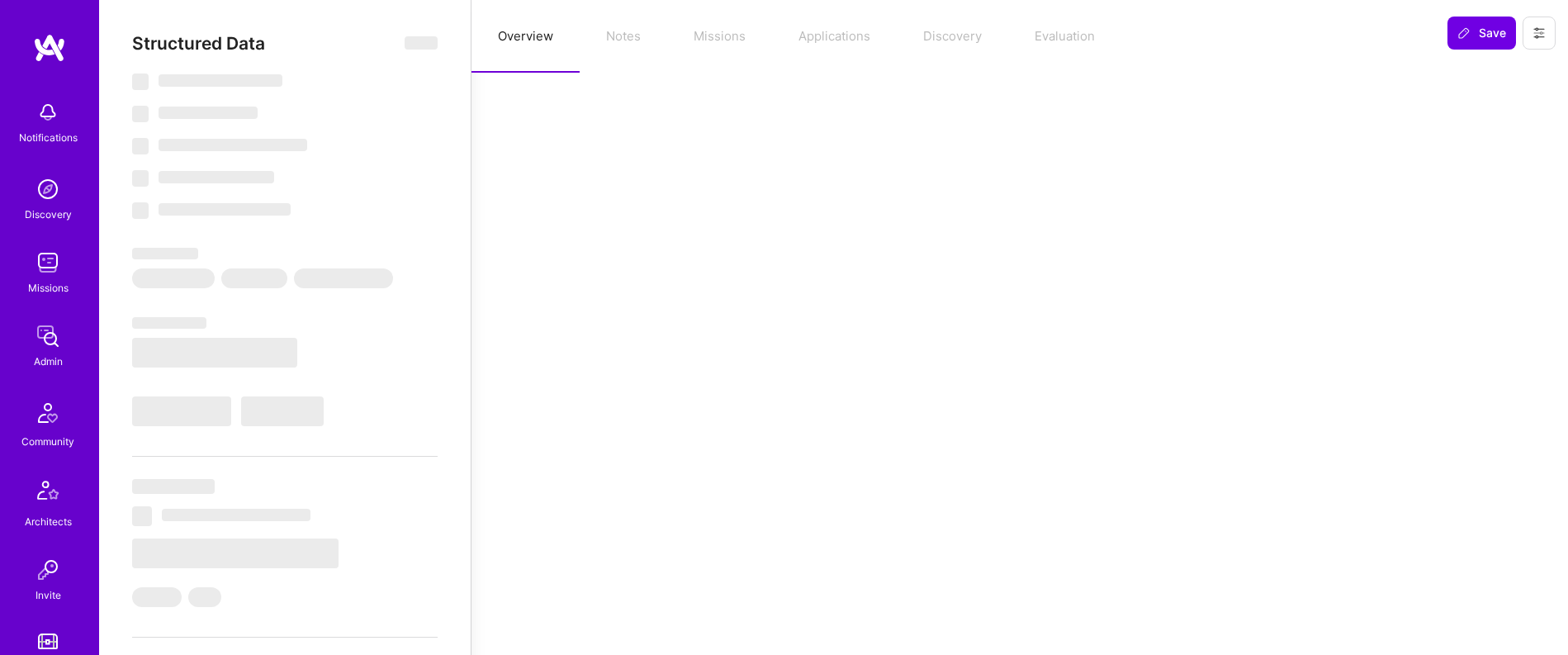 click on "Overview Notes Missions Applications Discovery Evaluation" at bounding box center [953, 36] 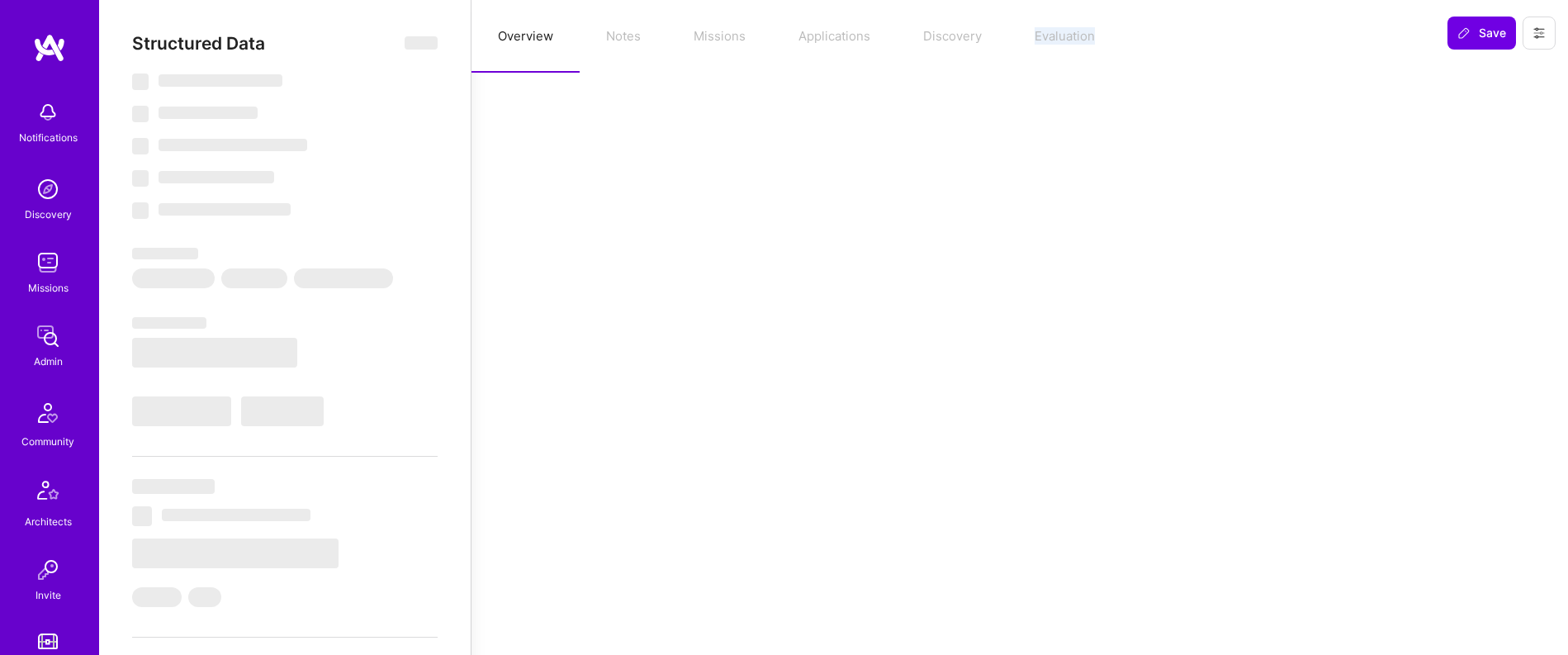click on "Overview Notes Missions Applications Discovery Evaluation" at bounding box center [953, 36] 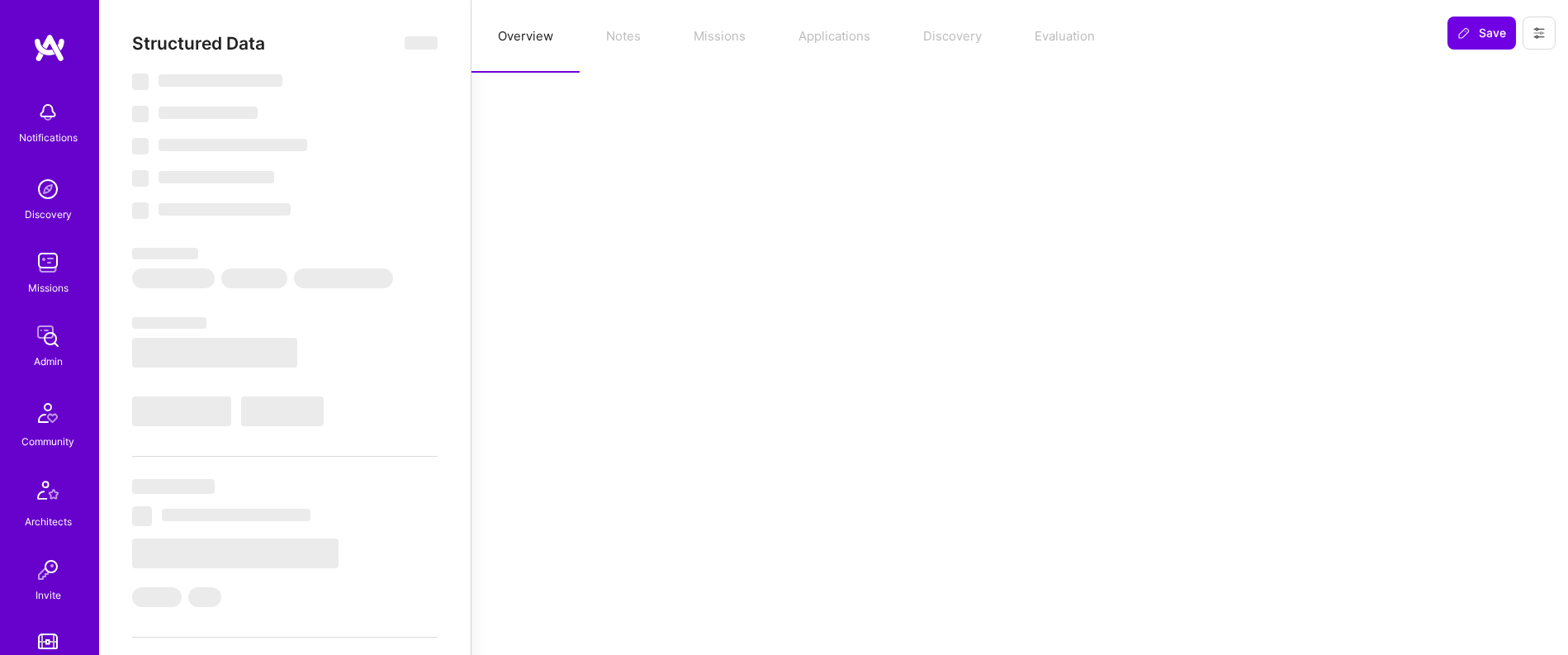 select on "Right Now" 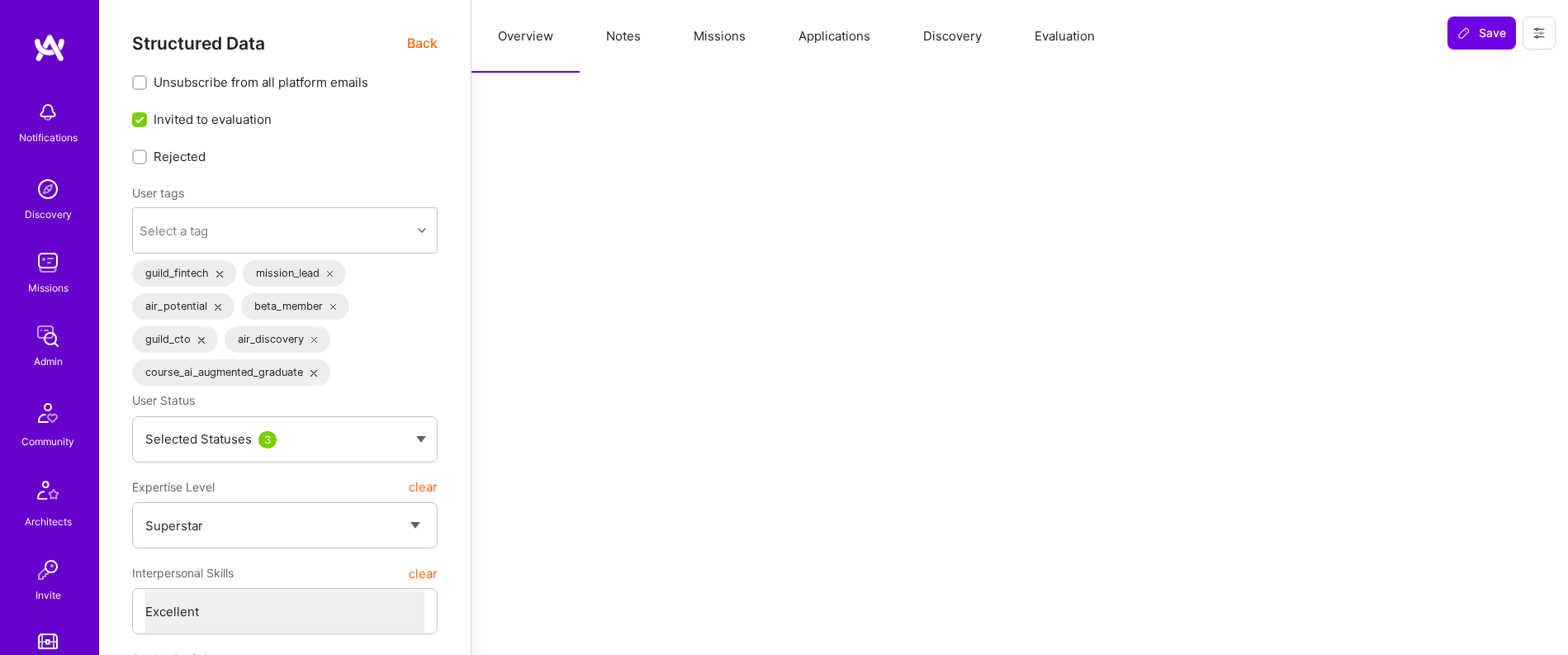 click on "Evaluation" at bounding box center (1064, 36) 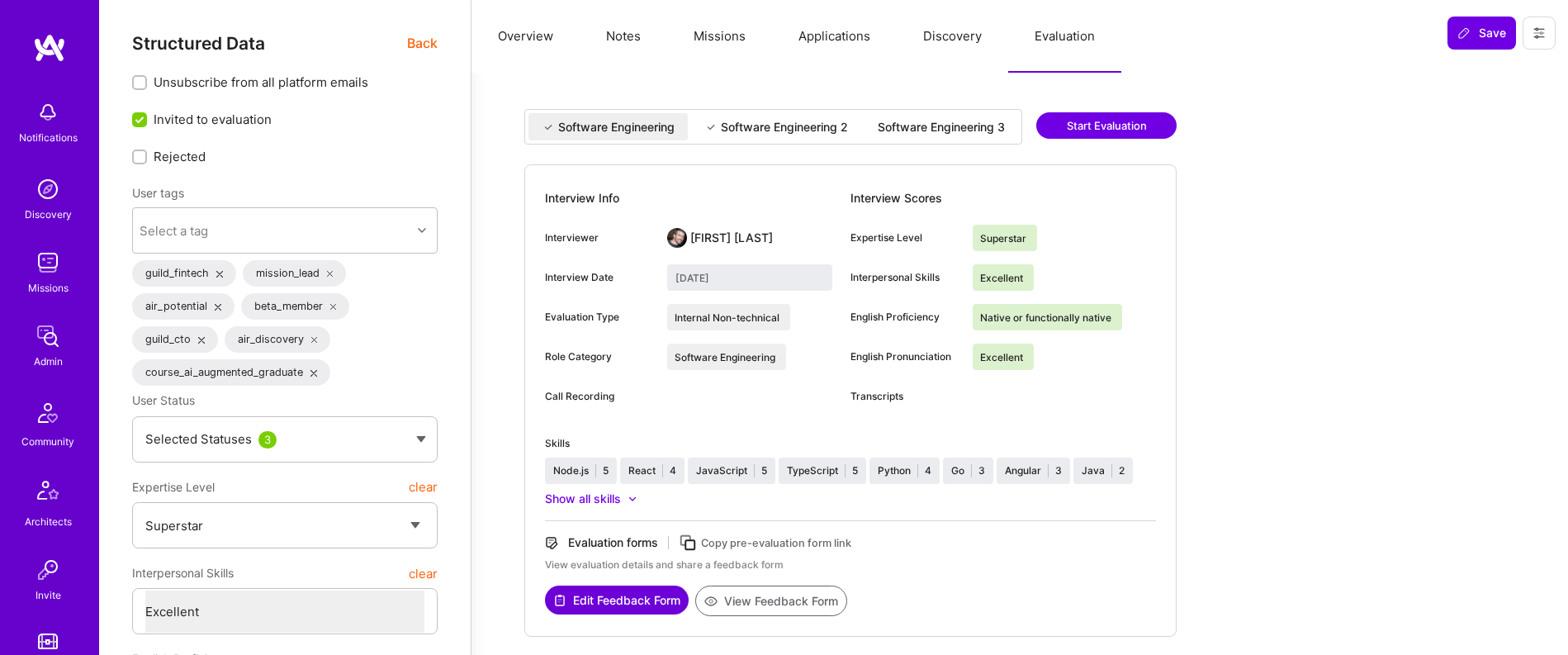 click on "Software Engineering 2" at bounding box center [784, 127] 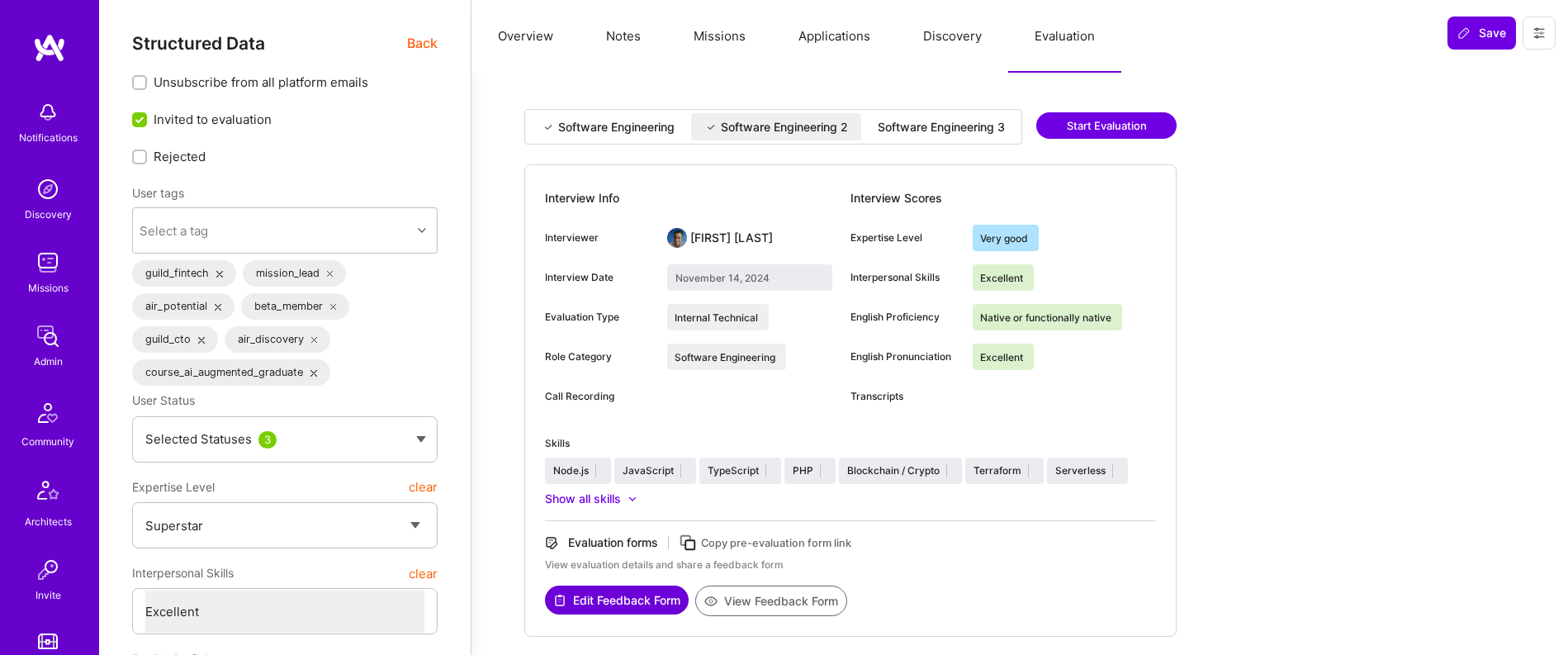 click on "Software Engineering 3" at bounding box center (941, 127) 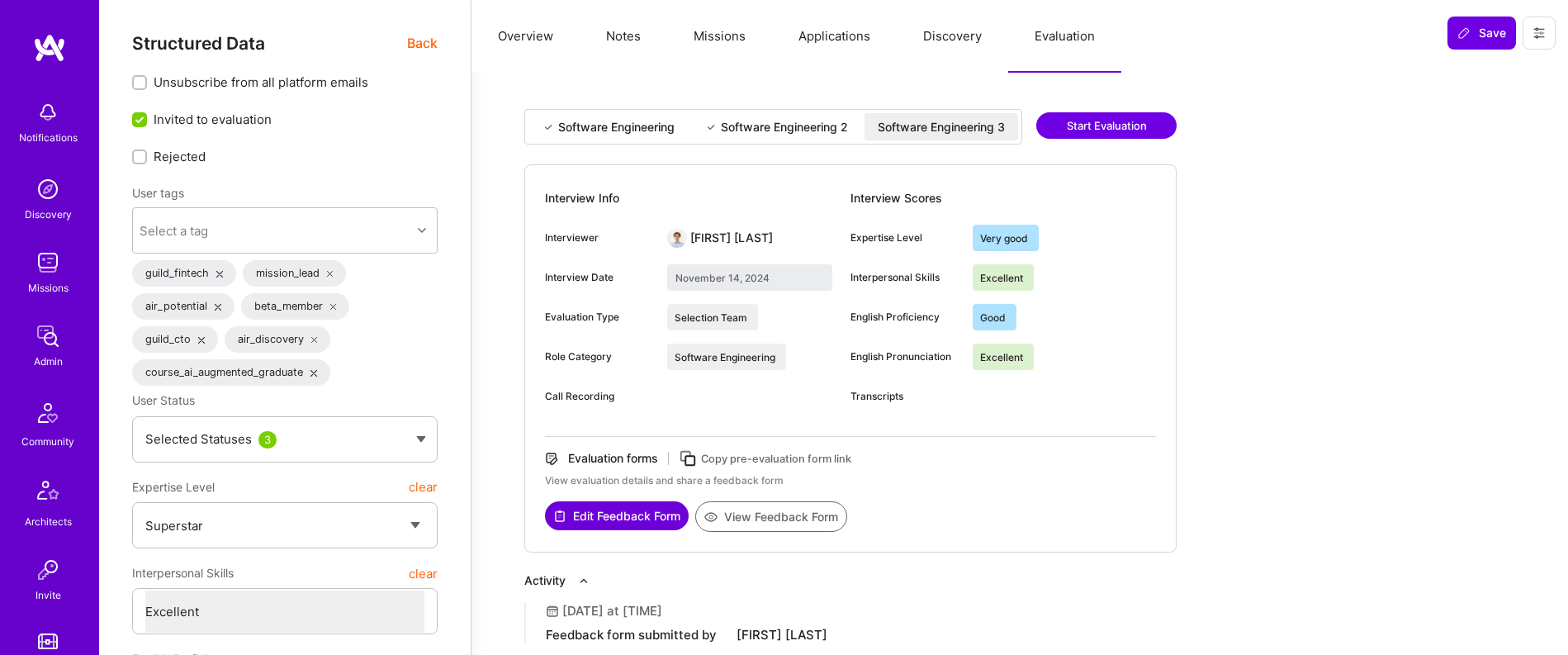 type on "July 30, 2025" 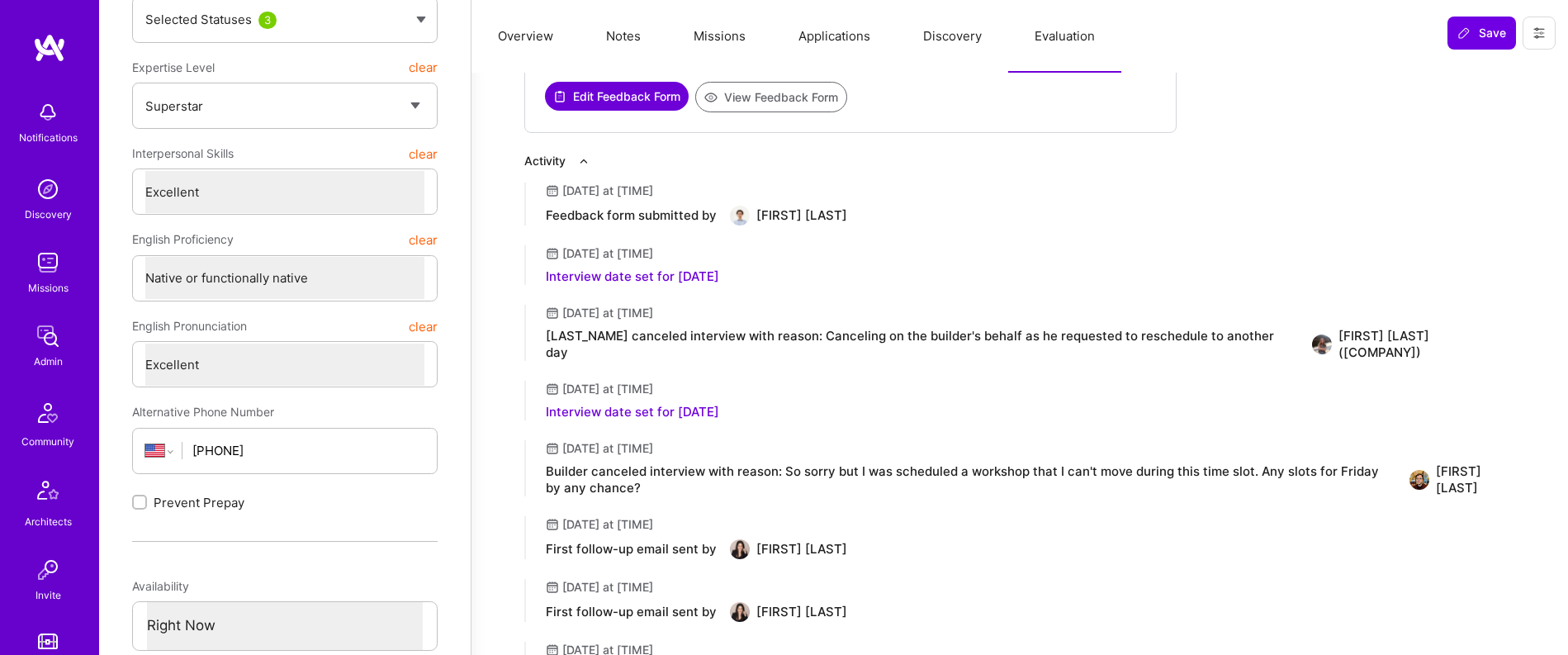 scroll, scrollTop: 413, scrollLeft: 0, axis: vertical 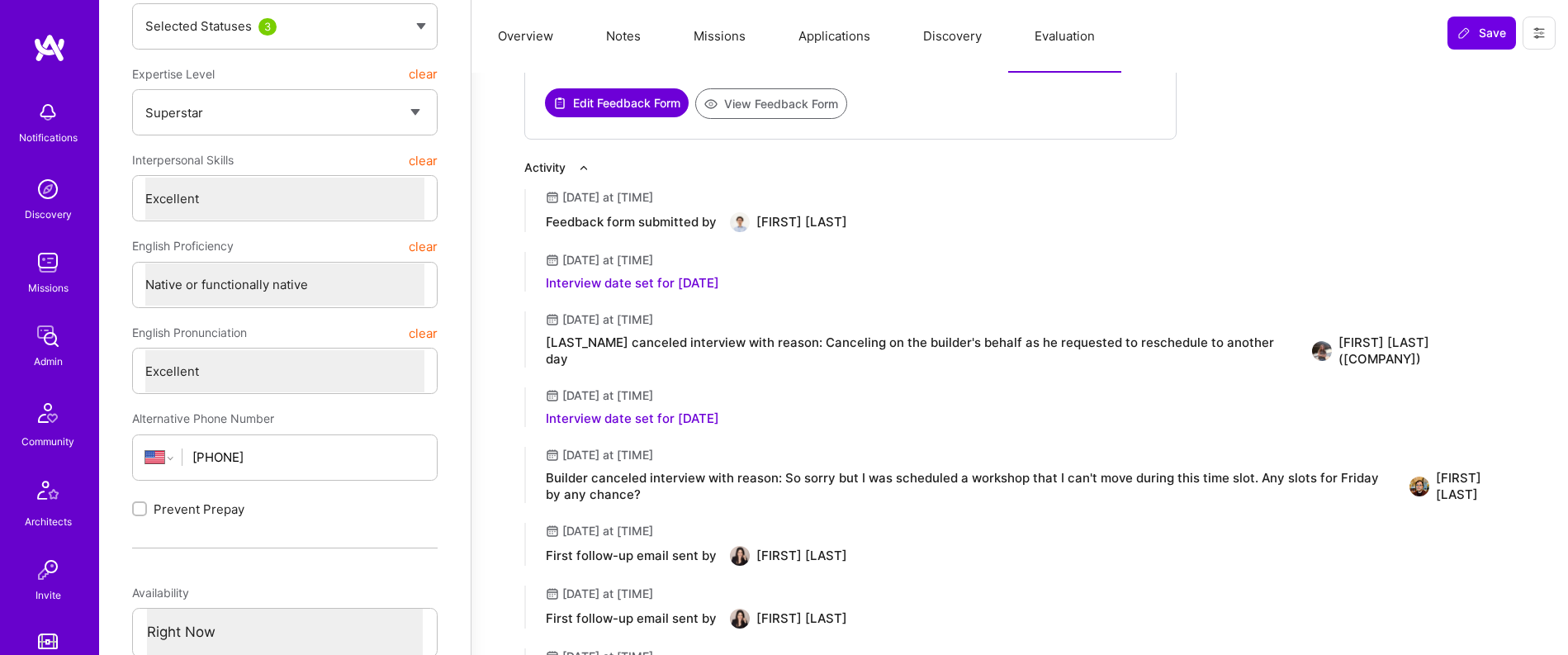 click on "View Feedback Form" at bounding box center [771, 103] 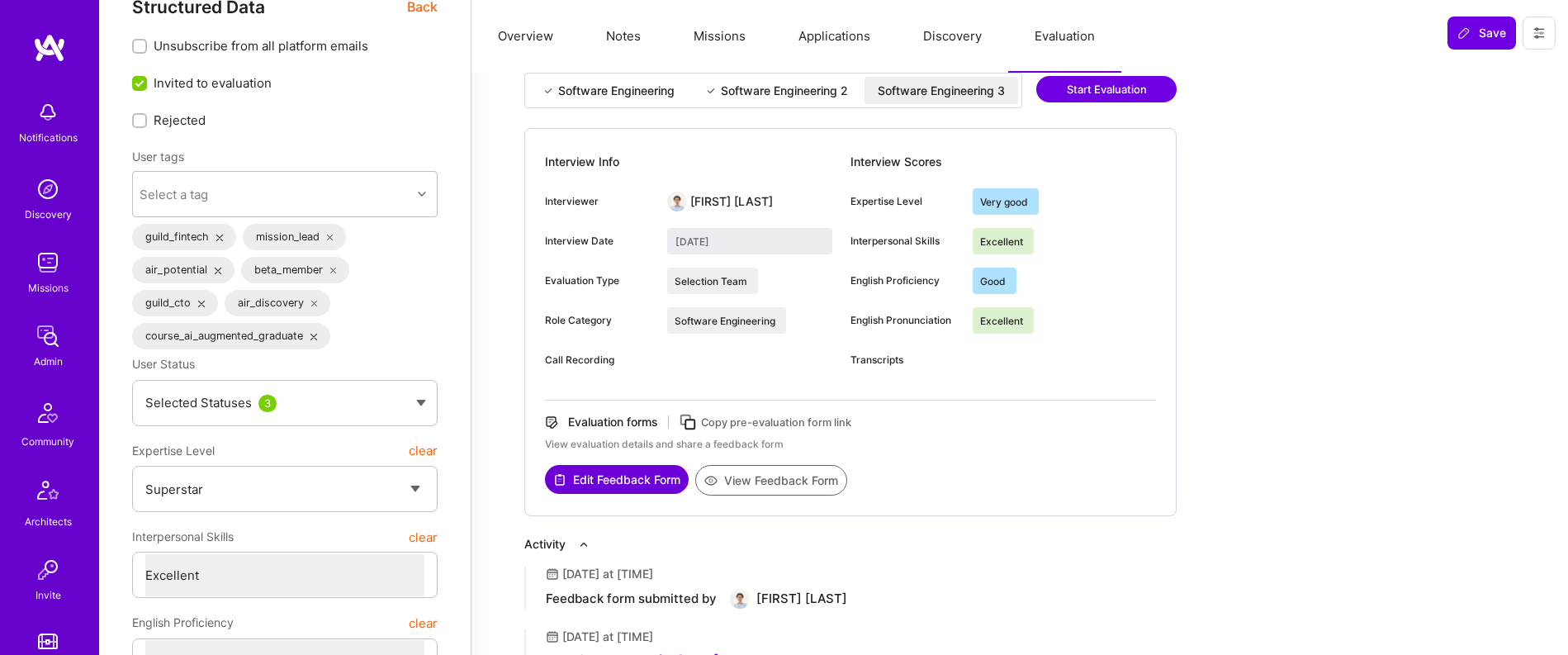 scroll, scrollTop: 0, scrollLeft: 0, axis: both 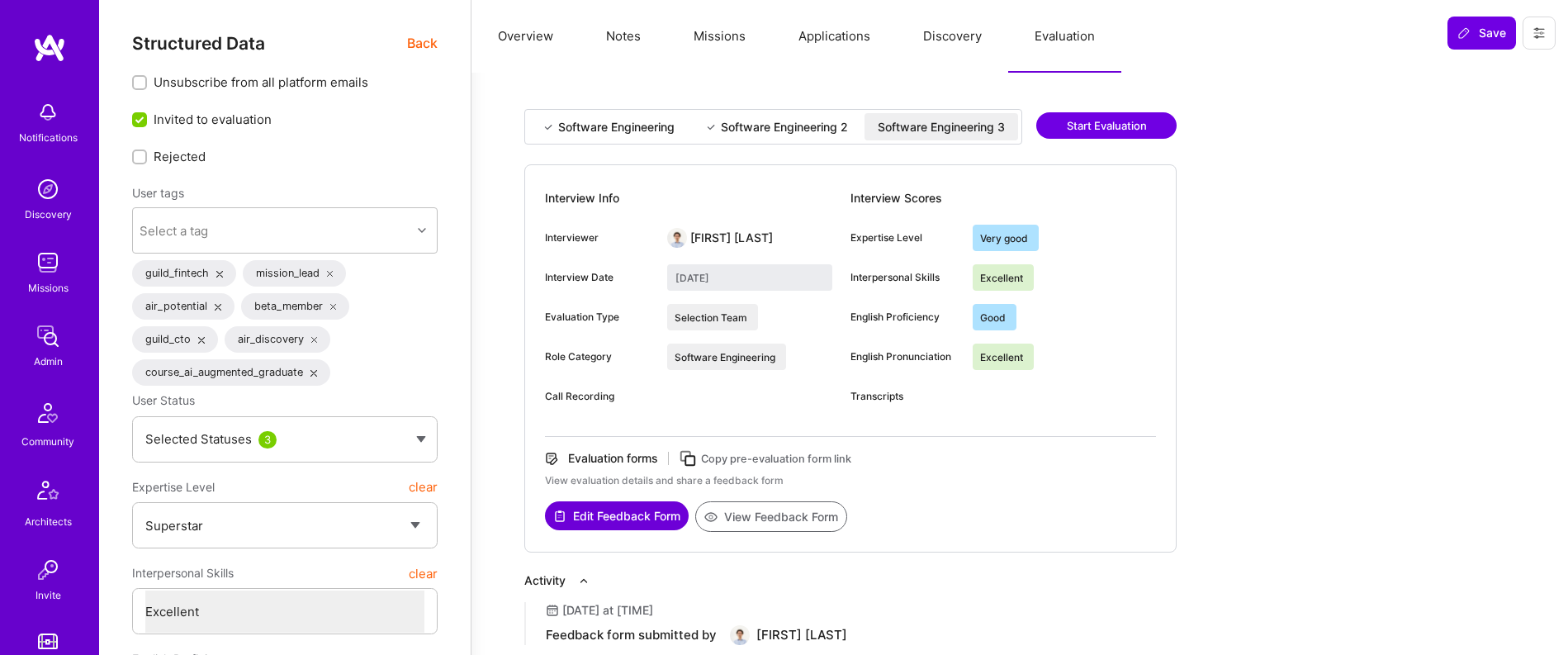click on "Back" at bounding box center (422, 43) 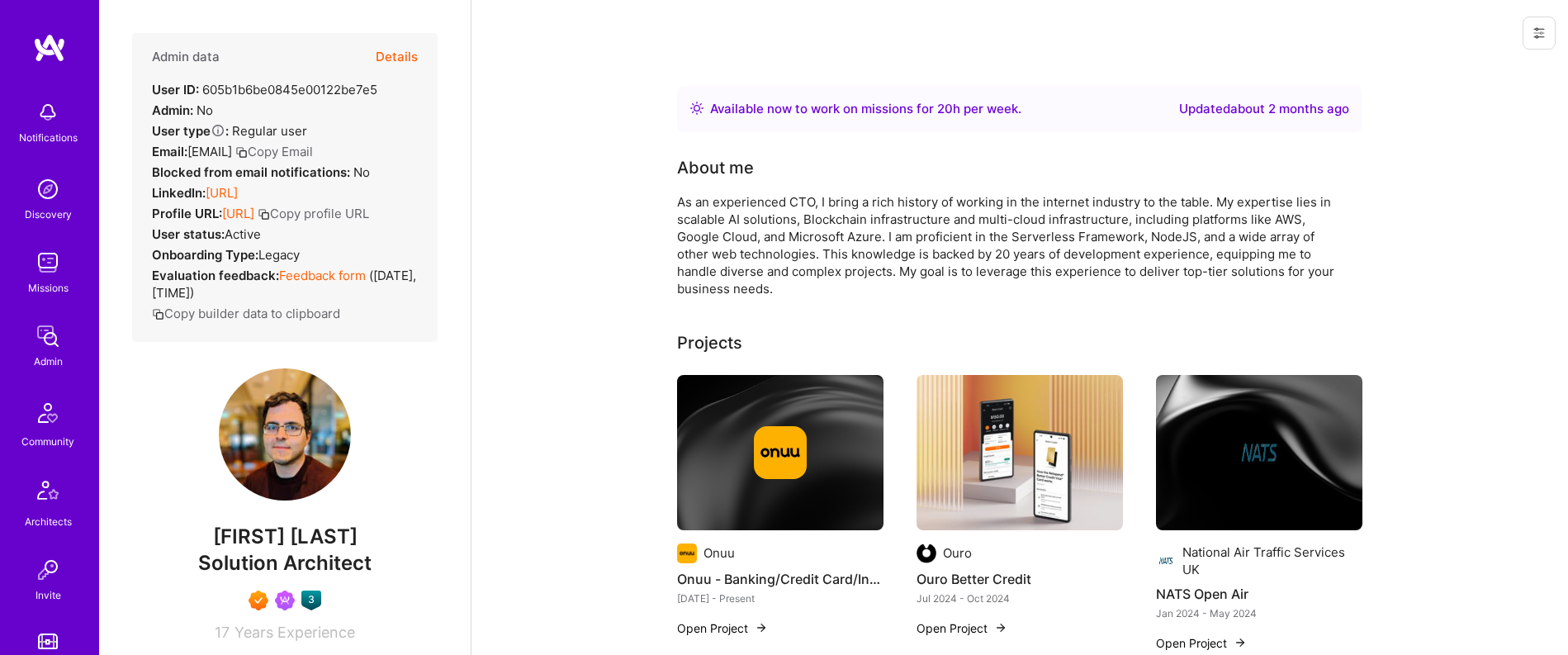 click on "Admin data Details User ID:   605b1b6be0845e00122be7e5 Admin:   No User type  Regular user or Company user  :   Regular user Email:  asaf.zamir@gmail.com  Copy Email Blocked from email notifications:   No LinkedIn:  https://linkedin.com/in/asafzamir Profile URL:  https://client.a.team/builders/605b1b6be0845e00122be7e5  Copy profile URL User status:  Active Onboarding Type:  legacy Evaluation feedback:  Feedback form   ( Jul 22, 2025, 7:56 PM )  Copy builder data to clipboard" at bounding box center [285, 187] 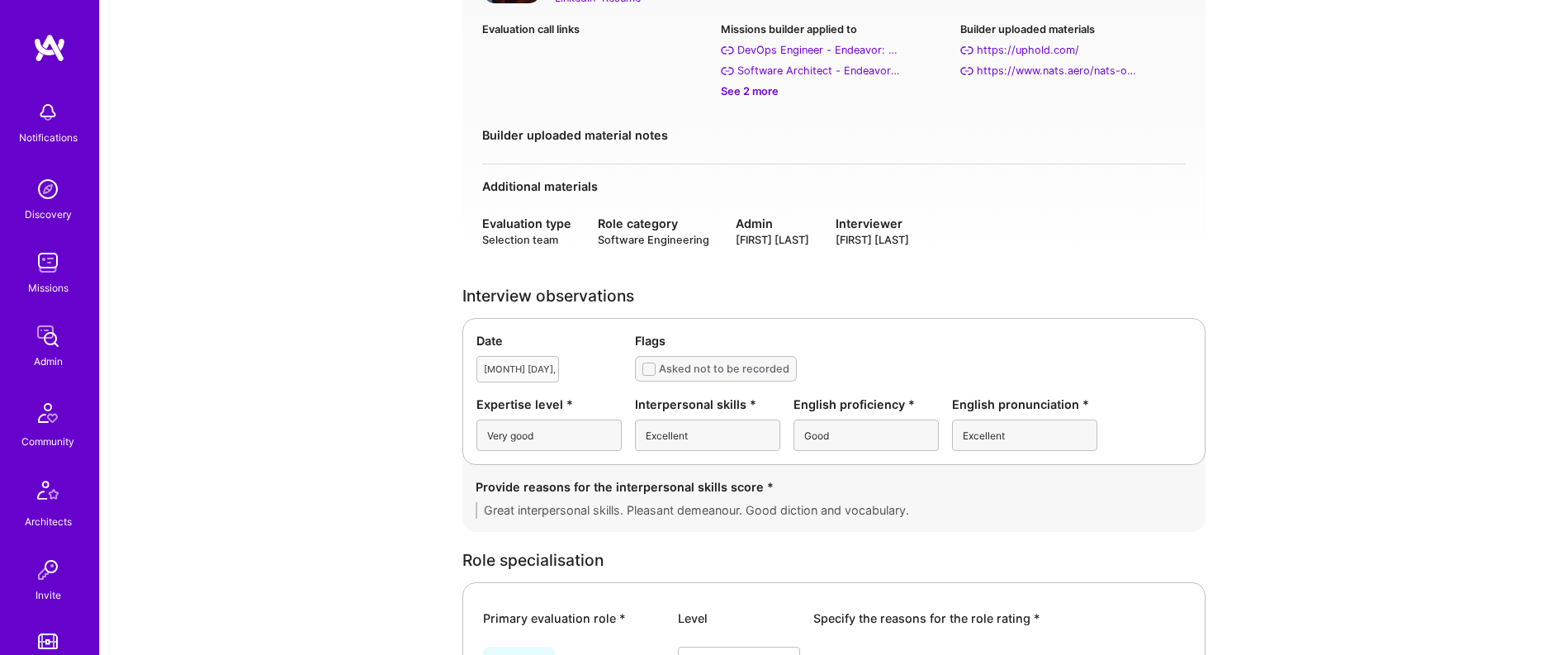scroll, scrollTop: 0, scrollLeft: 0, axis: both 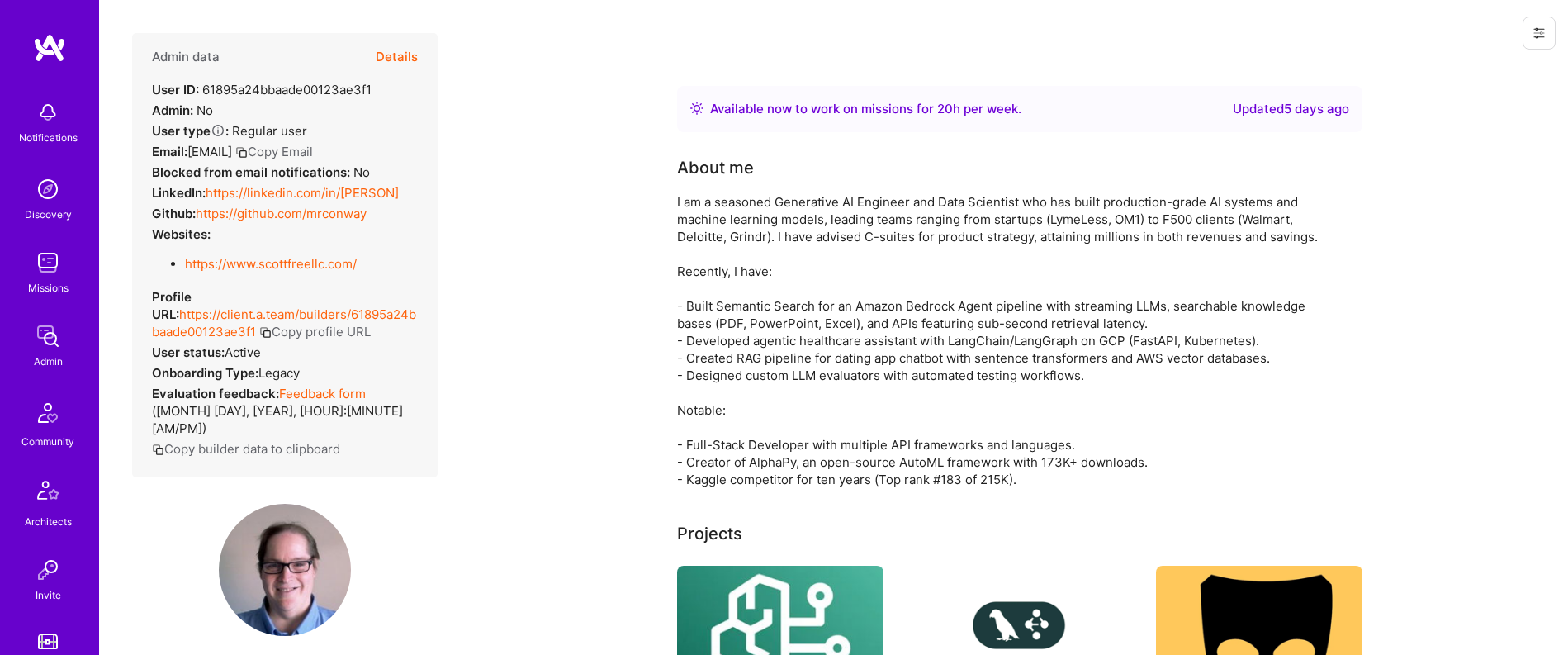 click on "Details" at bounding box center [396, 57] 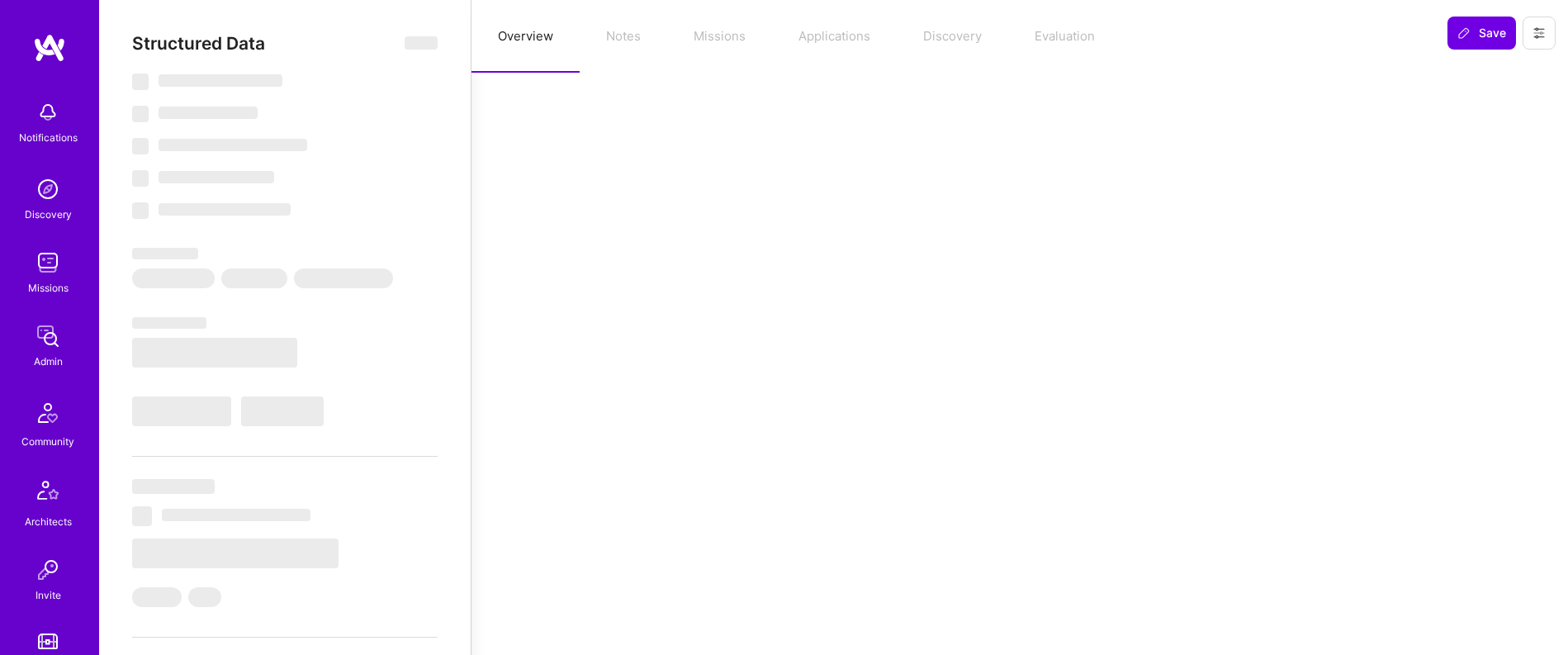 click on "Overview Notes Missions Applications Discovery Evaluation" at bounding box center [953, 36] 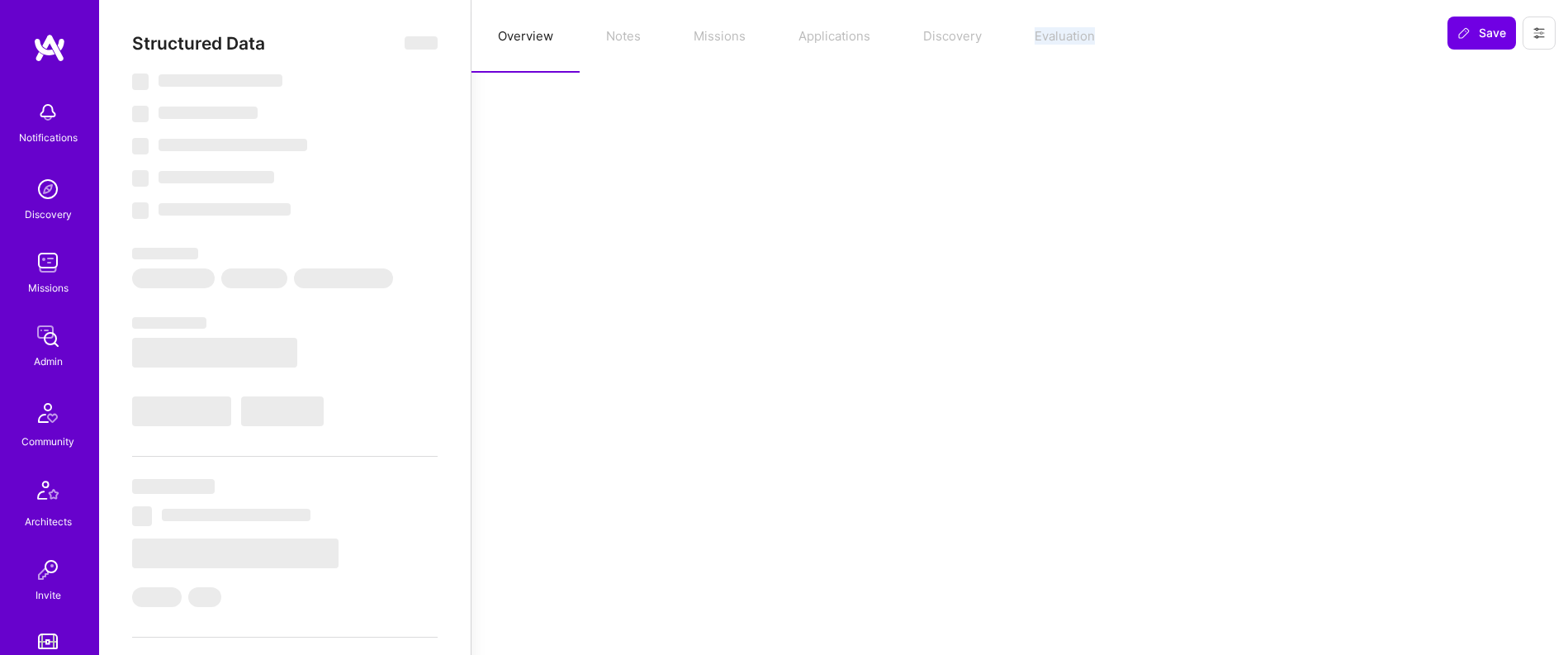 click on "Overview Notes Missions Applications Discovery Evaluation" at bounding box center [953, 36] 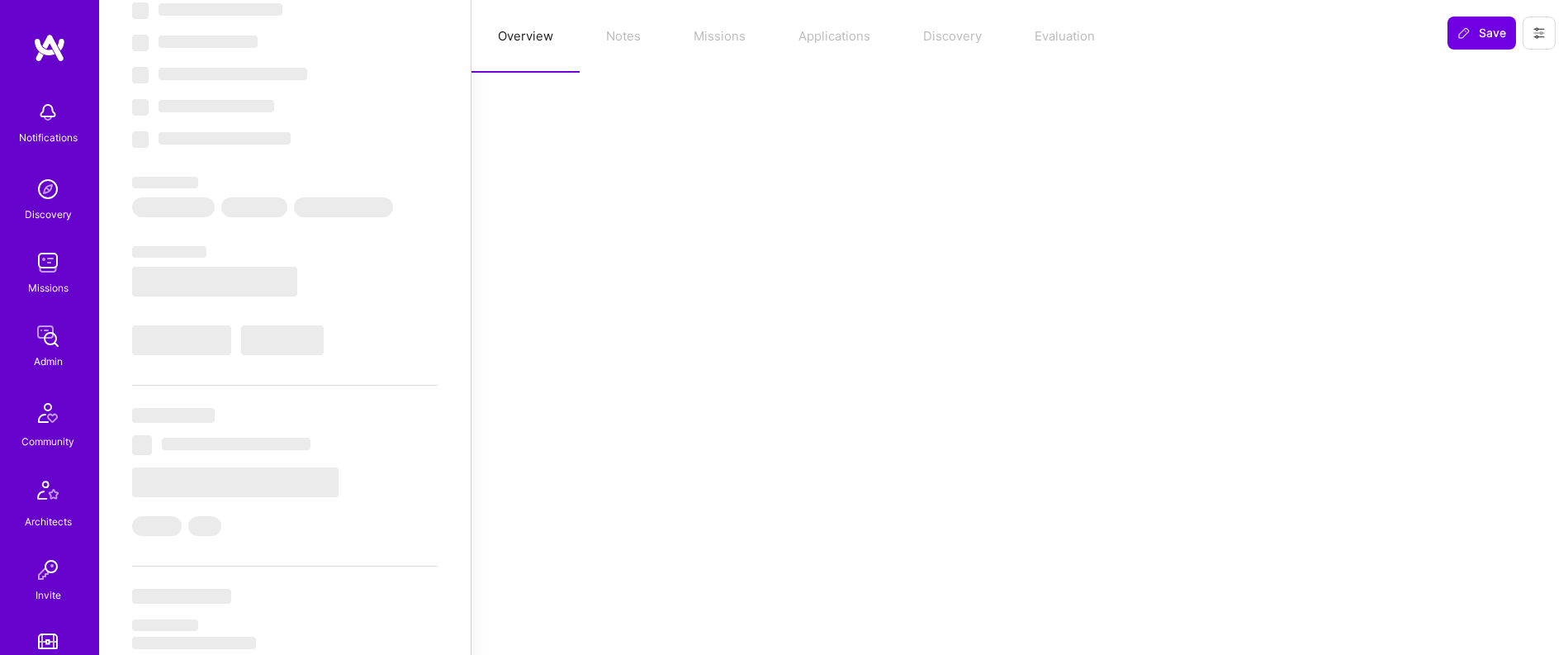 select on "Right Now" 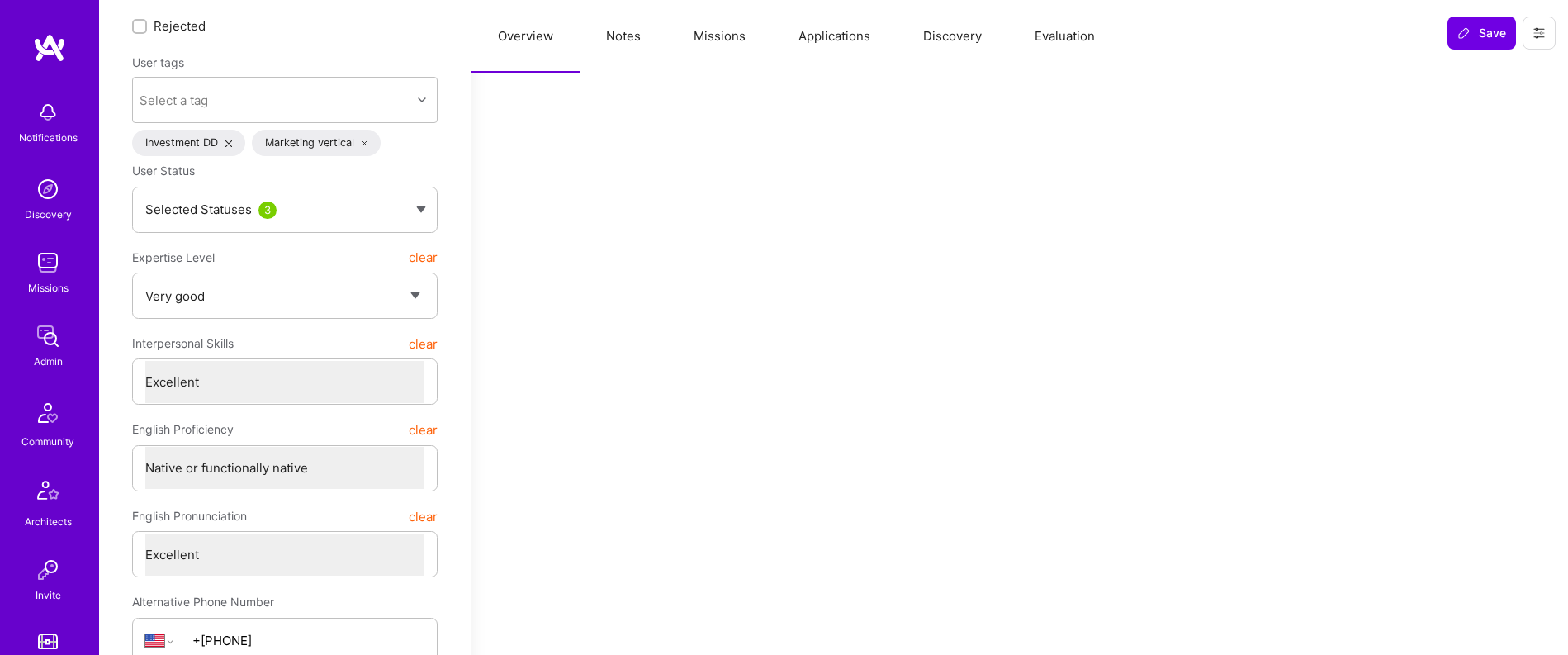 click on "Evaluation" at bounding box center (1064, 36) 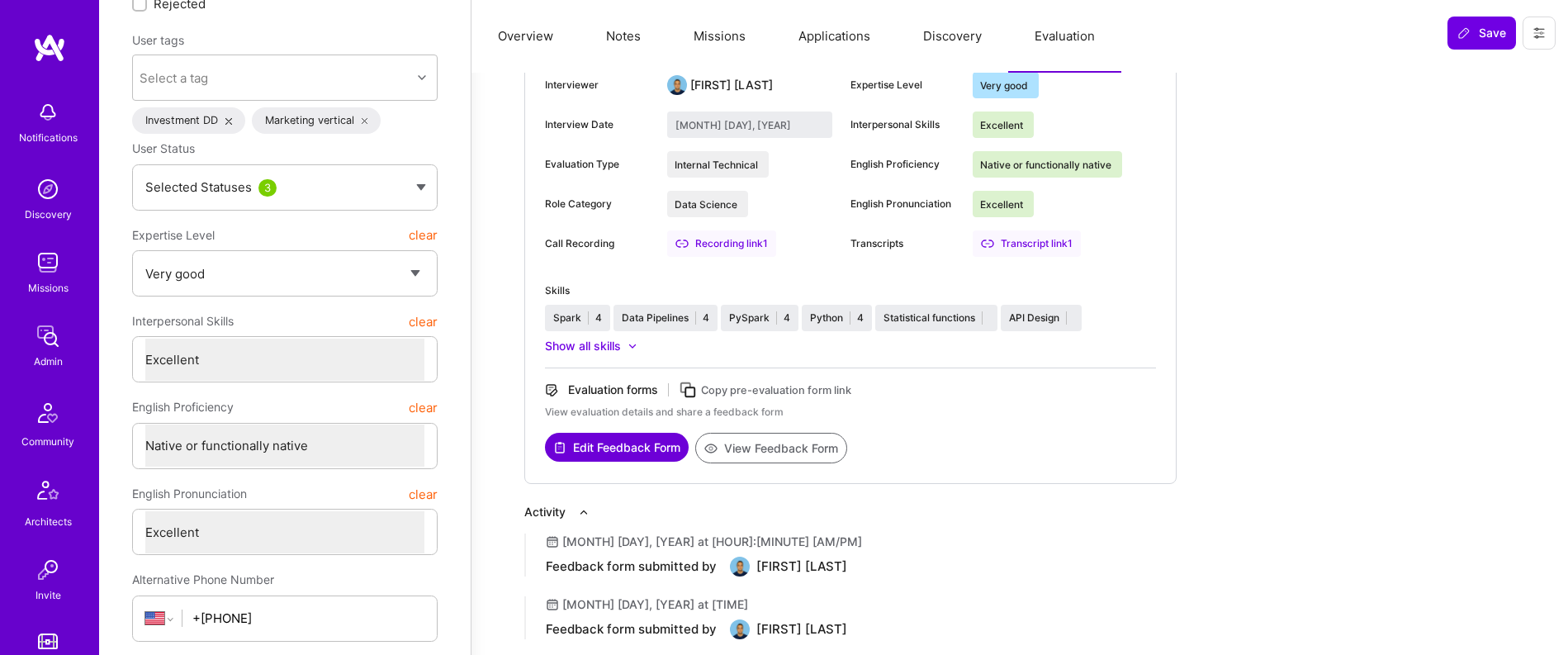 scroll, scrollTop: 34, scrollLeft: 0, axis: vertical 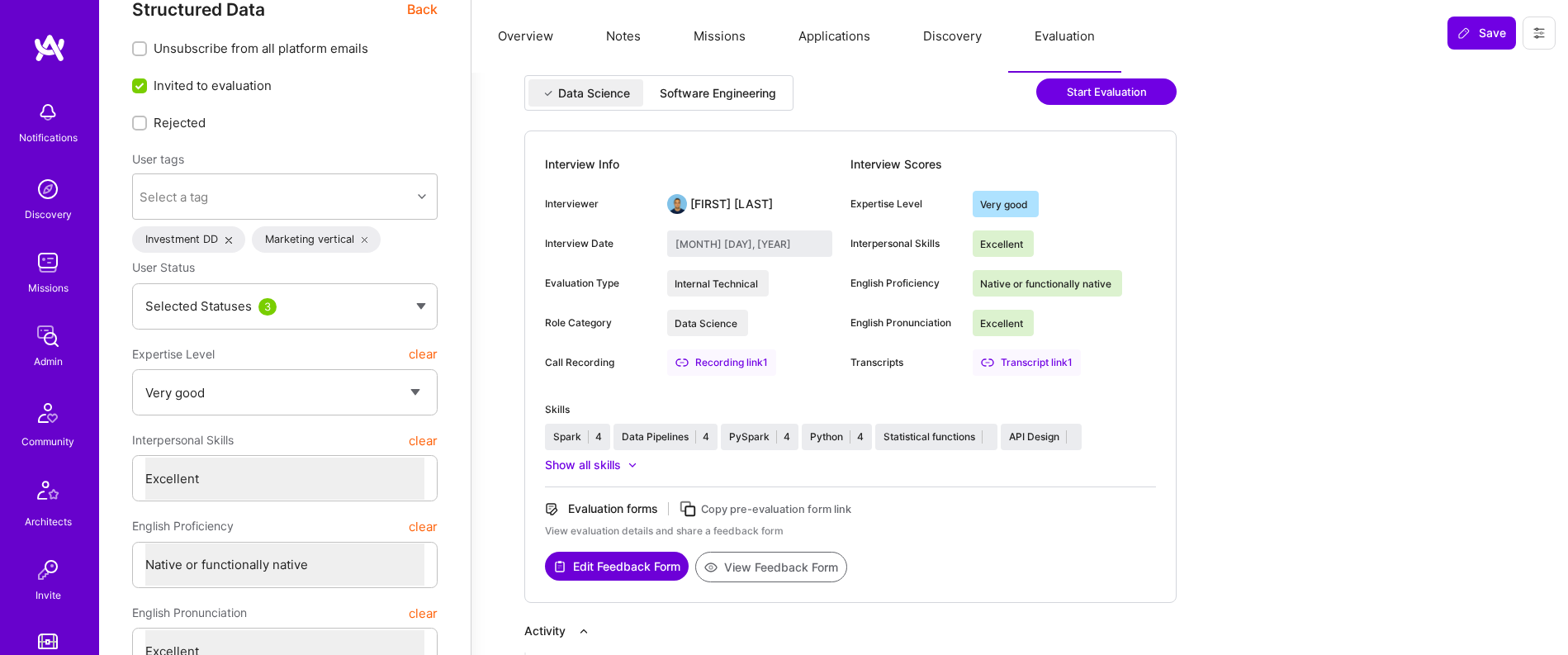 click on "Software Engineering" at bounding box center (718, 93) 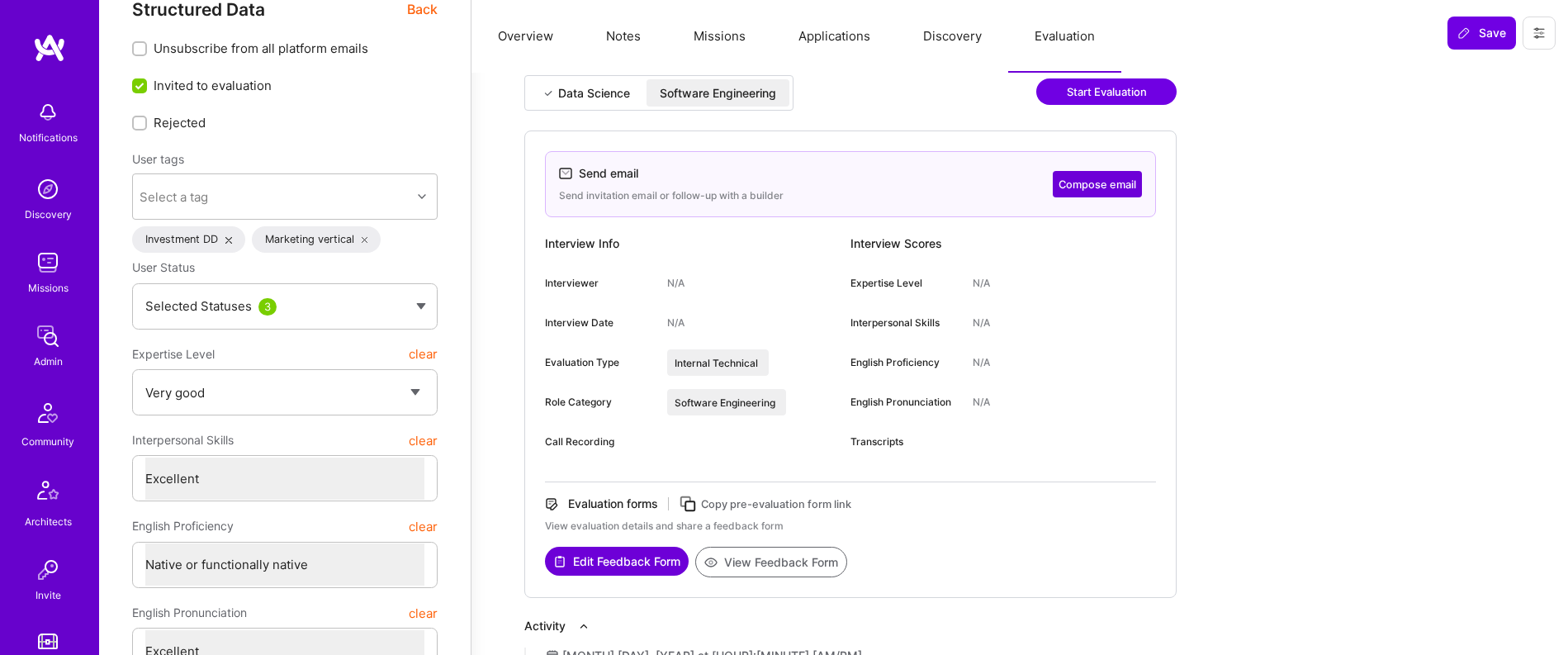click on "Data Science" at bounding box center [594, 93] 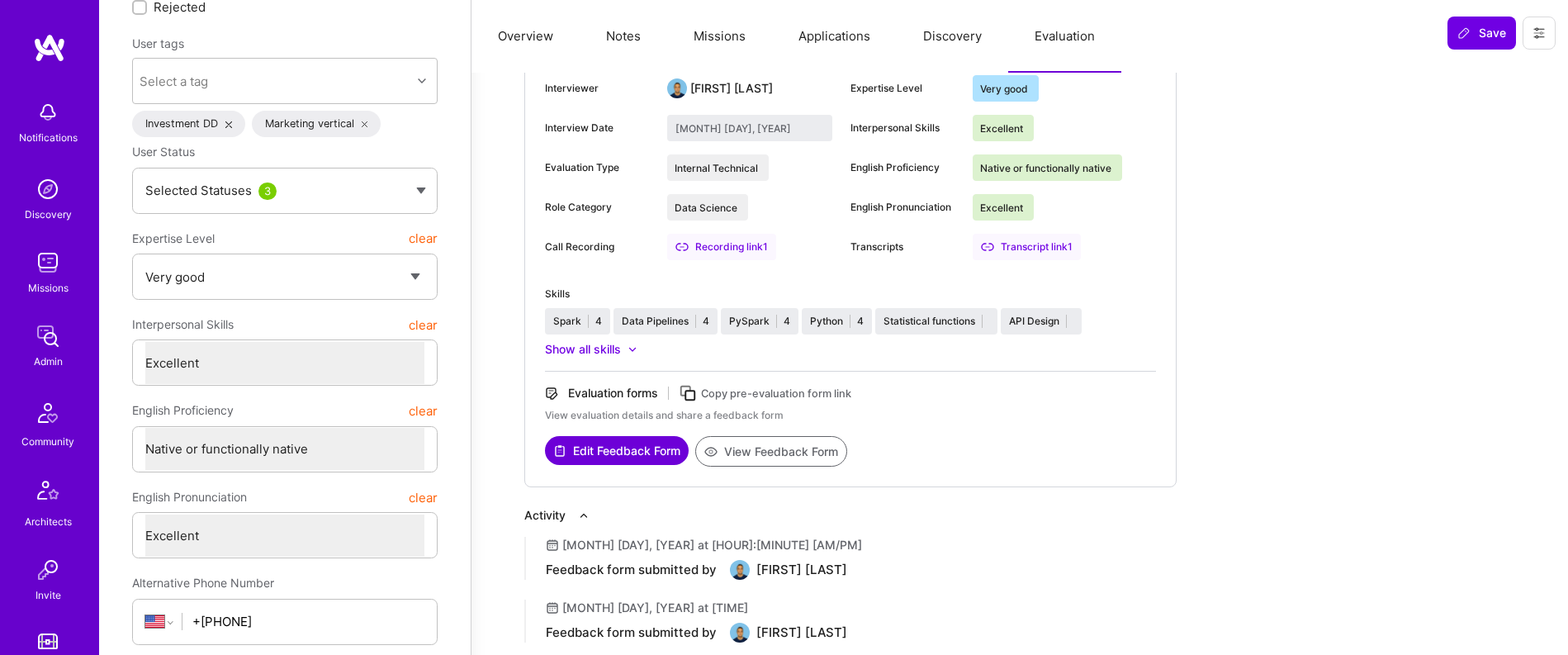 scroll, scrollTop: 0, scrollLeft: 0, axis: both 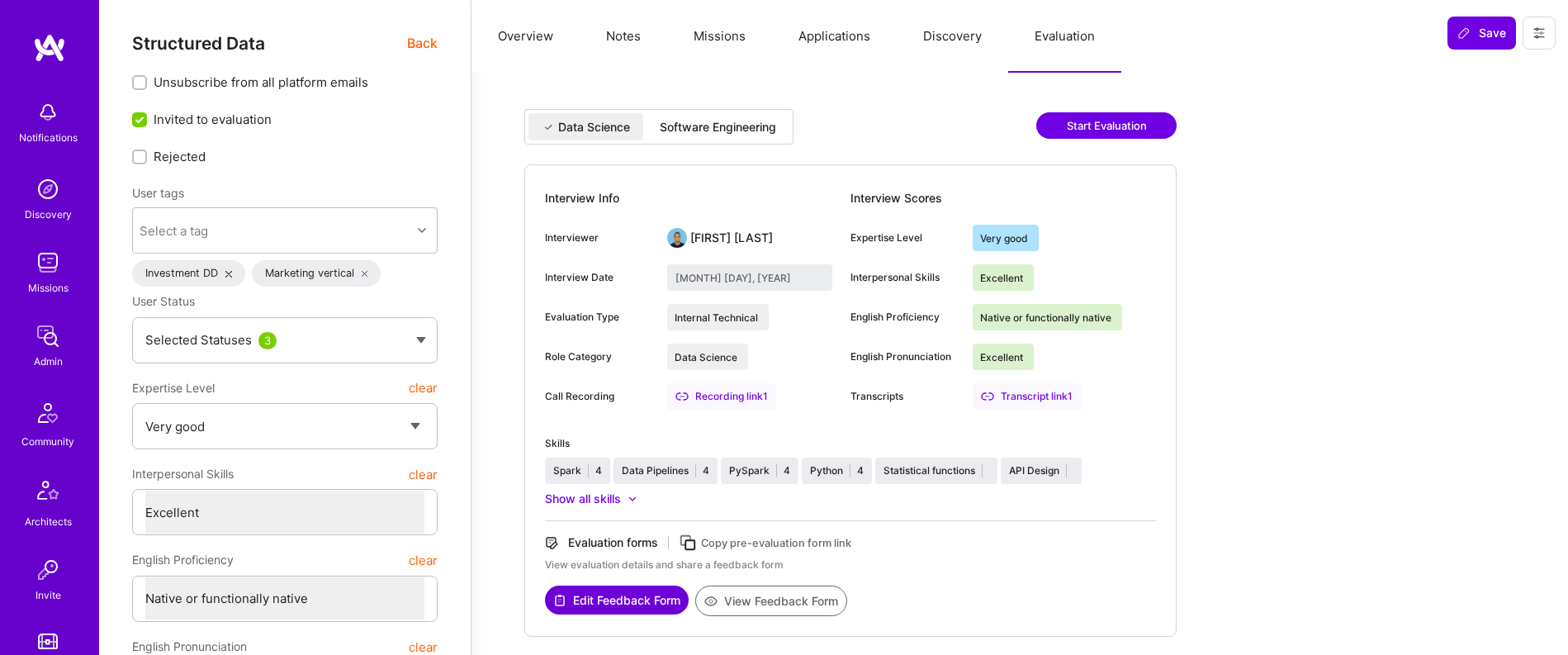 click on "Software Engineering" at bounding box center [718, 127] 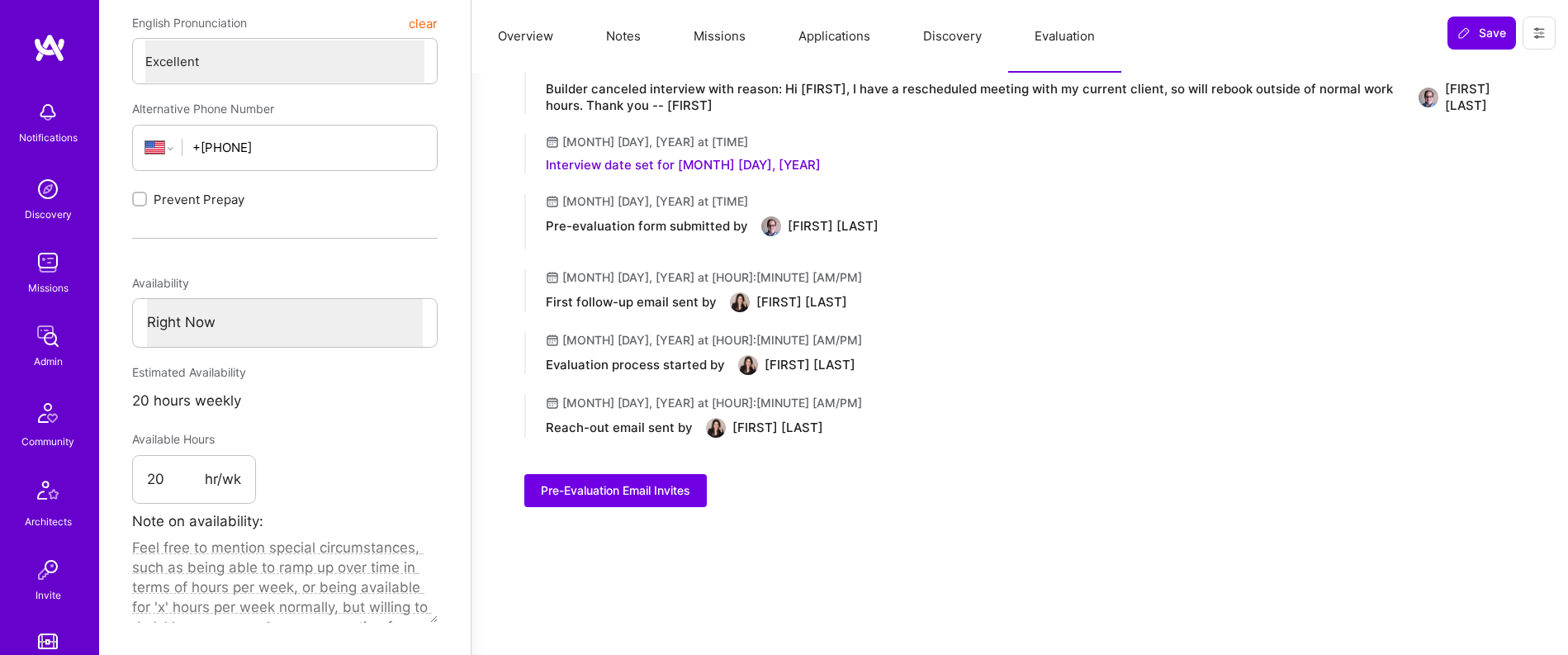 scroll, scrollTop: 534, scrollLeft: 0, axis: vertical 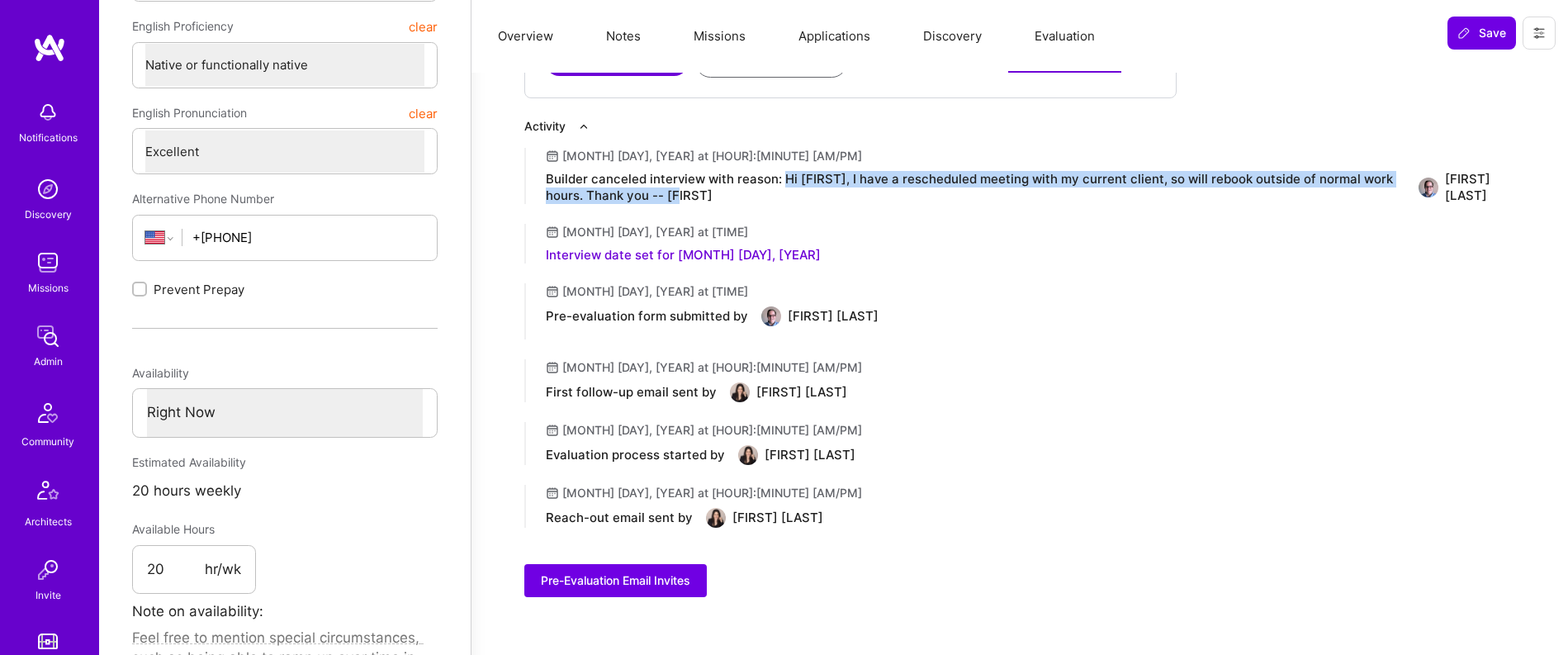 drag, startPoint x: 718, startPoint y: 195, endPoint x: 781, endPoint y: 174, distance: 66.40783 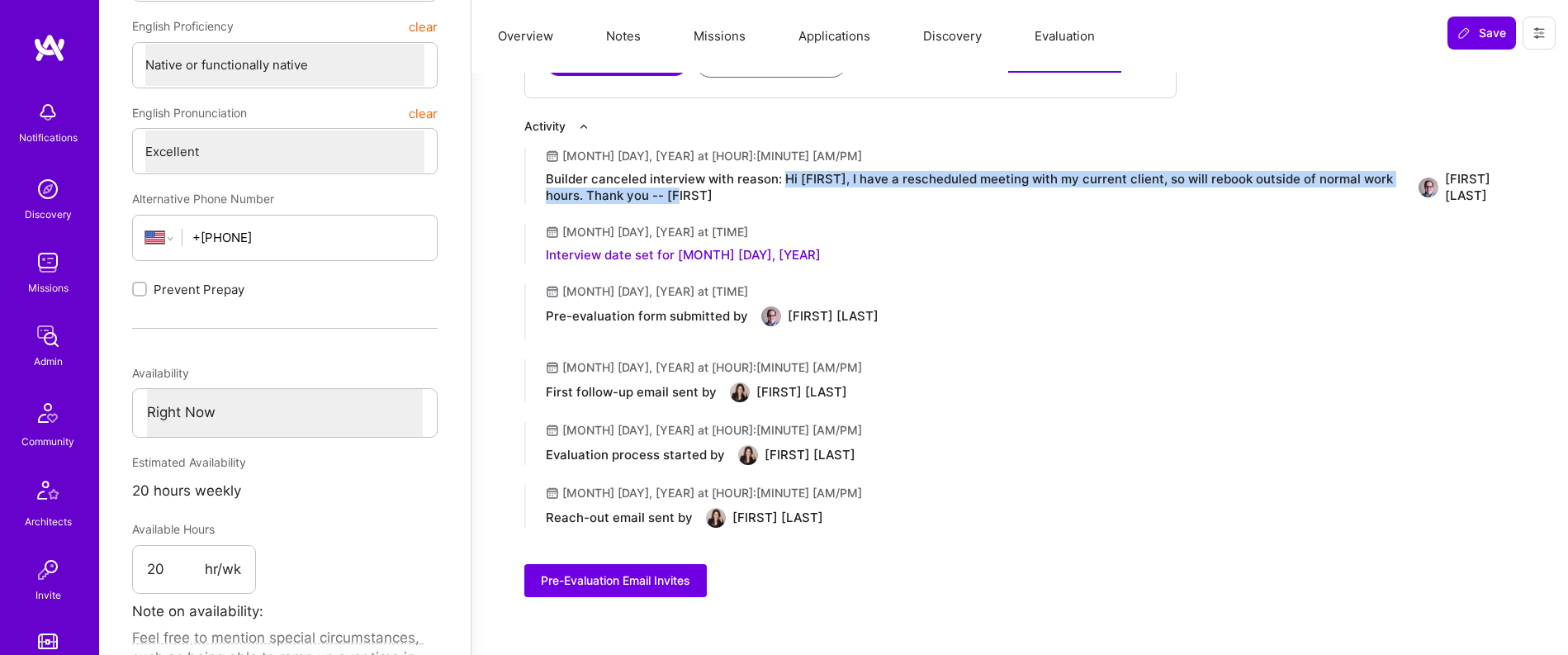 click on "Builder canceled interview with reason:  Hi Pedro, I have a rescheduled meeting with my current client, so will rebook outside of normal work hours. Thank you -- Mark" at bounding box center (975, 187) 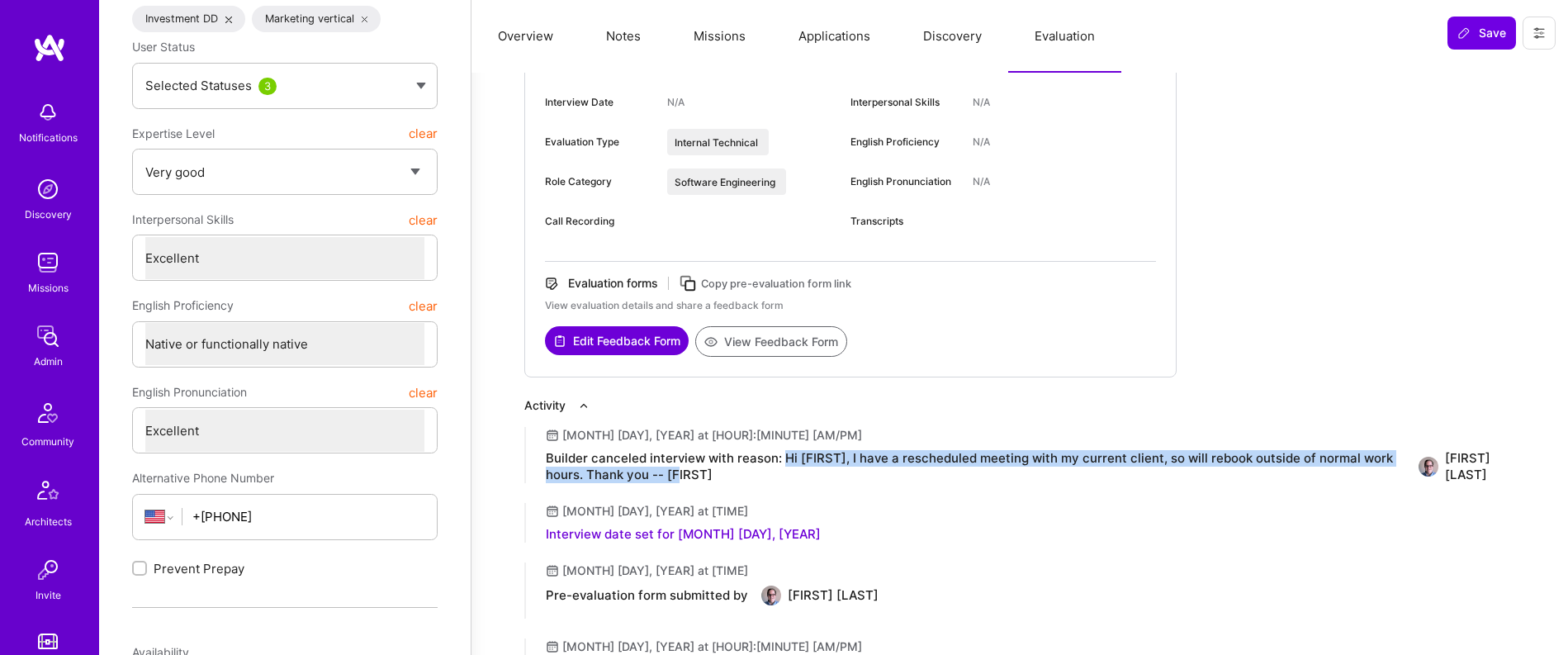 scroll, scrollTop: 0, scrollLeft: 0, axis: both 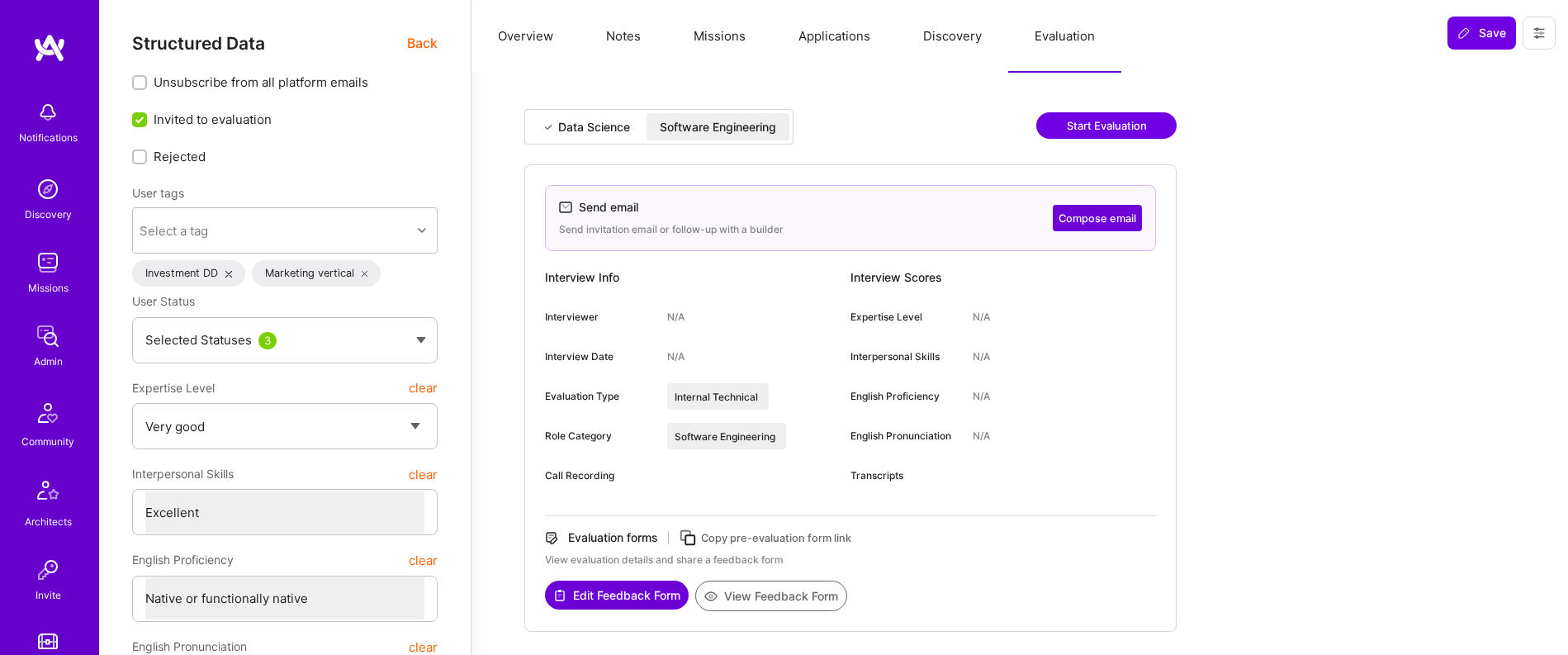 click on "Compose email" at bounding box center (1097, 218) 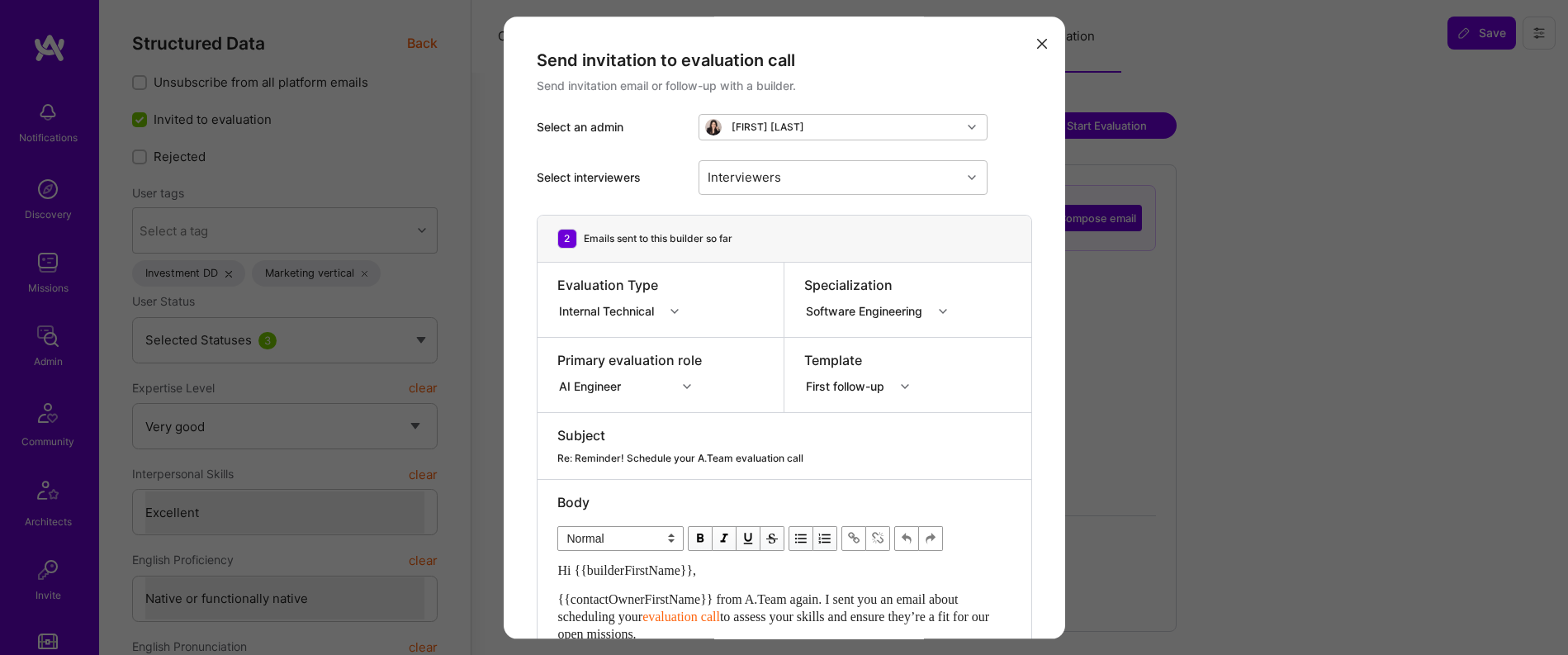 click at bounding box center [629, 373] 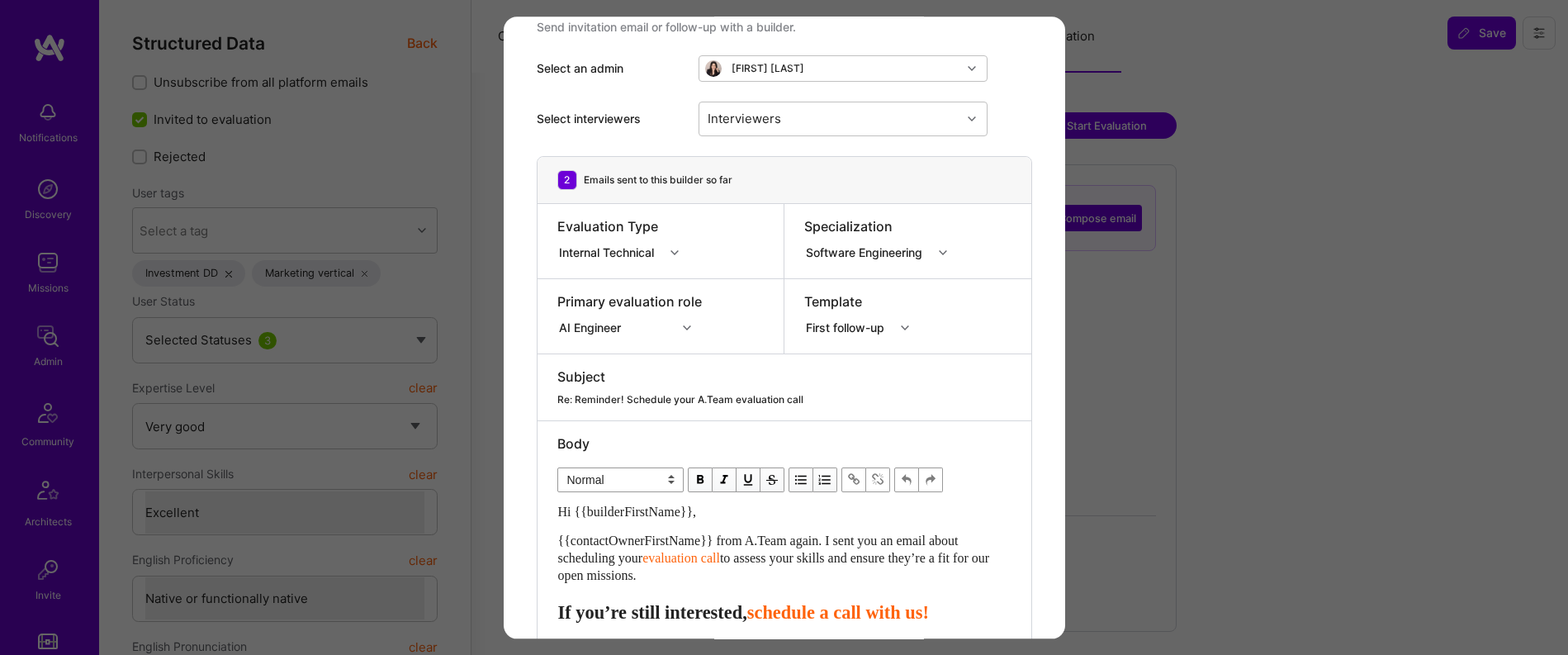 scroll, scrollTop: 64, scrollLeft: 0, axis: vertical 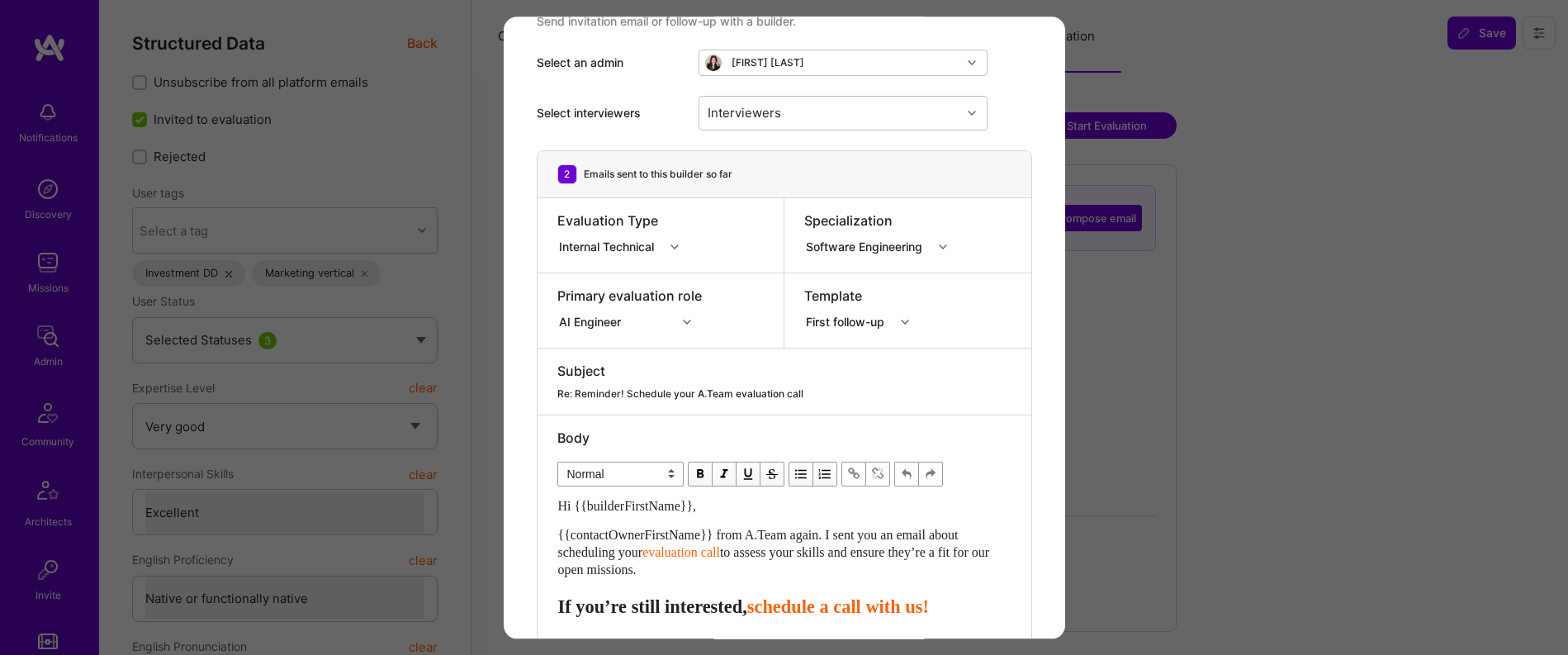 click at bounding box center (676, 247) 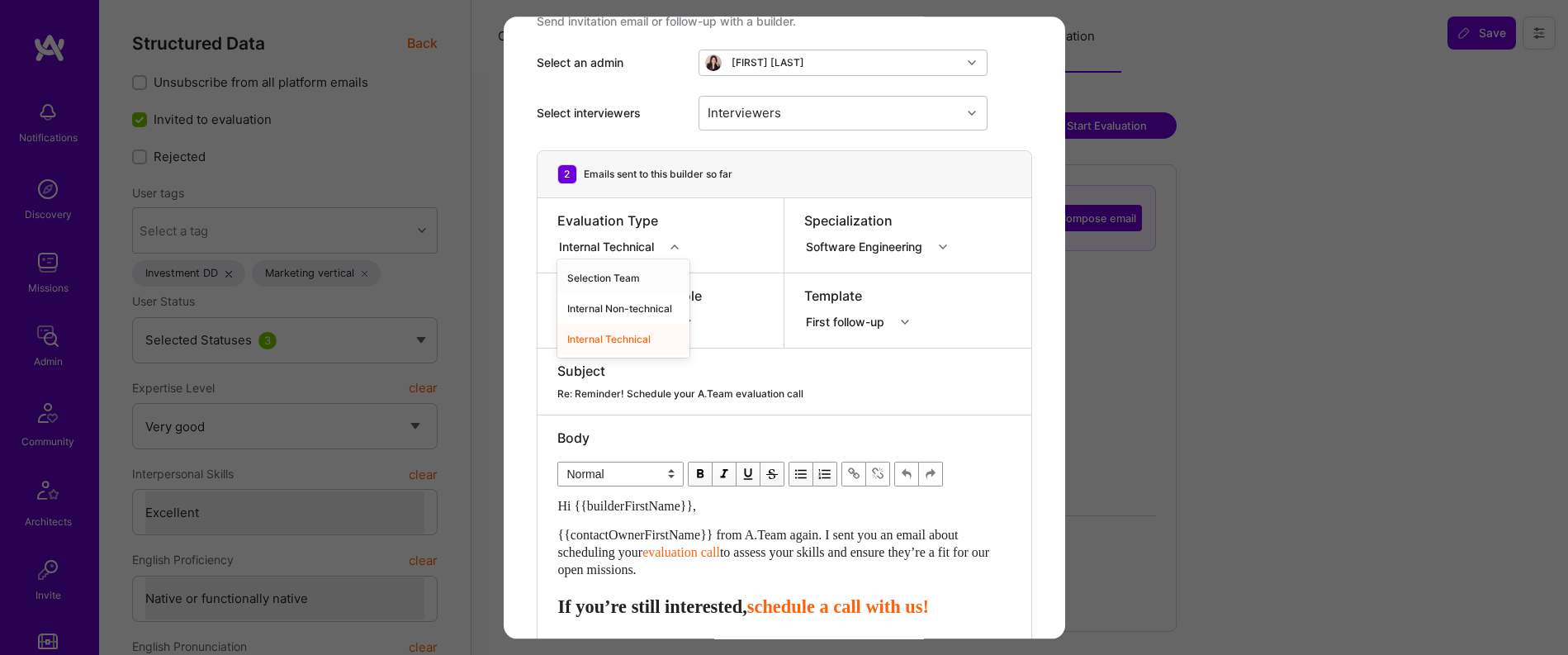 click on "Selection Team" at bounding box center [623, 278] 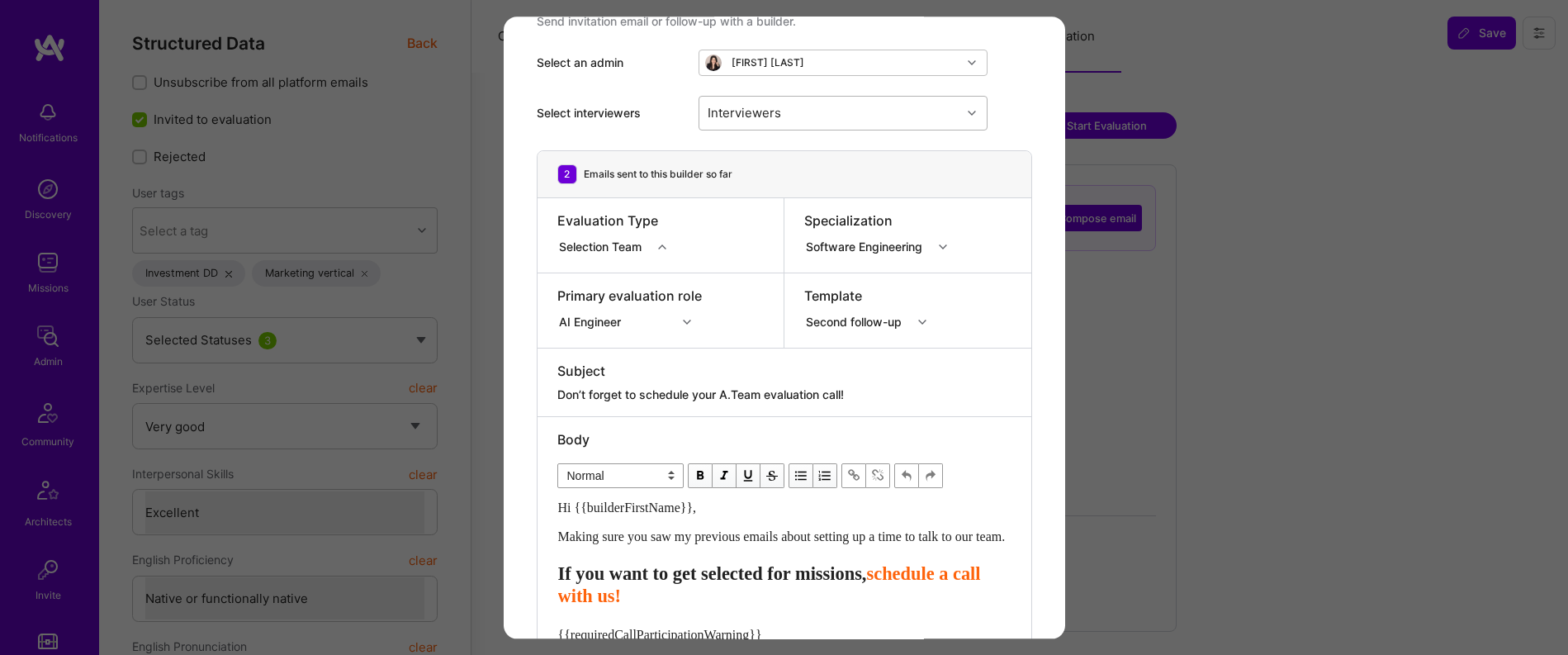 click on "Interviewers" at bounding box center [830, 113] 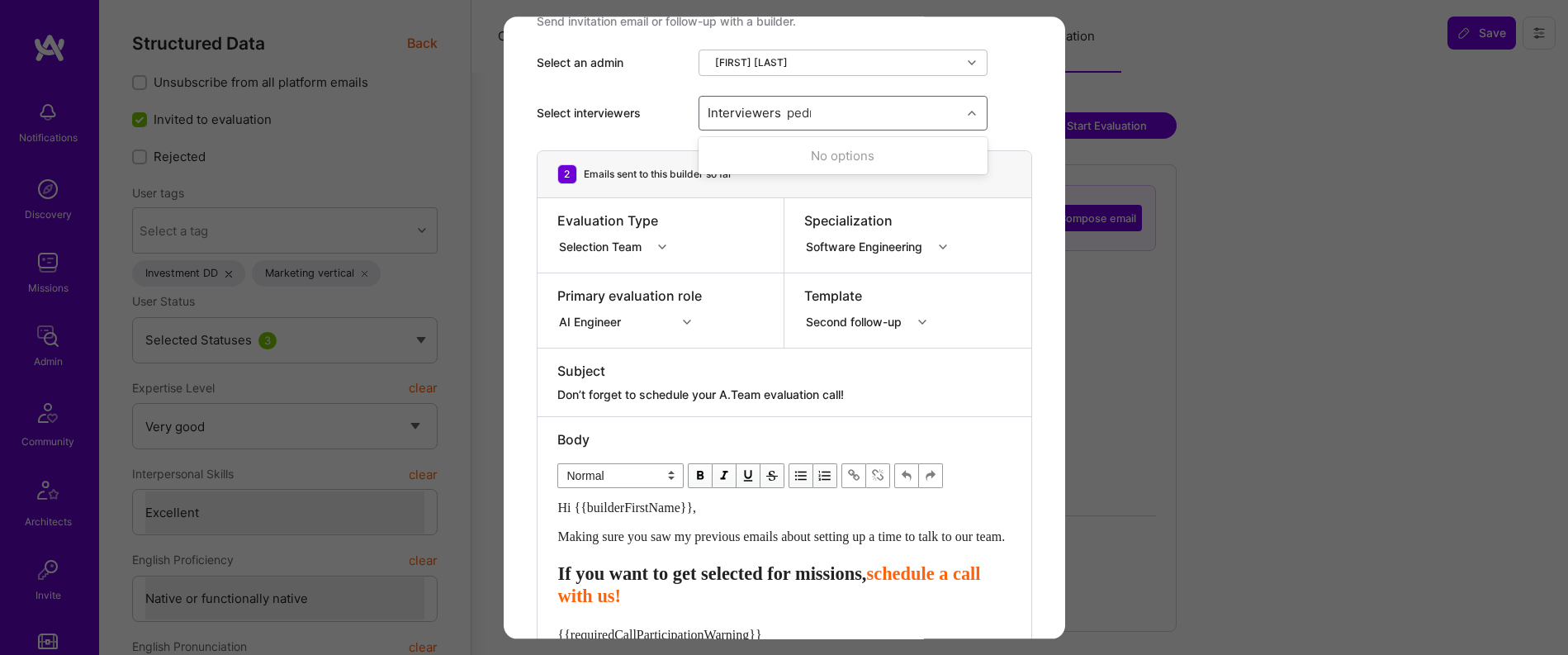 type on "pedro" 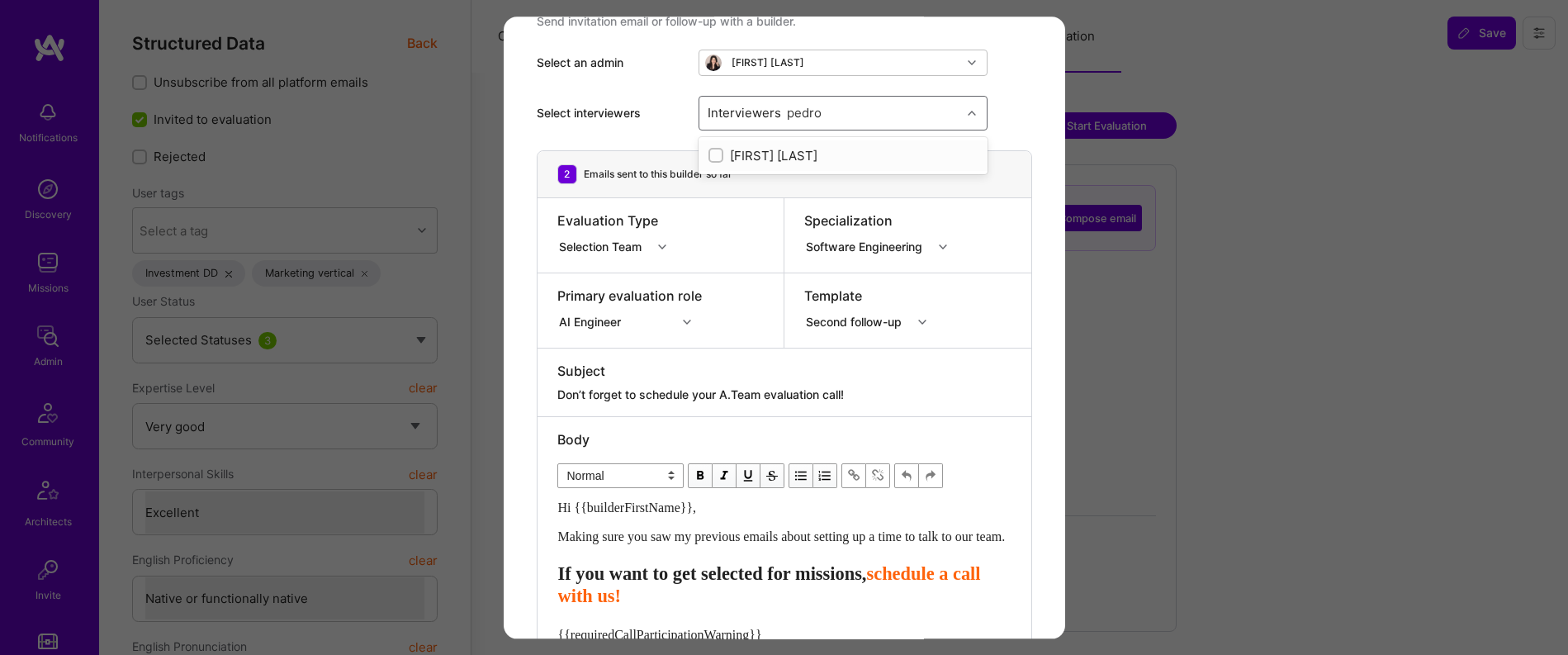 click on "[FIRST] [LAST]" at bounding box center [843, 155] 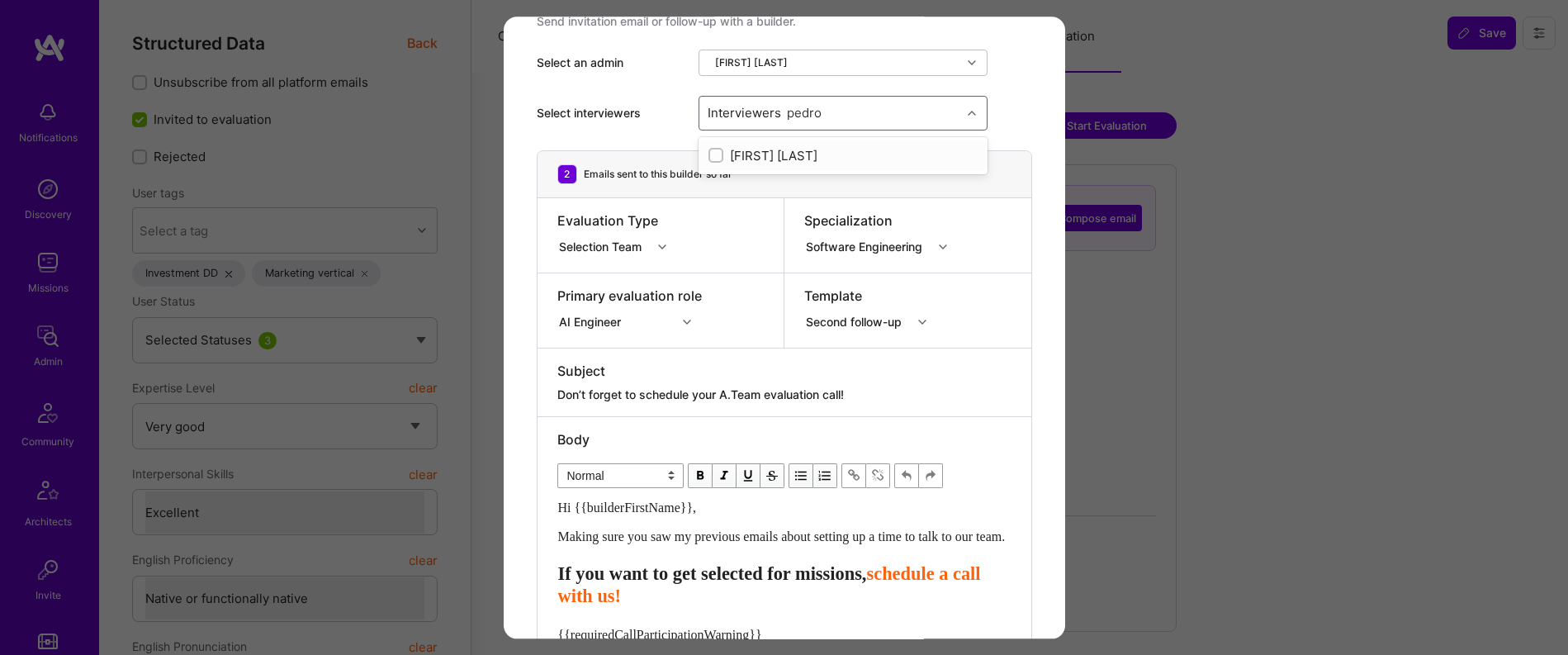 type 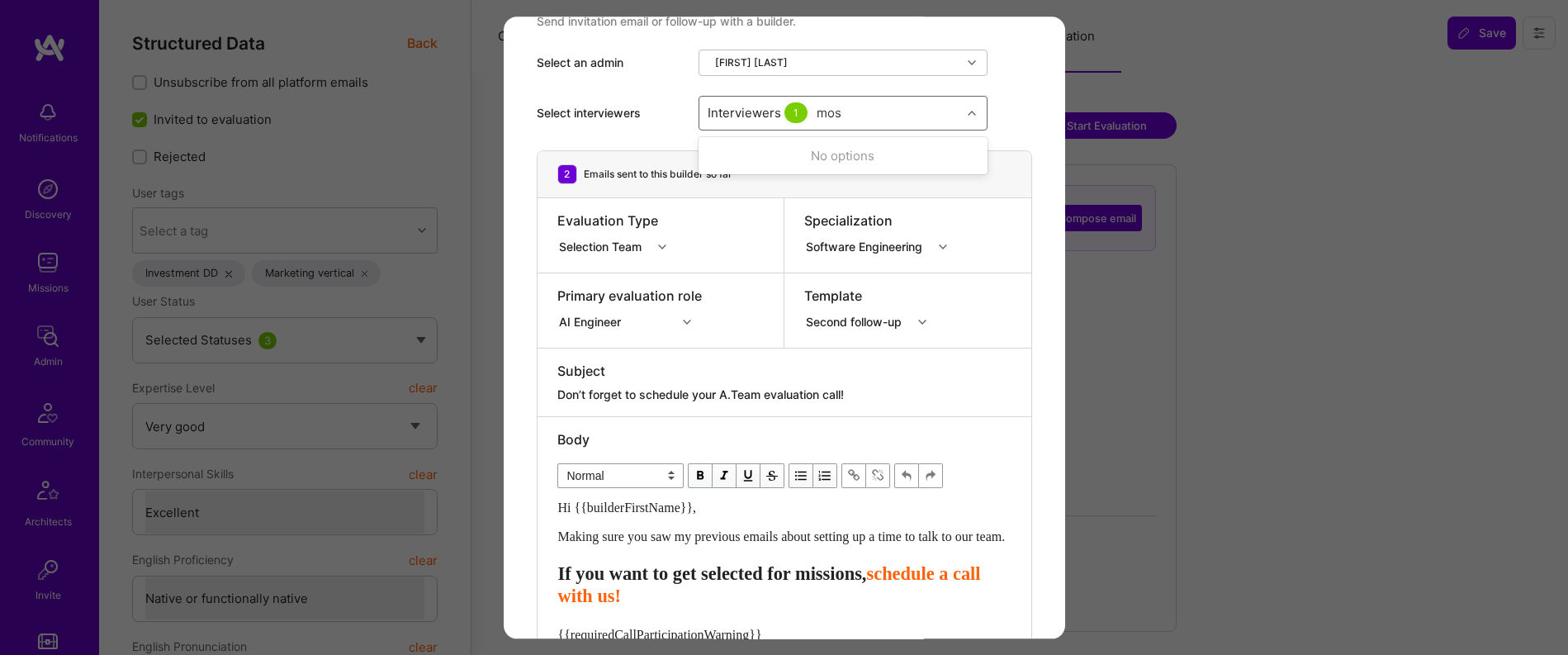 type on "most" 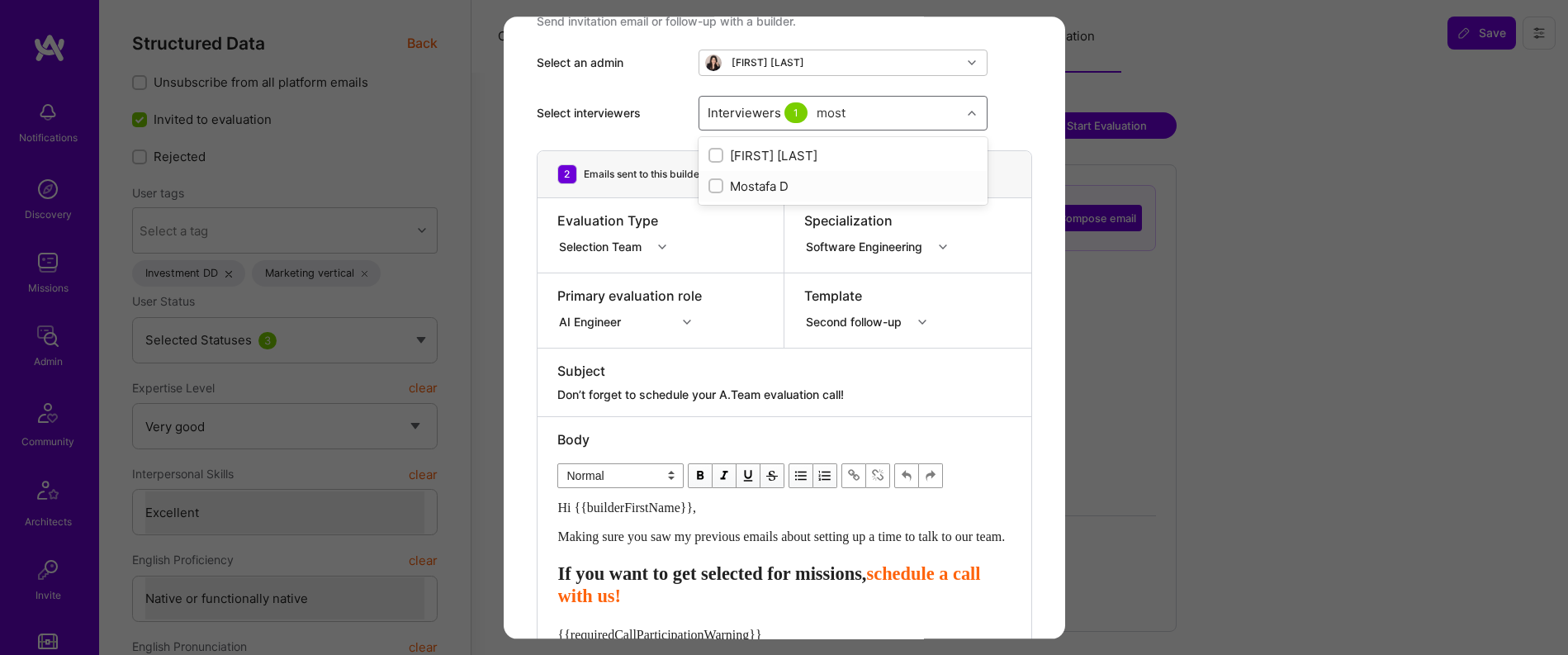 click on "Mostafa D" at bounding box center (843, 186) 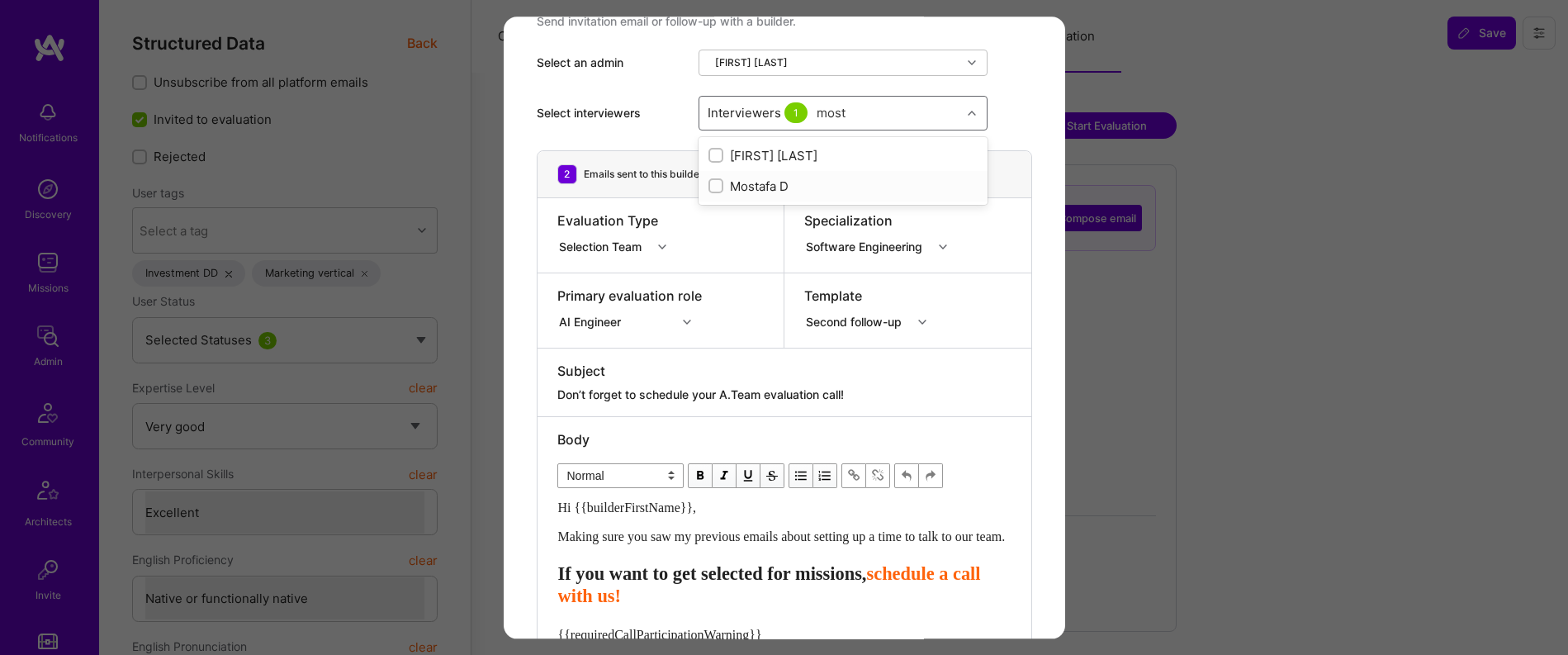 type 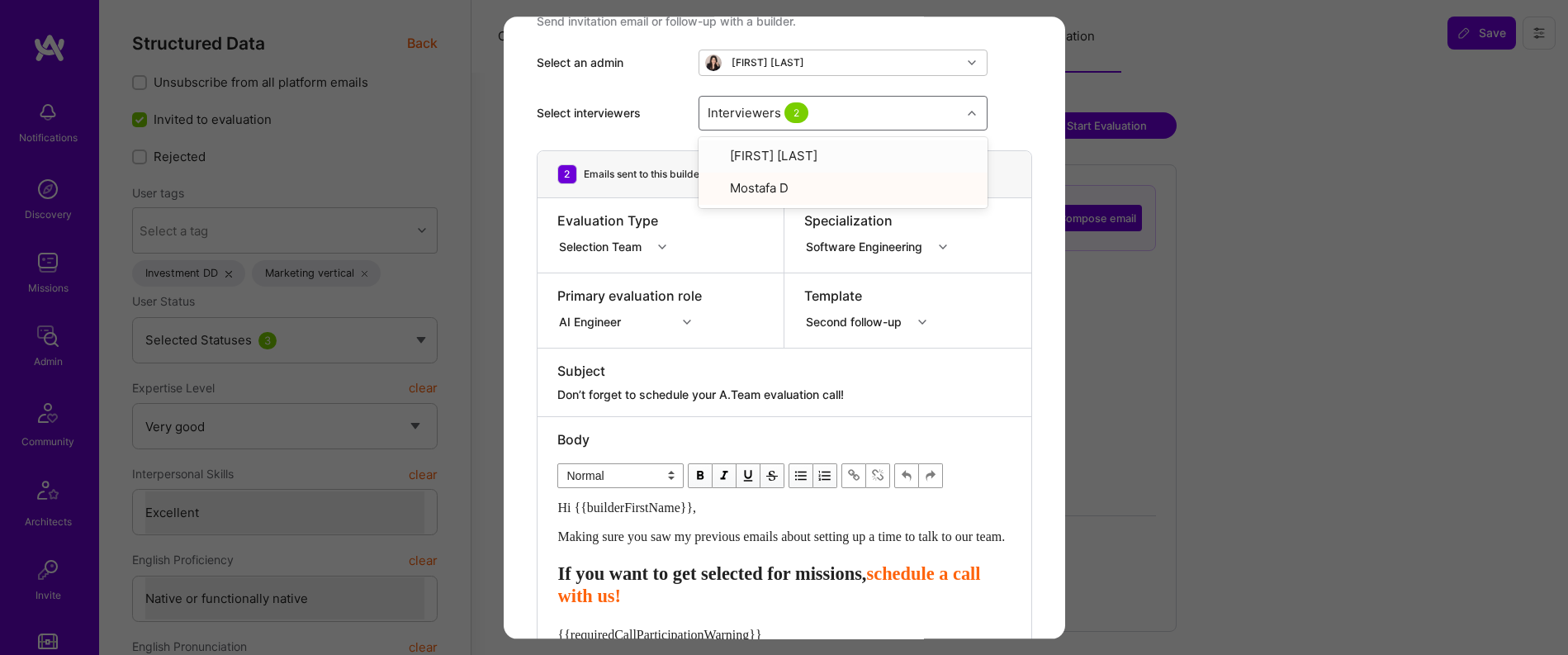 click on "Interviewers 2" at bounding box center [830, 113] 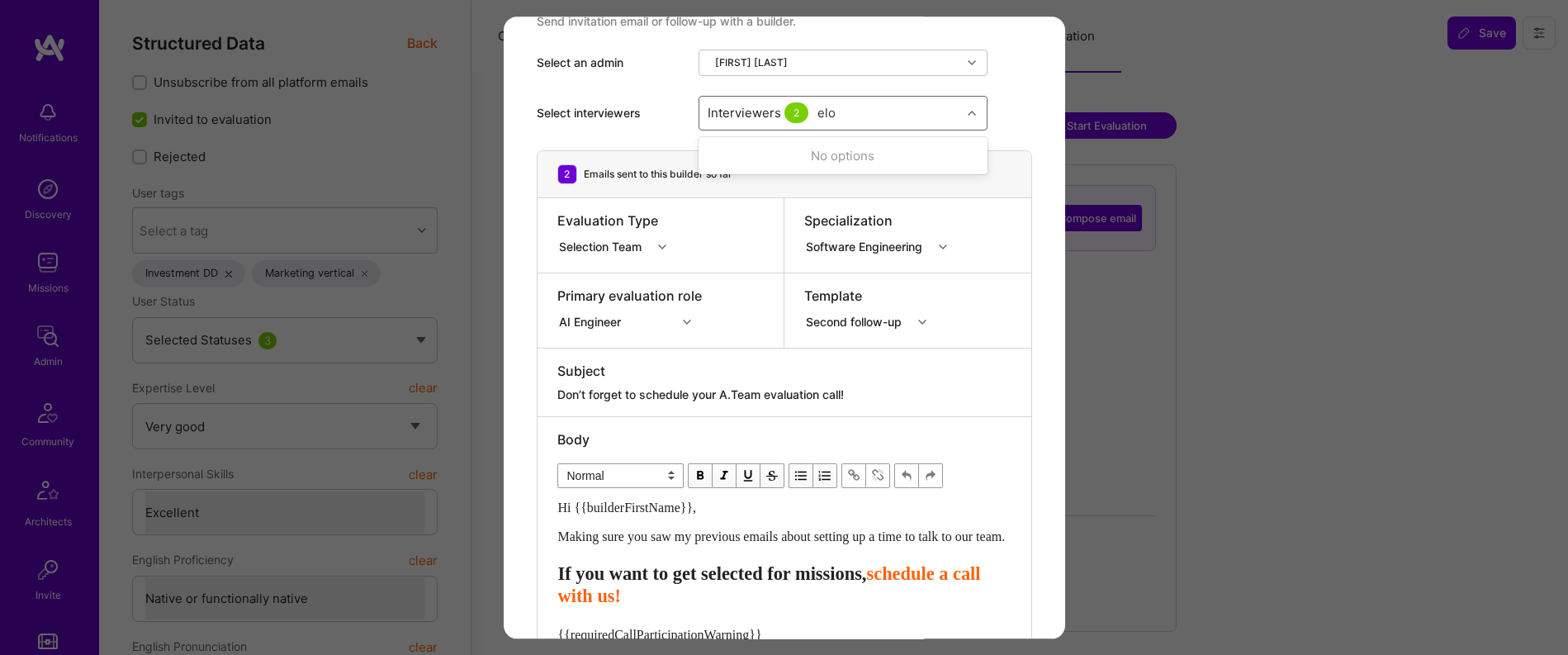 type on "elon" 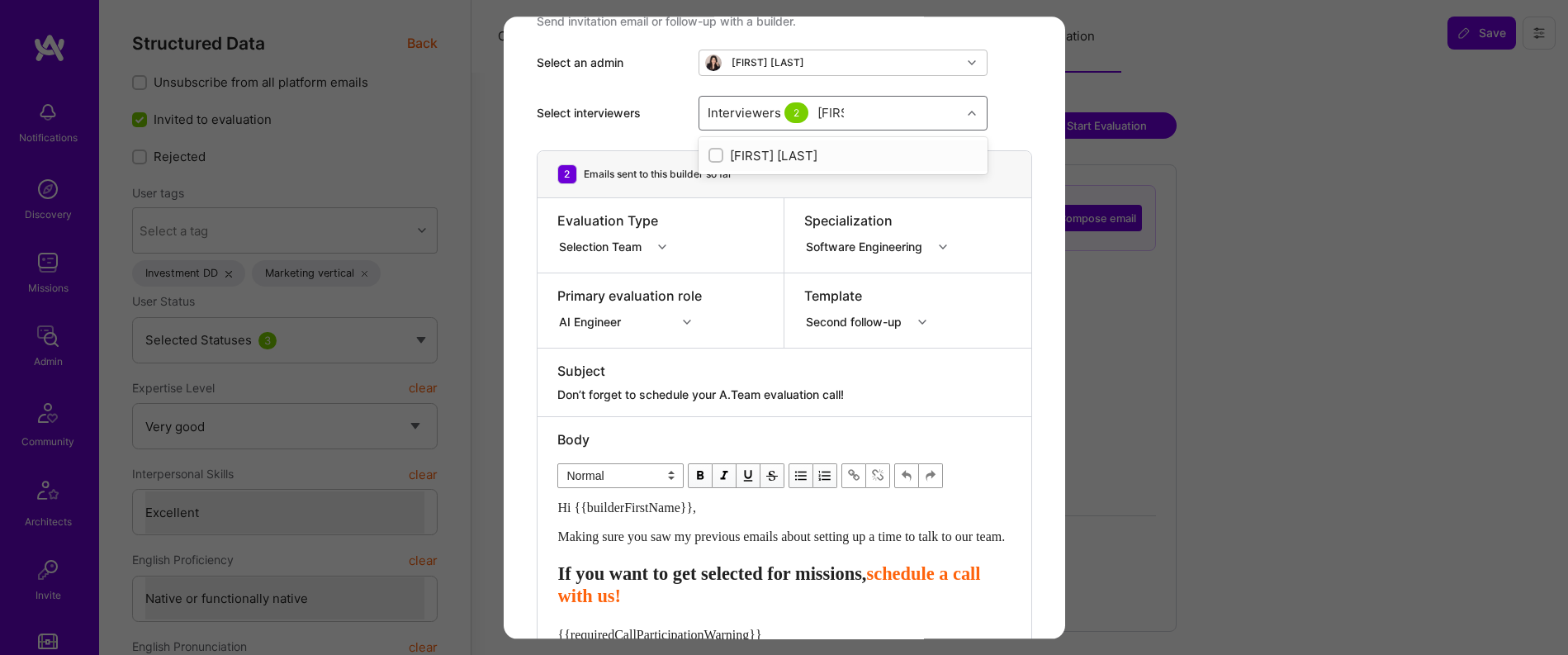 click on "Elon Salfati" at bounding box center [843, 155] 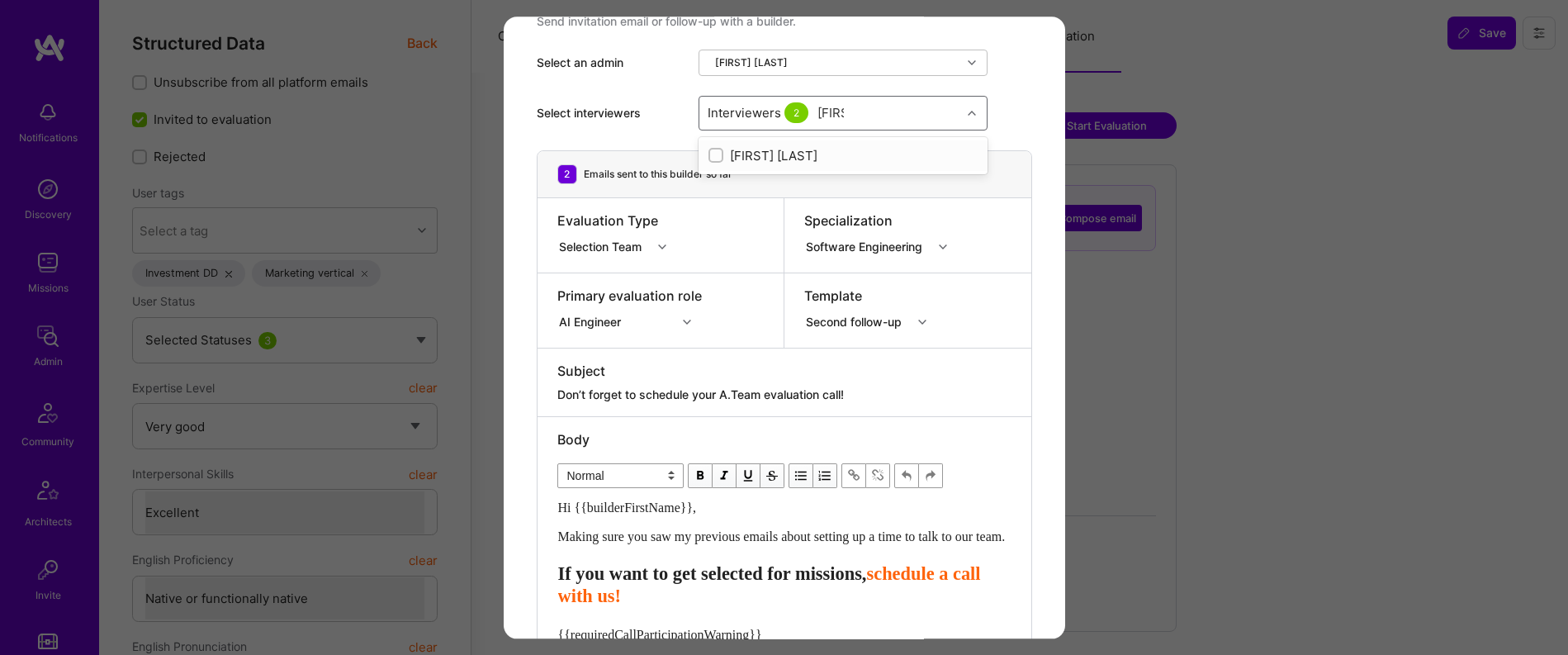 type 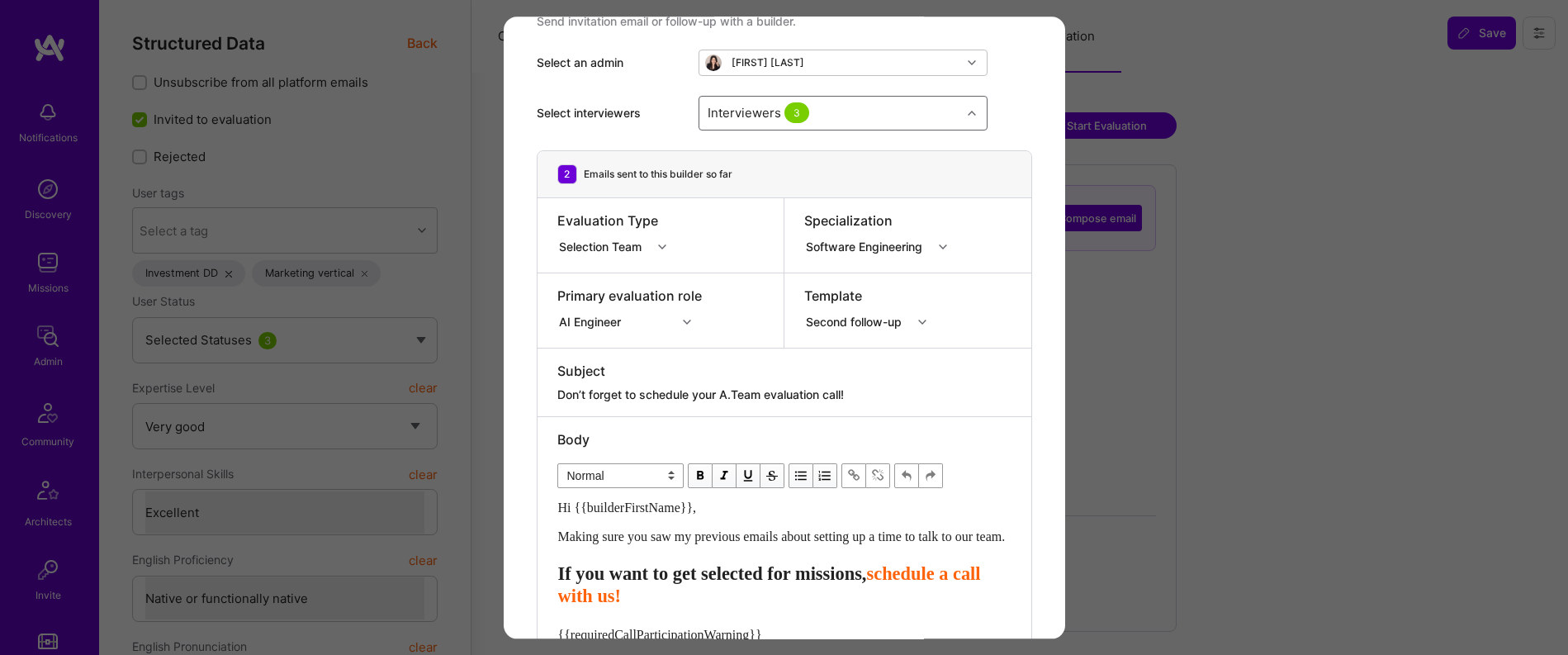 click on "Interviewers 3" at bounding box center (830, 113) 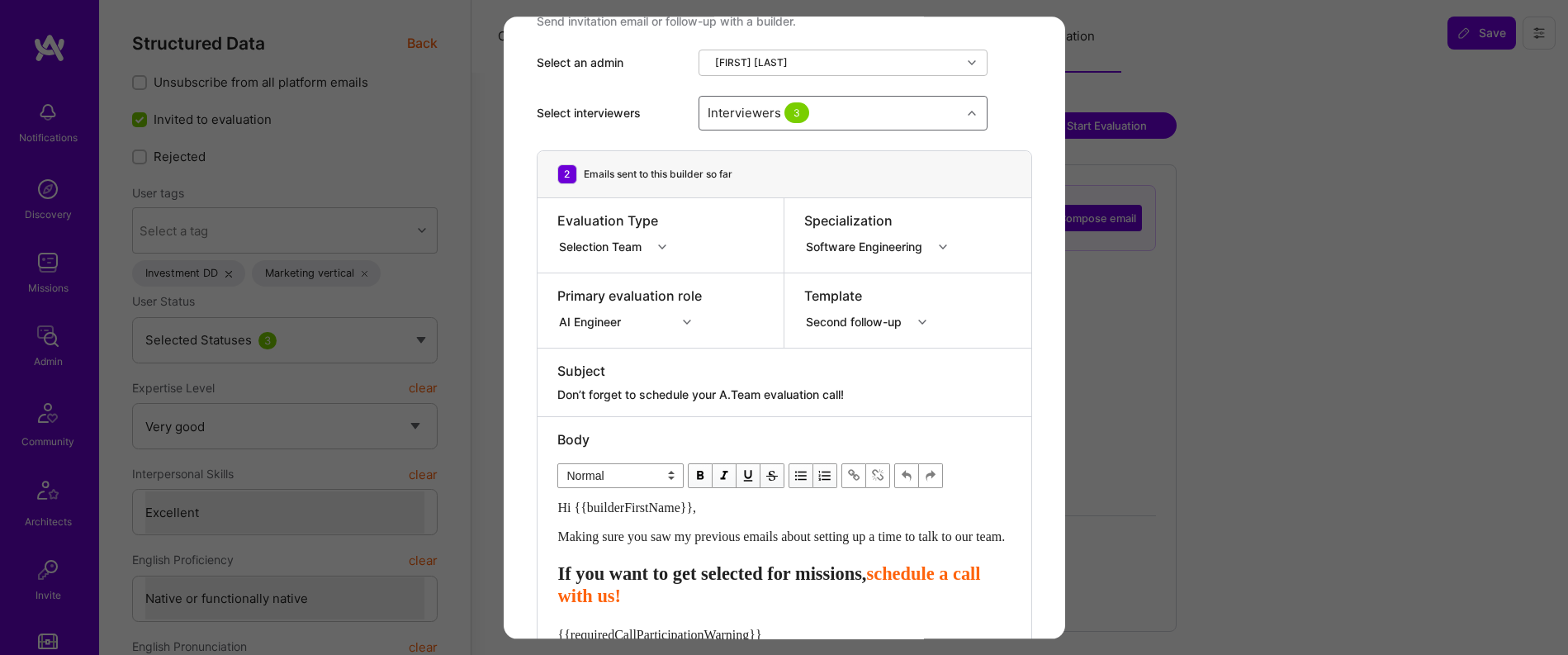 type on "a" 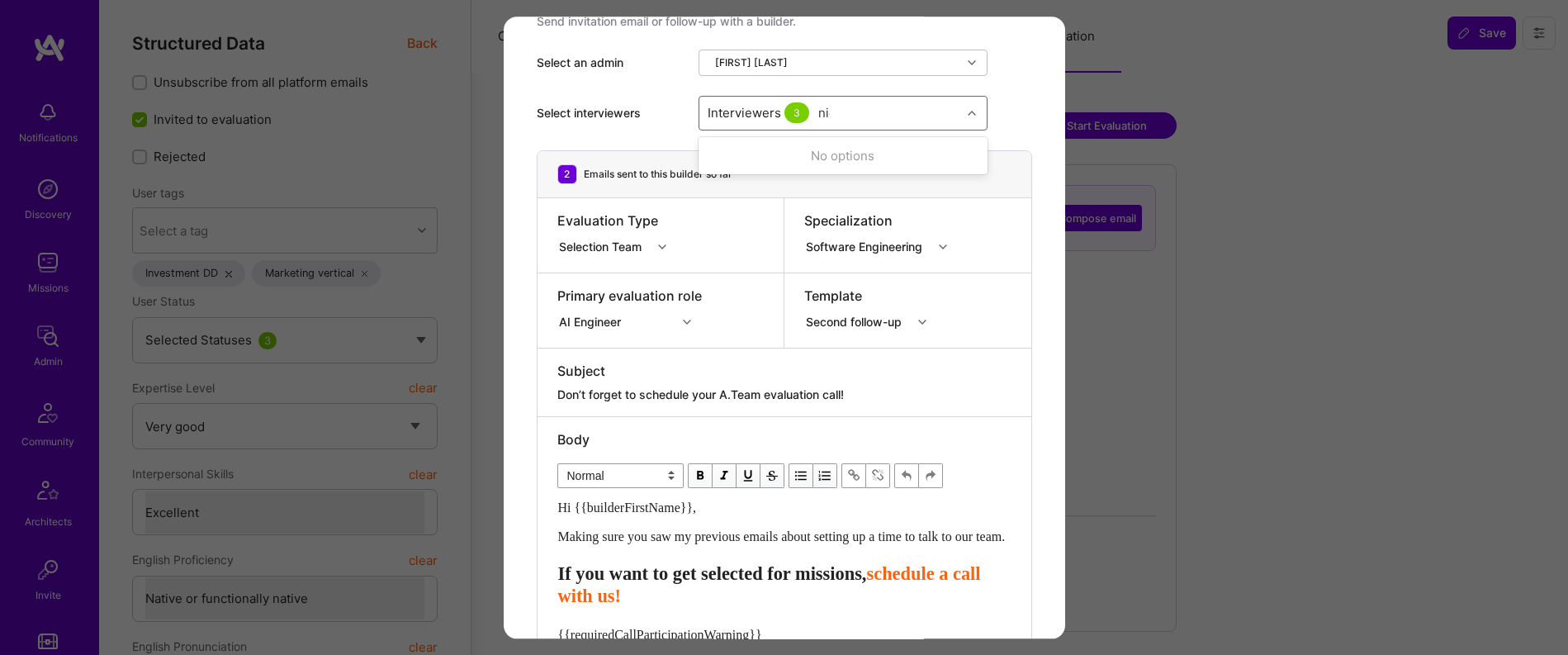 type on "nick" 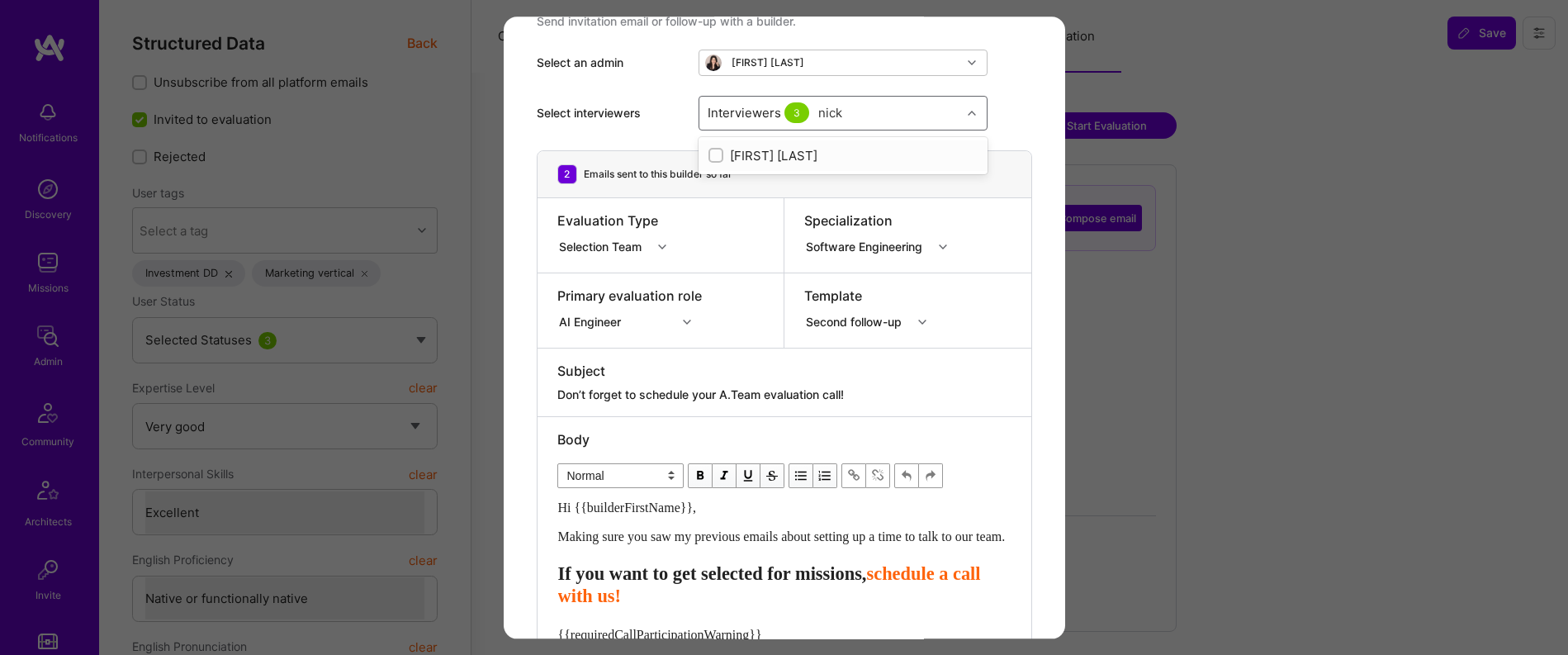 click on "Nick Bartlett" at bounding box center (843, 155) 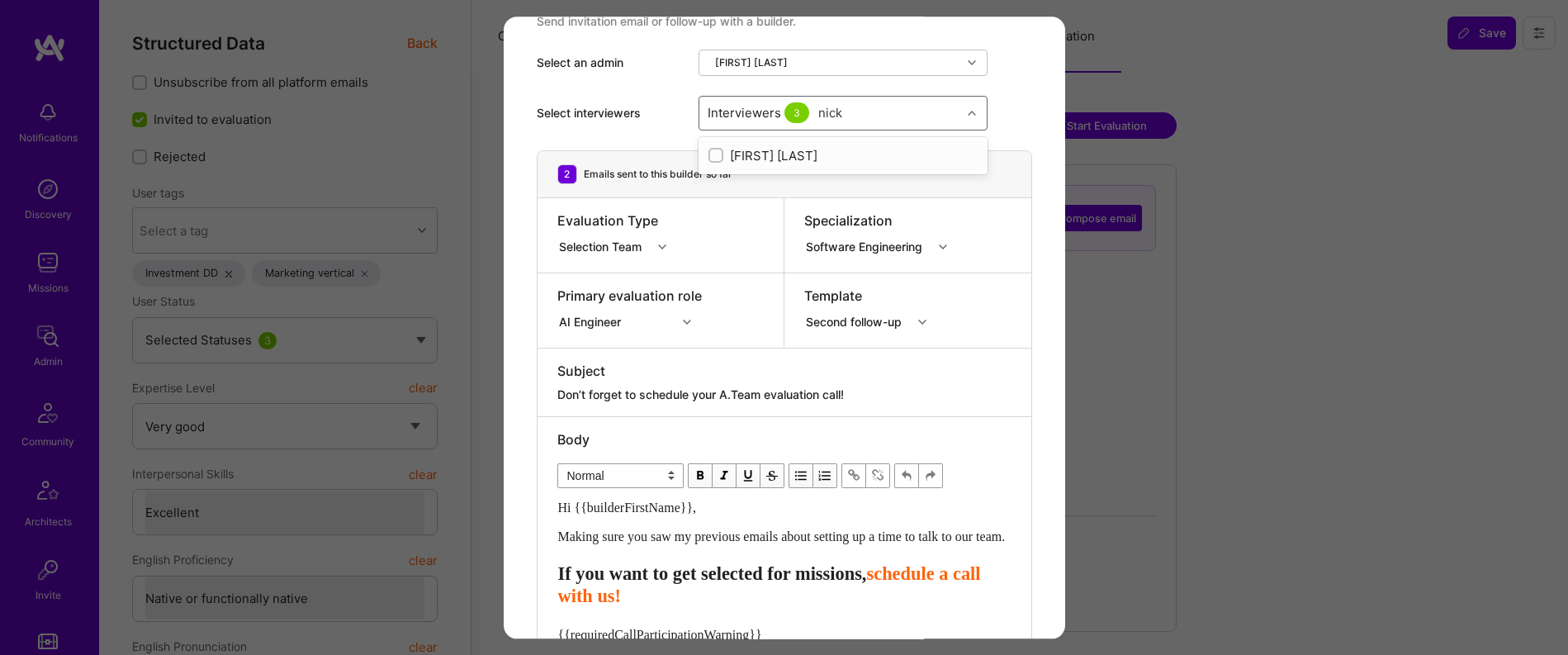 type 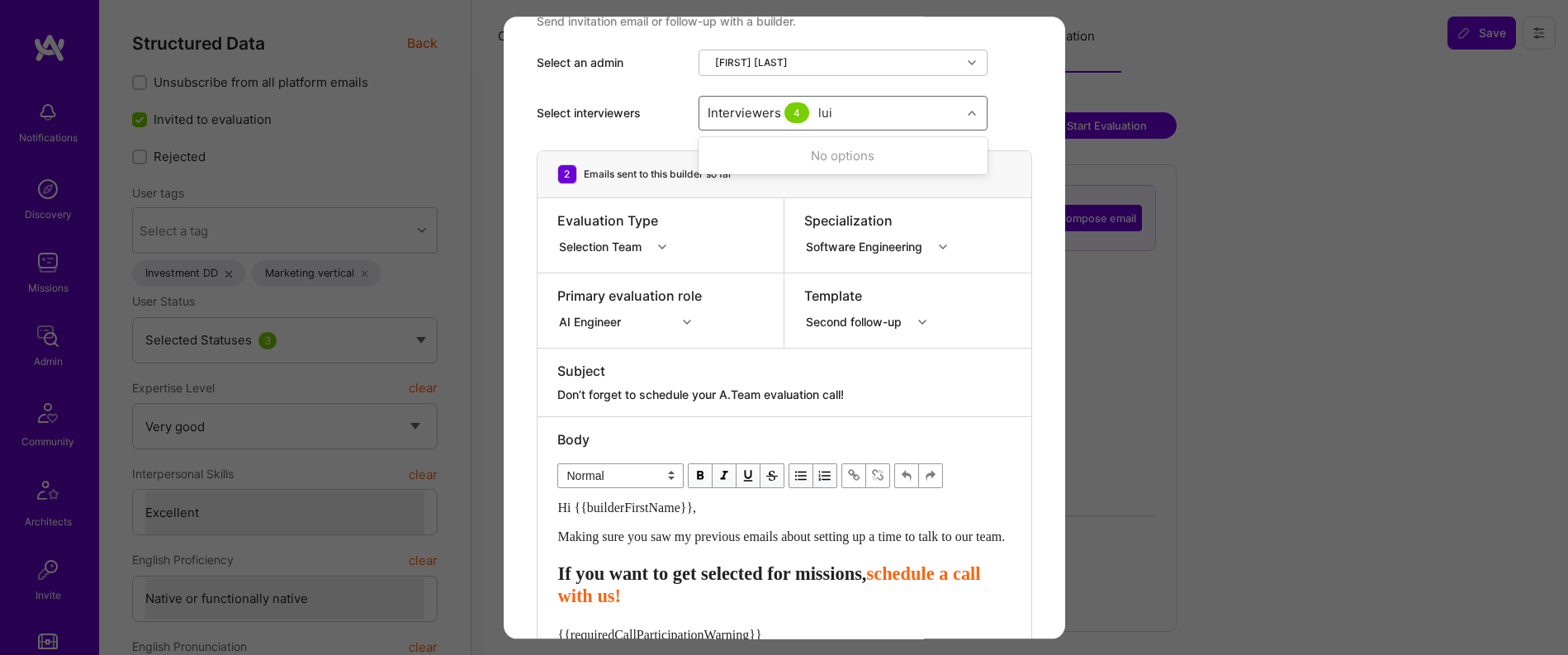 type on "luis" 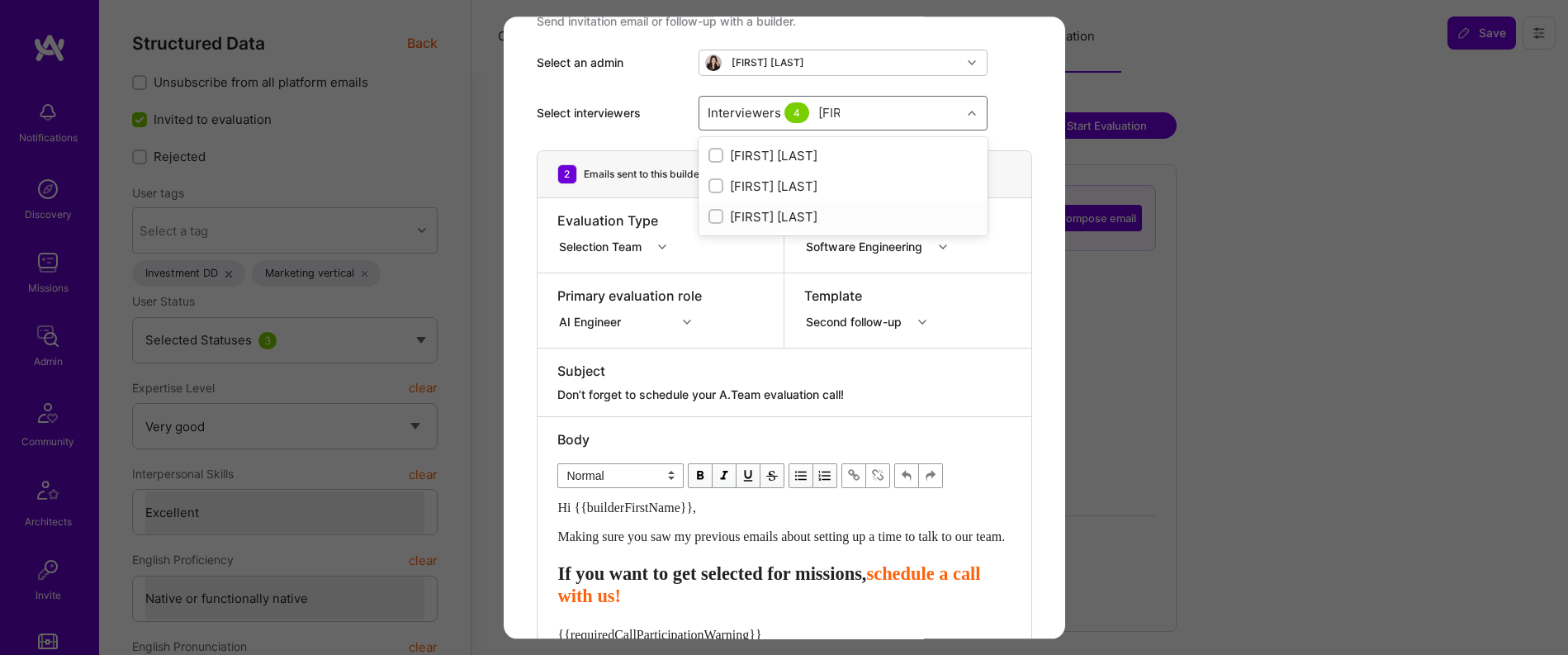click on "Luis Teofilo" at bounding box center [843, 216] 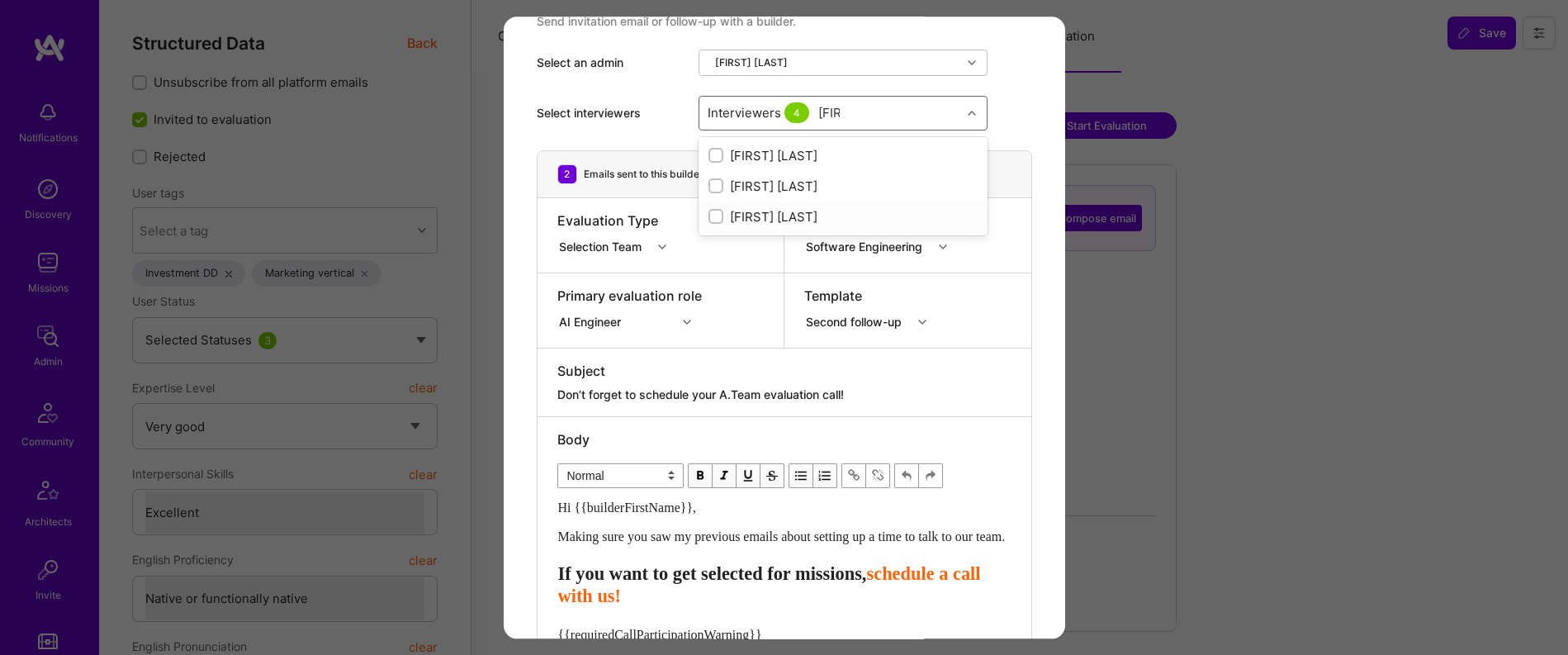 type 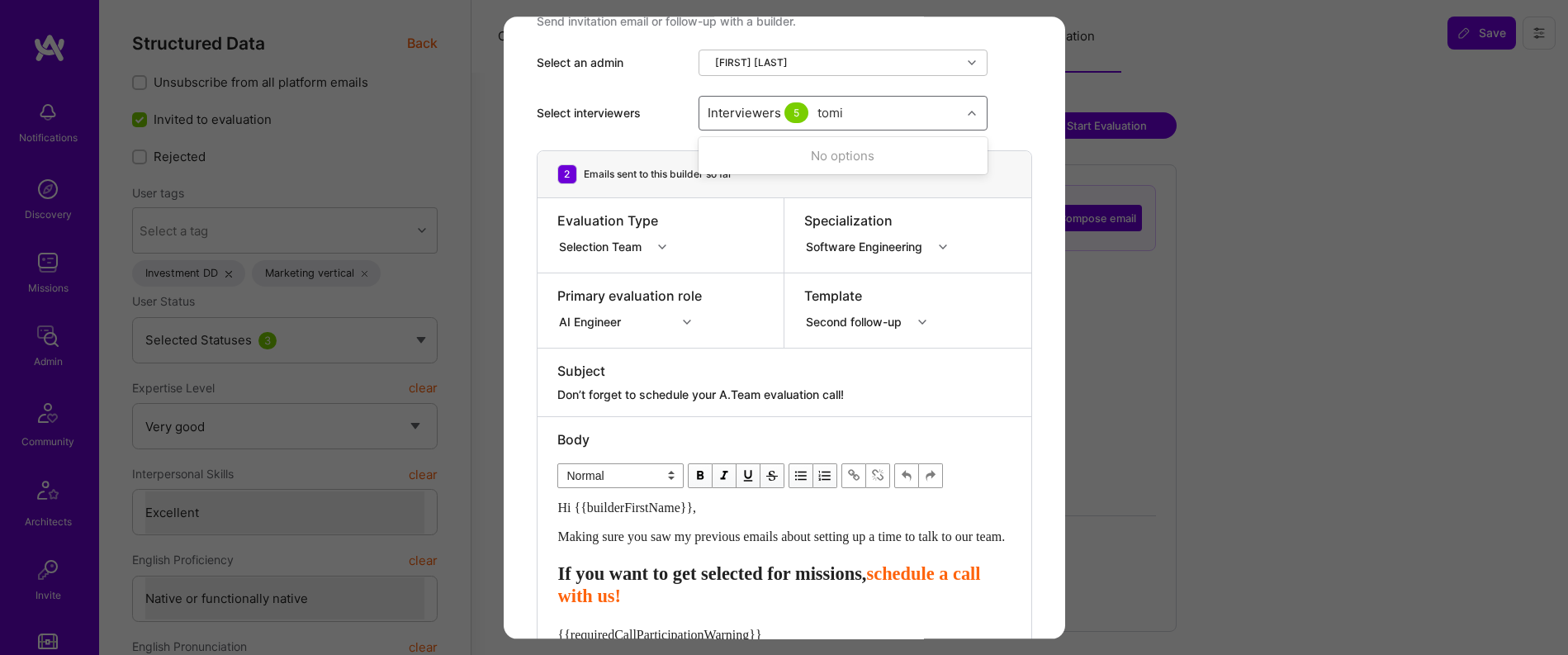 type on "tomis" 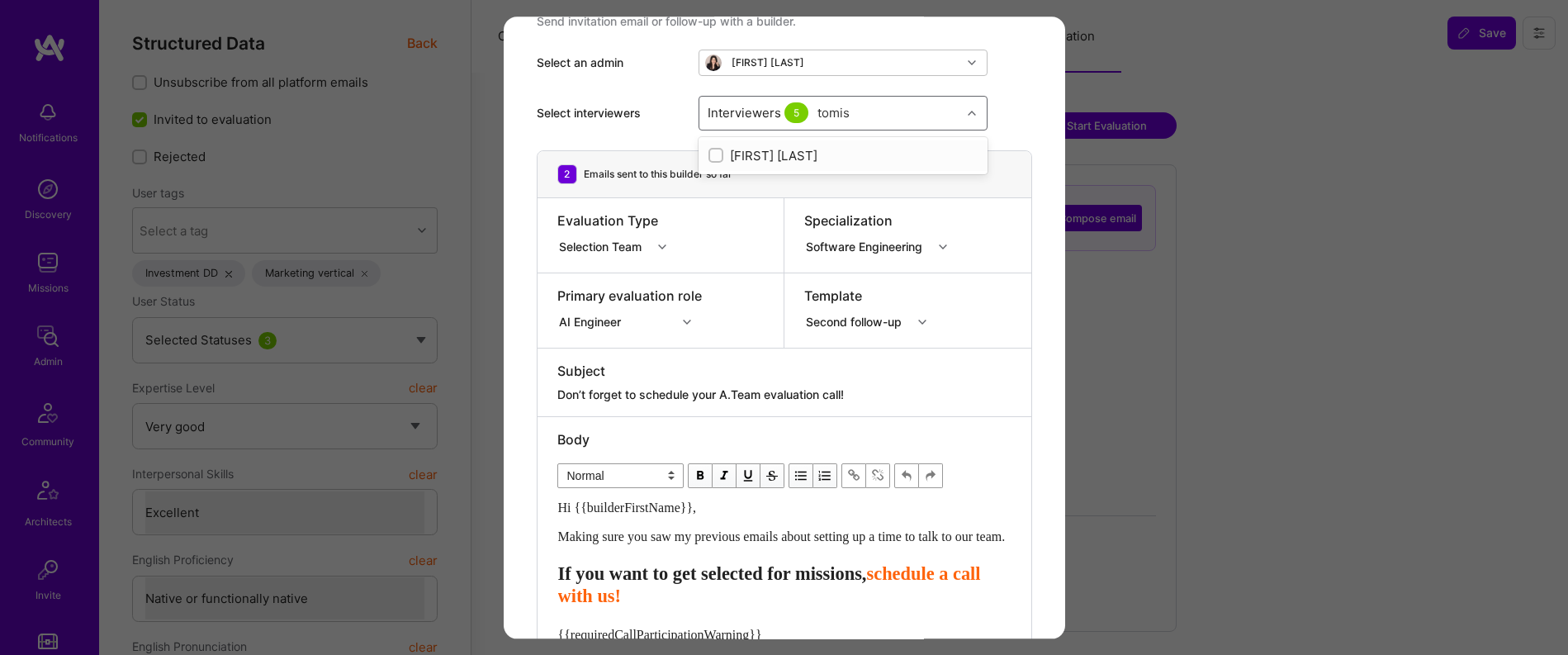 click on "Tomislav Peharda" at bounding box center [843, 155] 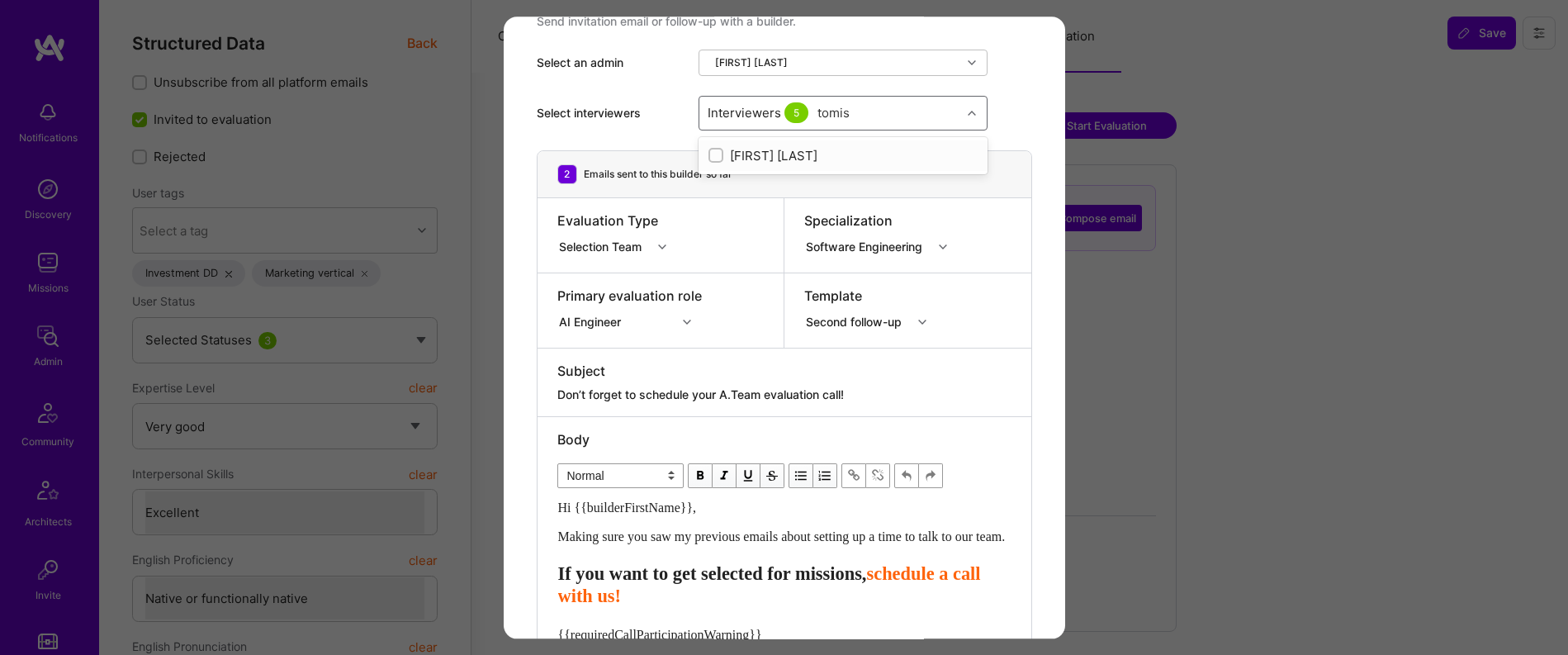 type 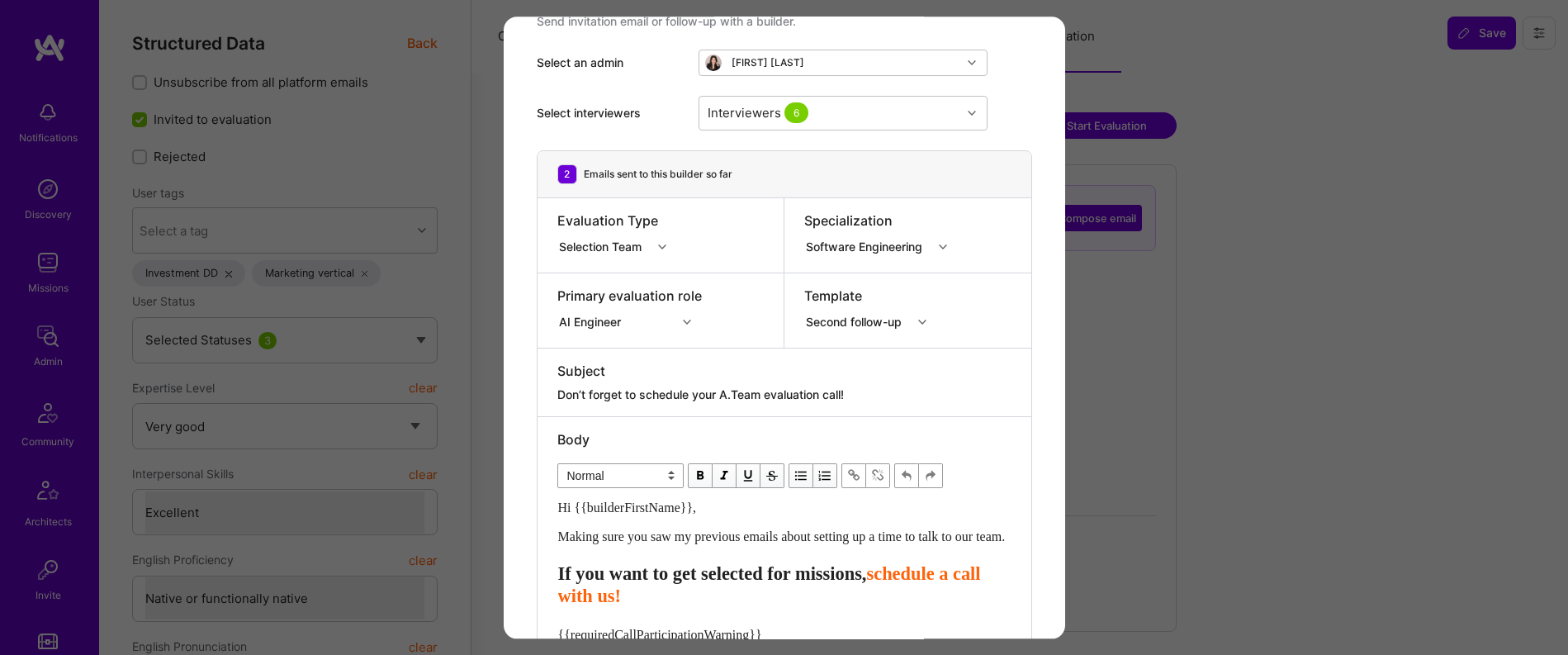 click on "Select interviewers Interviewers 6" at bounding box center (784, 113) 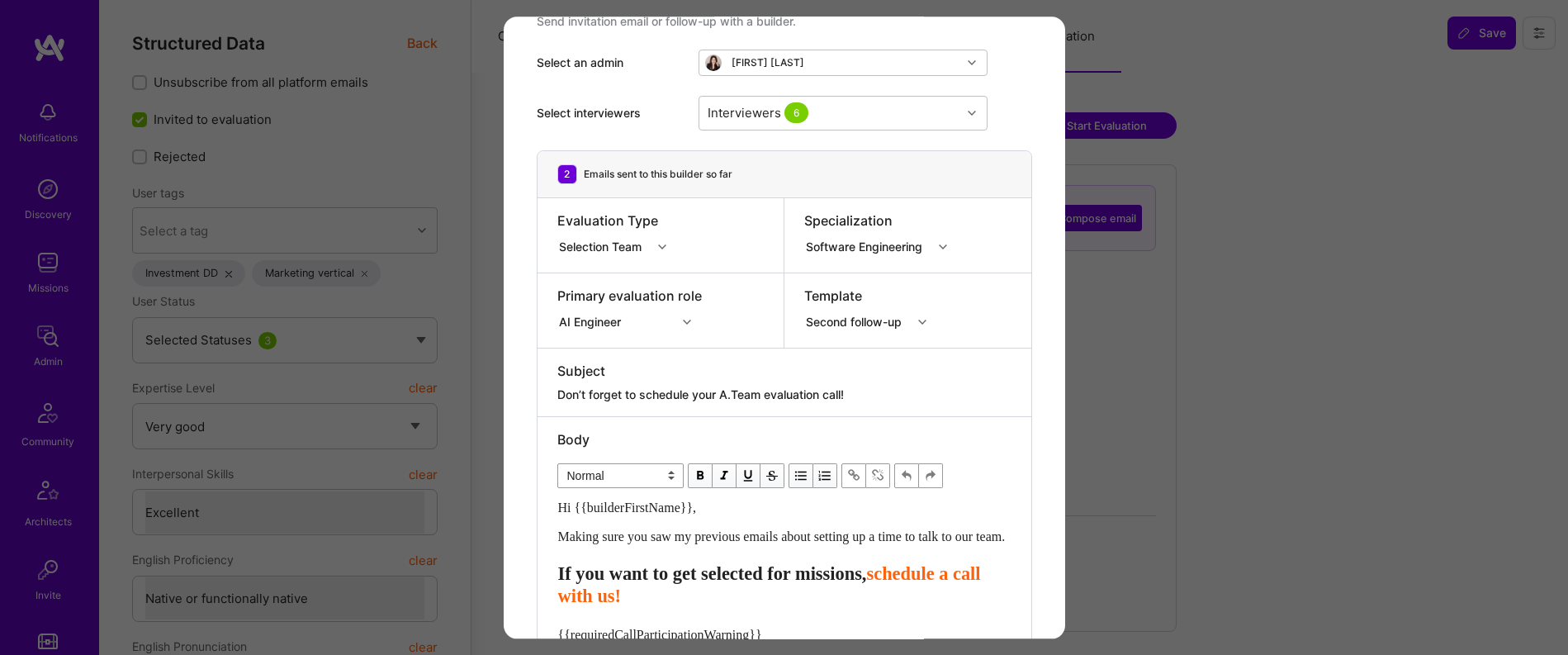 scroll, scrollTop: 106, scrollLeft: 0, axis: vertical 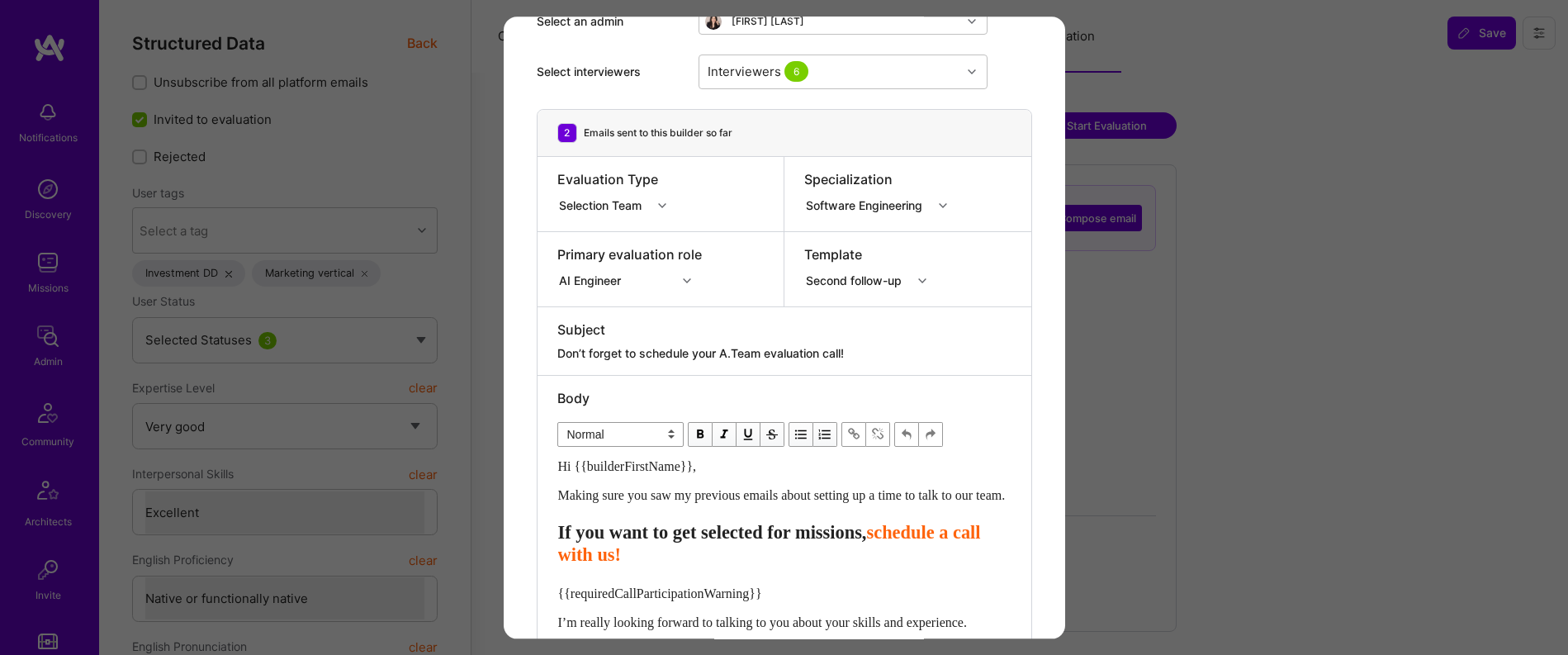 click on "Don’t forget to schedule your A.Team evaluation call!" at bounding box center (784, 354) 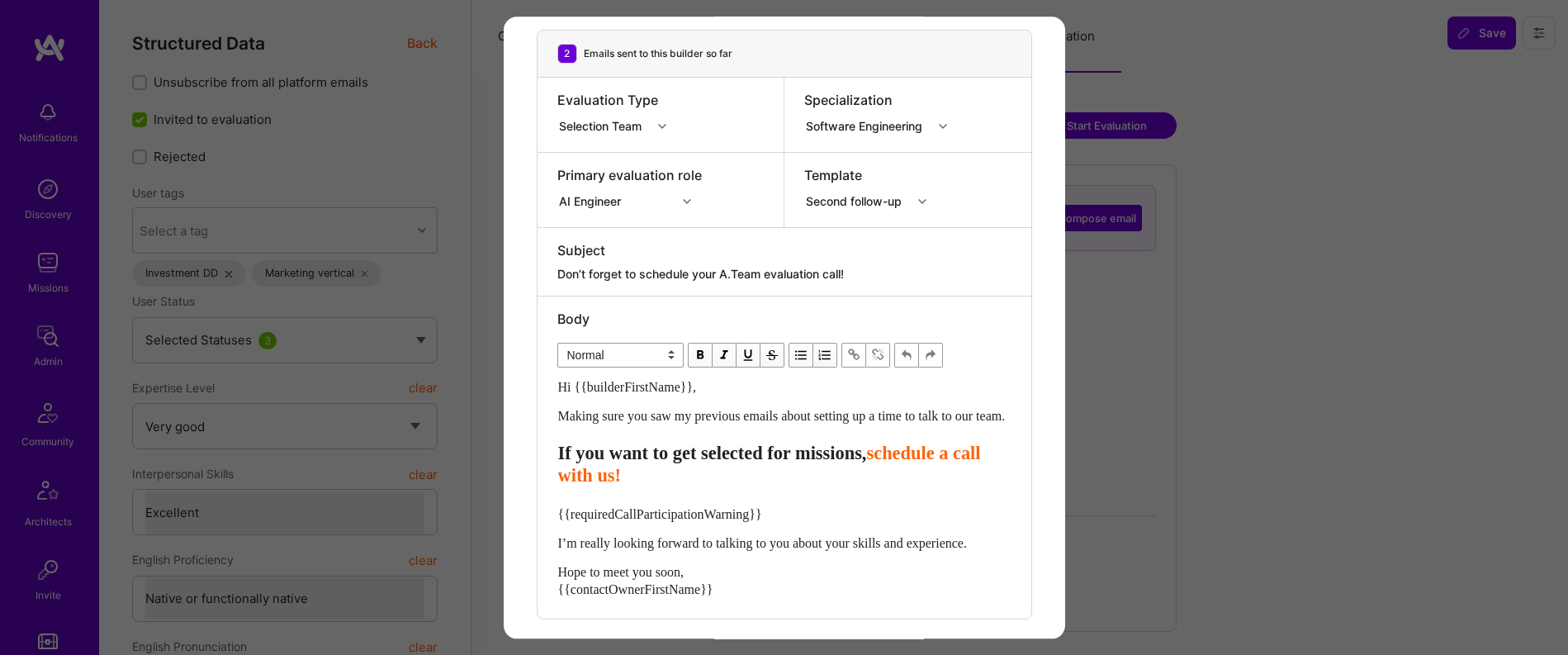 scroll, scrollTop: 221, scrollLeft: 0, axis: vertical 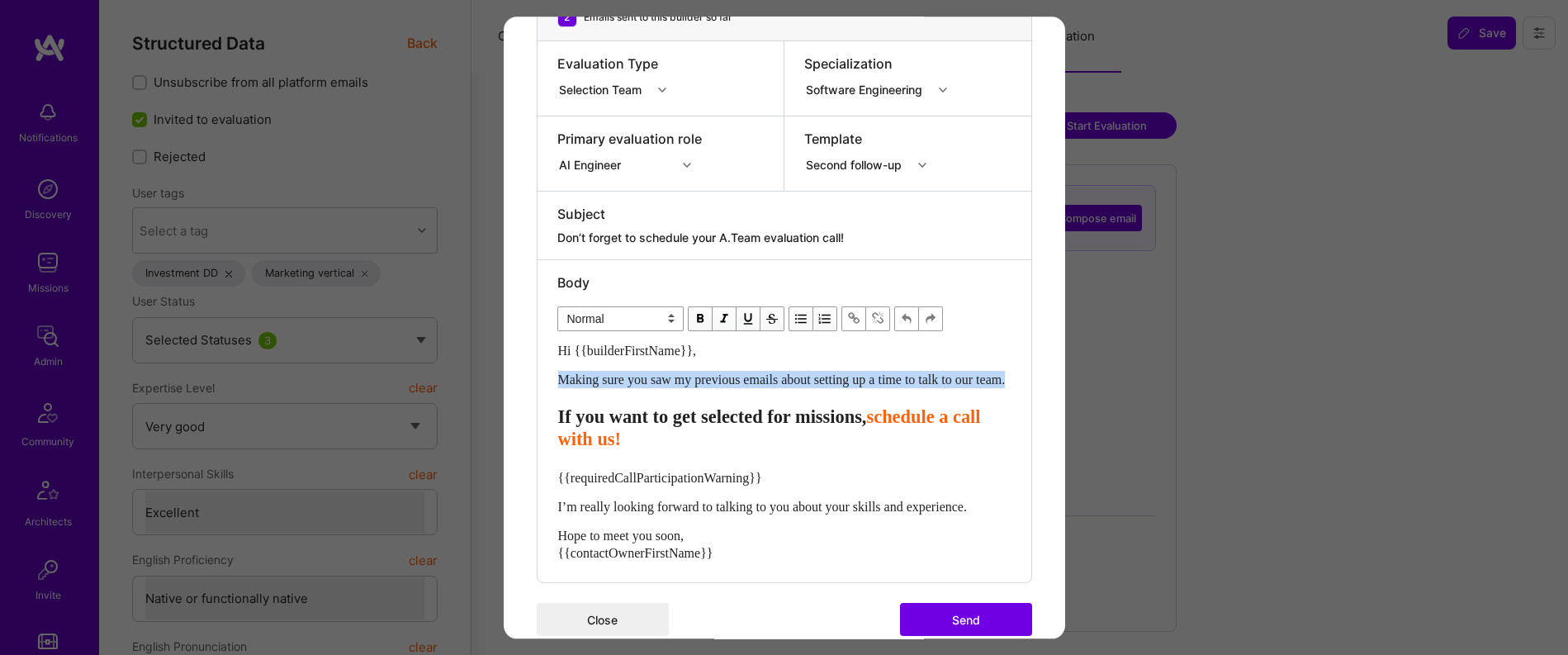drag, startPoint x: 620, startPoint y: 401, endPoint x: 552, endPoint y: 385, distance: 69.857 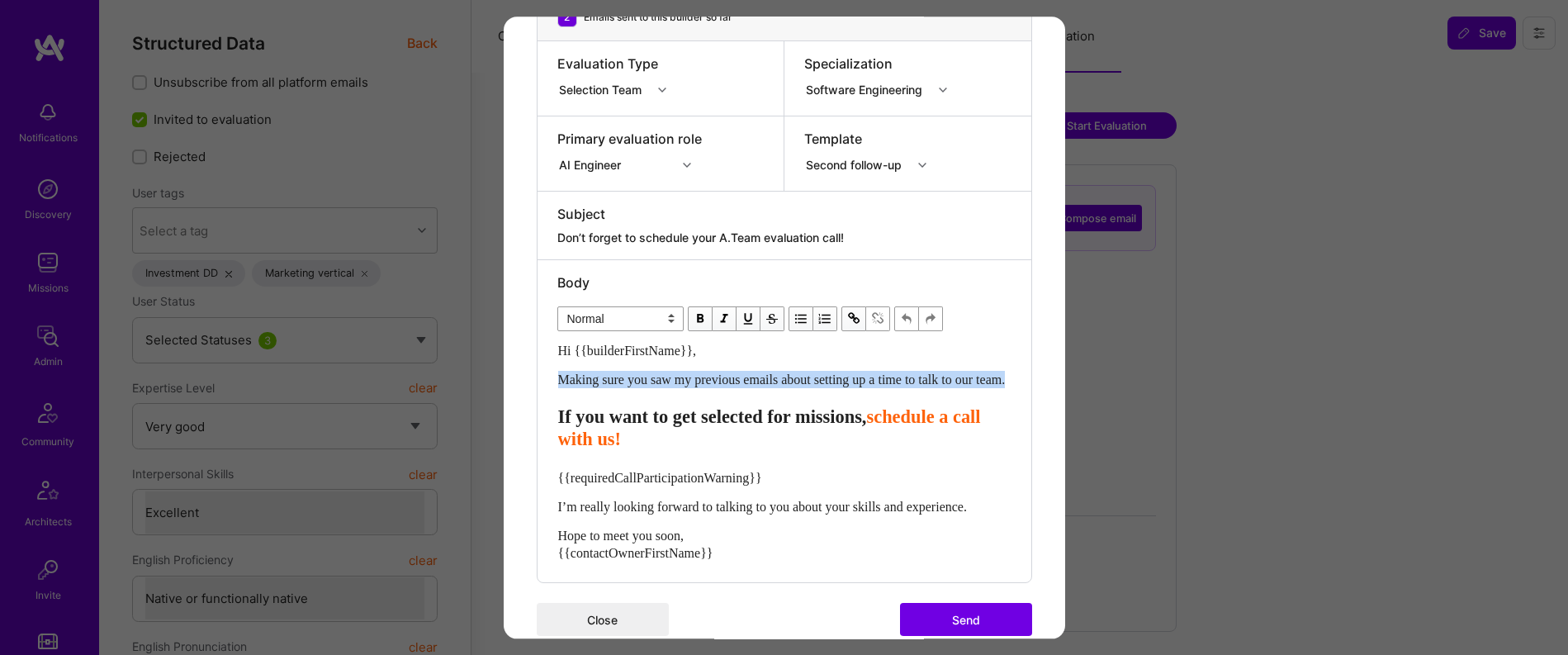 click on "Send invitation to evaluation call Send invitation email or follow-up with a builder. Select an admin Adi Sofer Select interviewers Interviewers 6 2 Emails sent to this builder so far Evaluation Type Selection Team Specialization Software Engineering Primary evaluation role AI Engineer Template Second follow-up Subject Don’t forget to schedule your A.Team evaluation call! Body Normal Heading Large Heading Medium Heading Small Normal Hi {{builderFirstName}}, Making sure you saw my previous emails about setting up a time to talk to our team. If you want to get selected for missions,  schedule a call with us! {{requiredCallParticipationWarning}} I’m really looking forward to talking to you about your skills and experience. Hope to meet you soon,
{{contactOwnerFirstName}} Close Send" at bounding box center [784, 327] 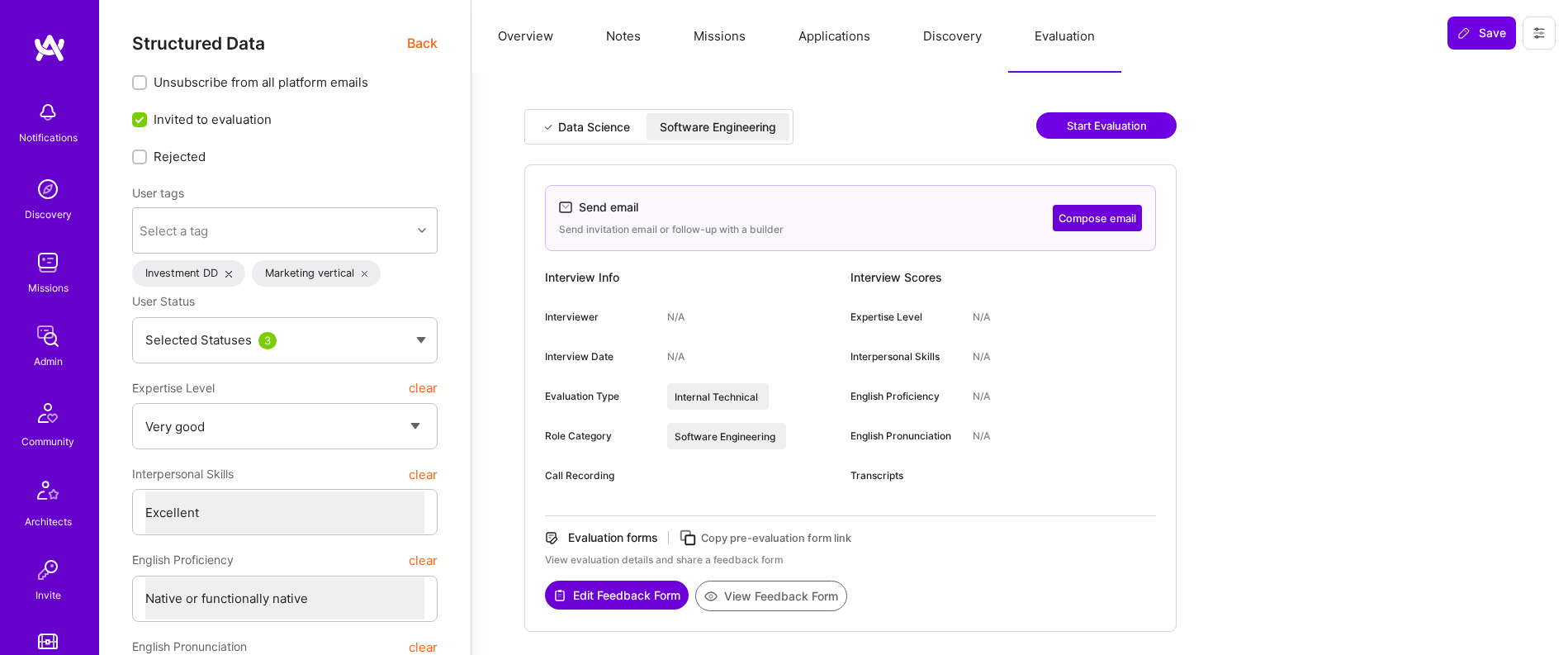 click on "Compose email" at bounding box center (1097, 218) 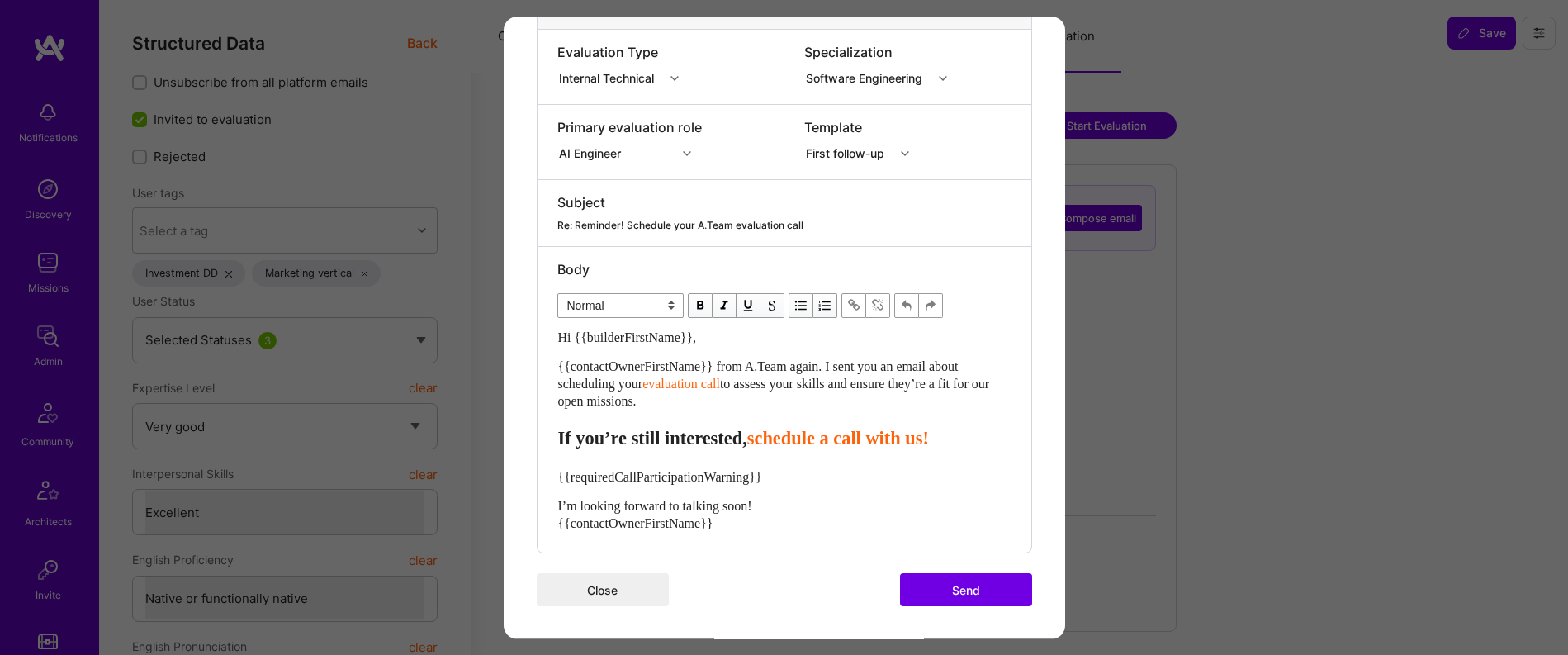 scroll, scrollTop: 234, scrollLeft: 0, axis: vertical 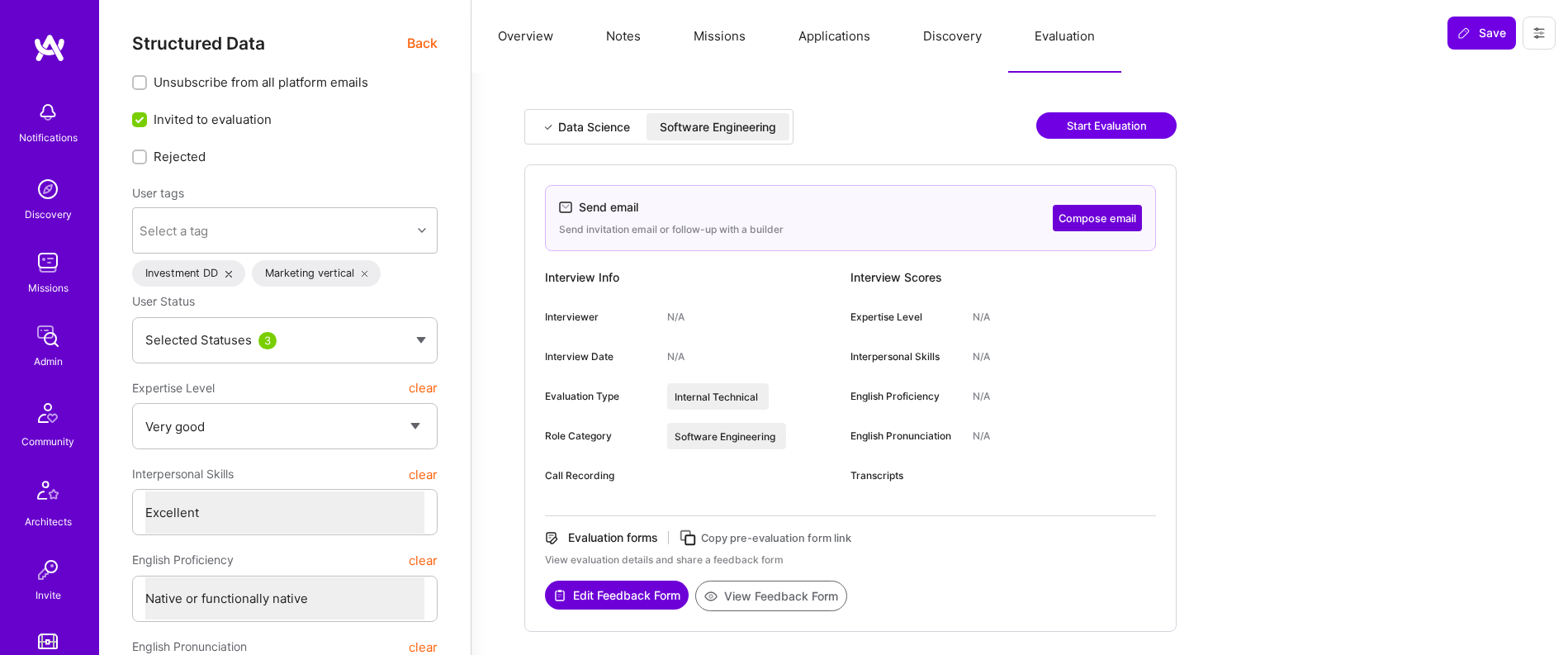 type 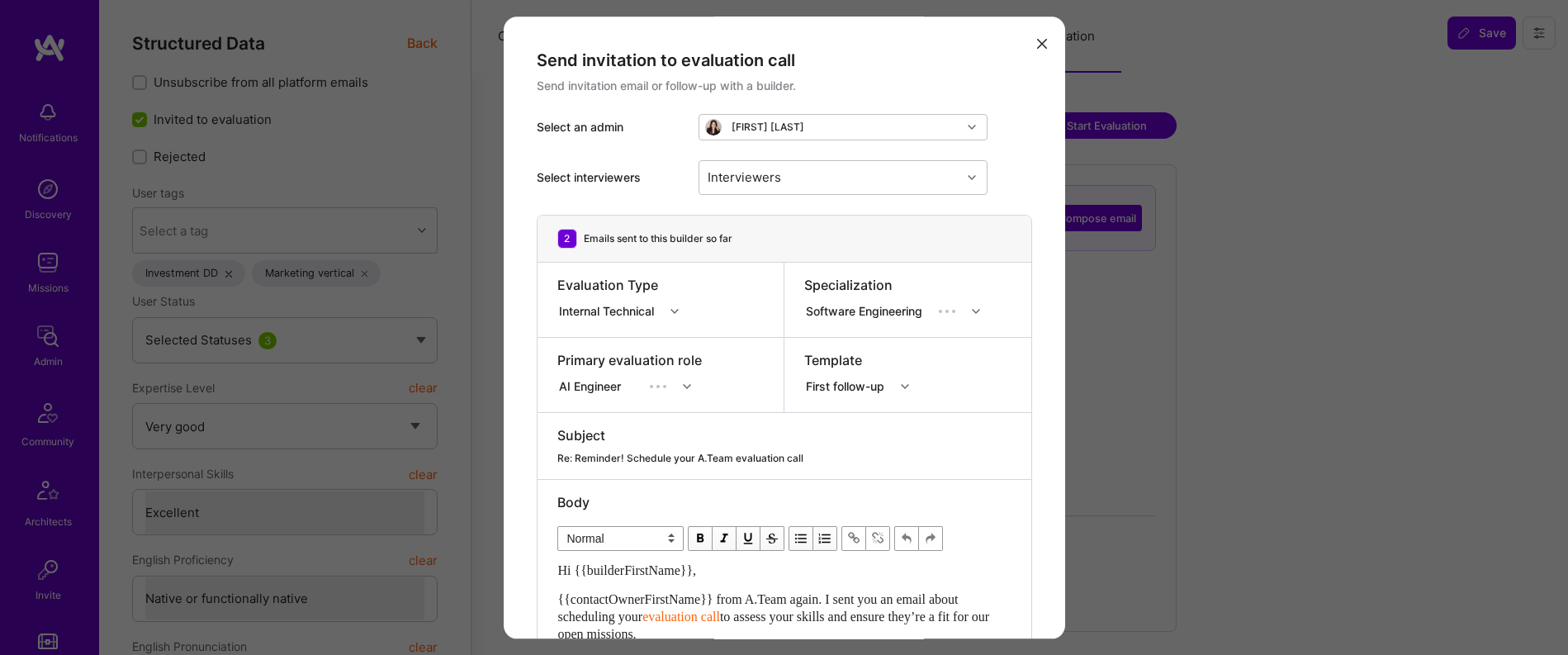 click on "First follow-up" at bounding box center (848, 386) 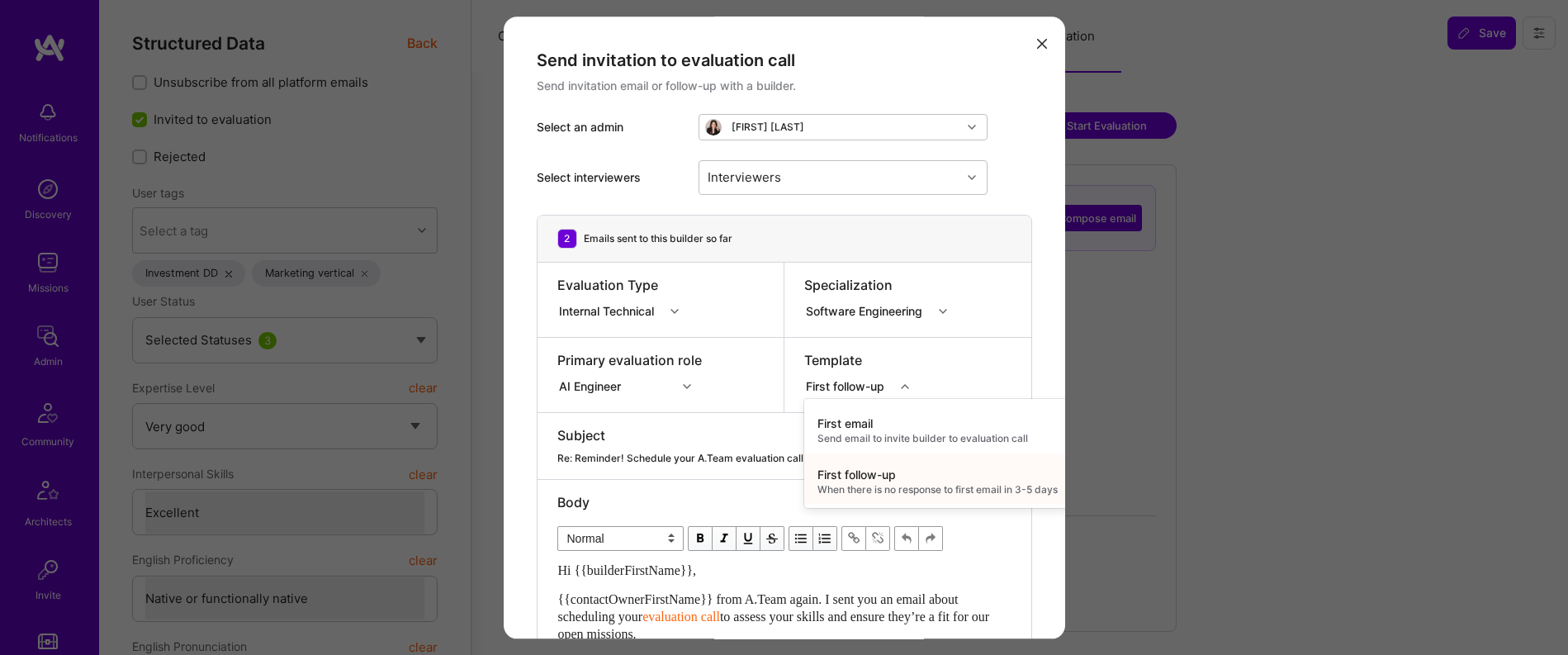 click on "First follow-up" at bounding box center (937, 475) 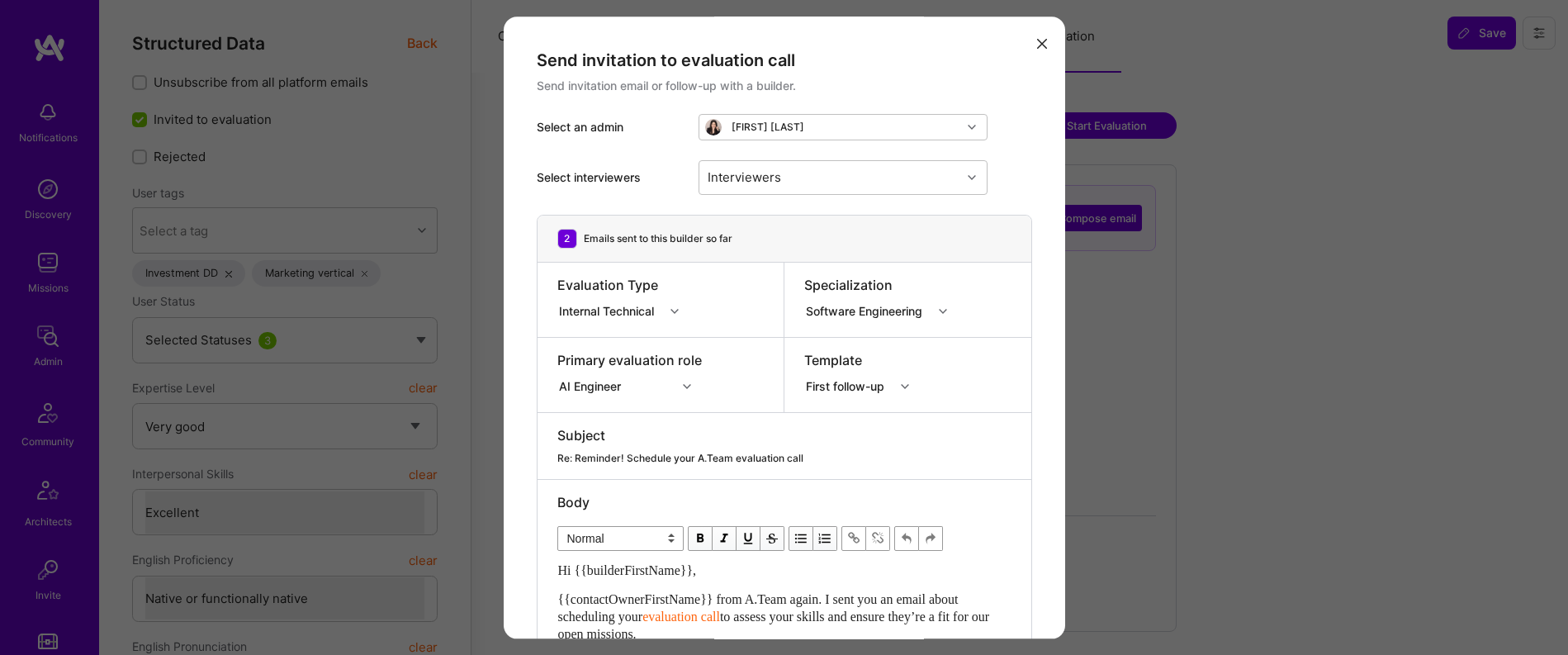 click at bounding box center [1042, 45] 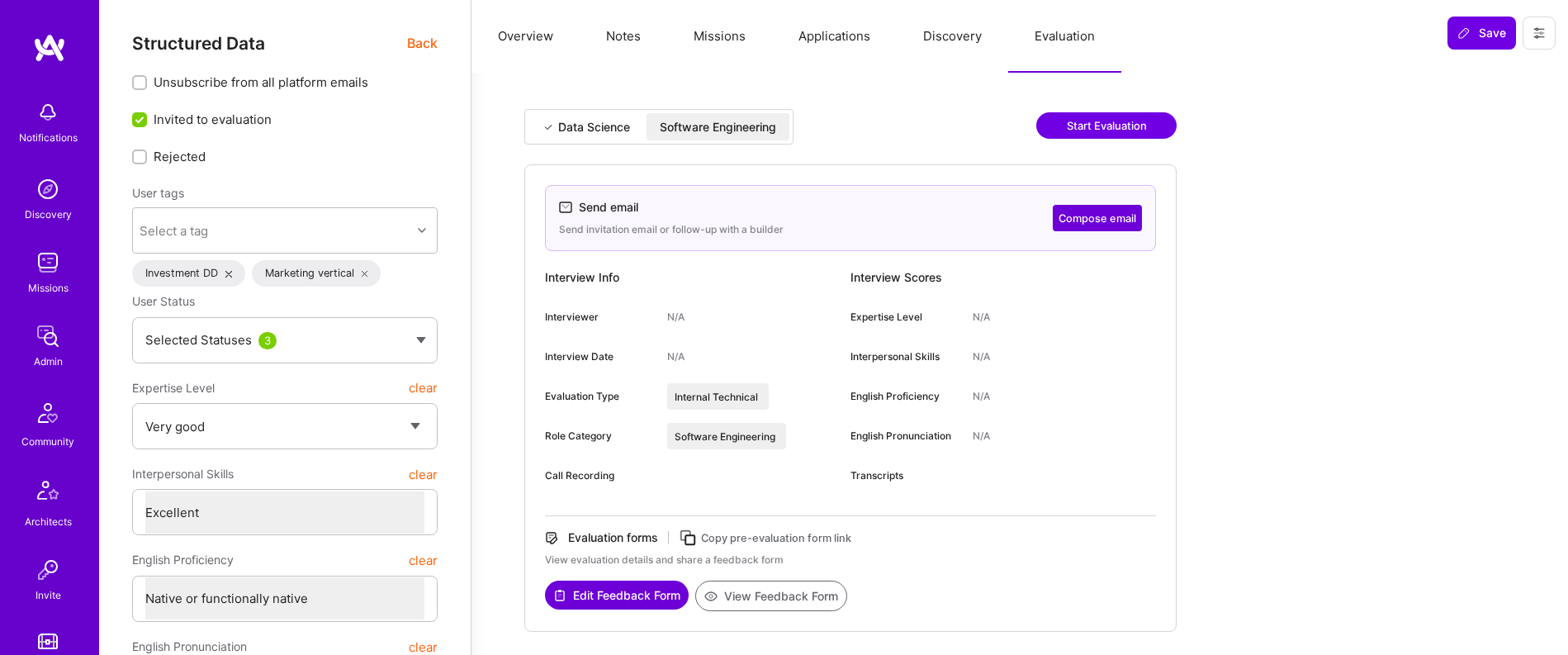 click on "Software Engineering" at bounding box center [718, 127] 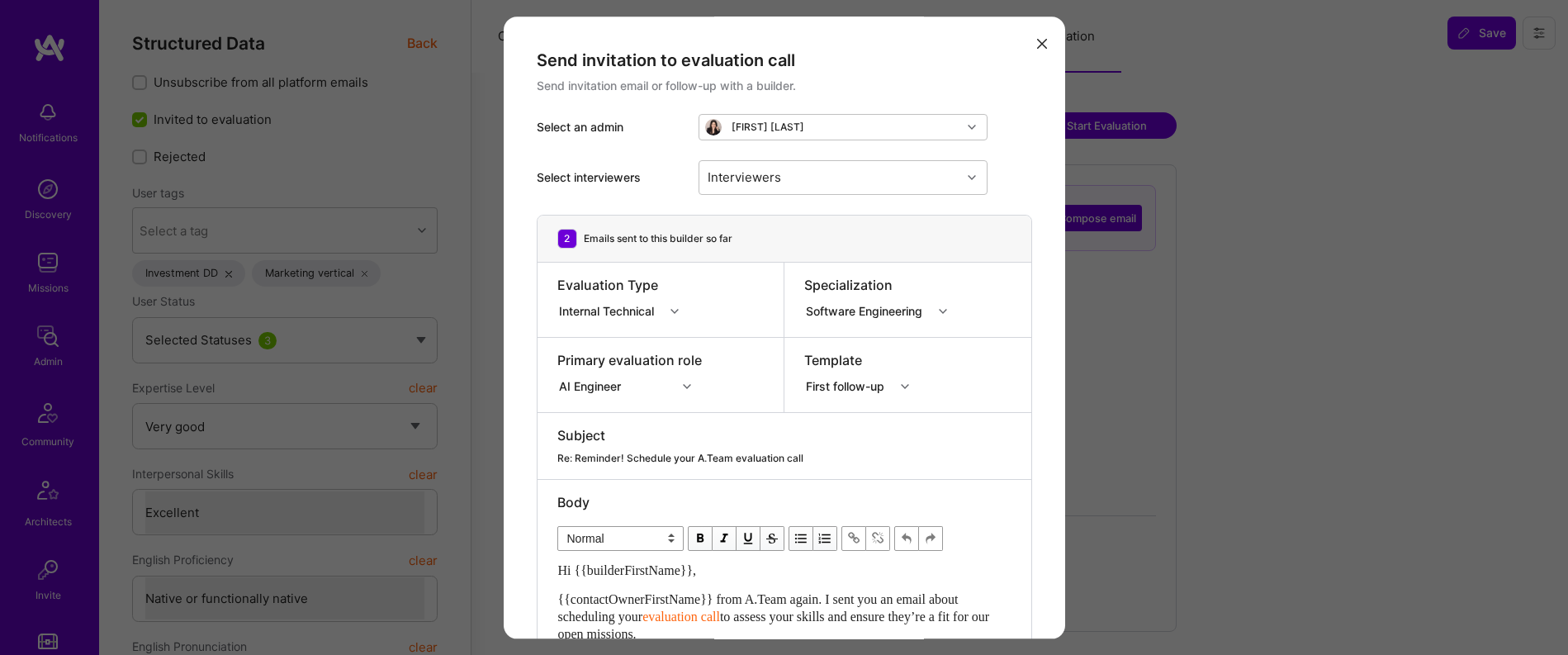 click at bounding box center (676, 311) 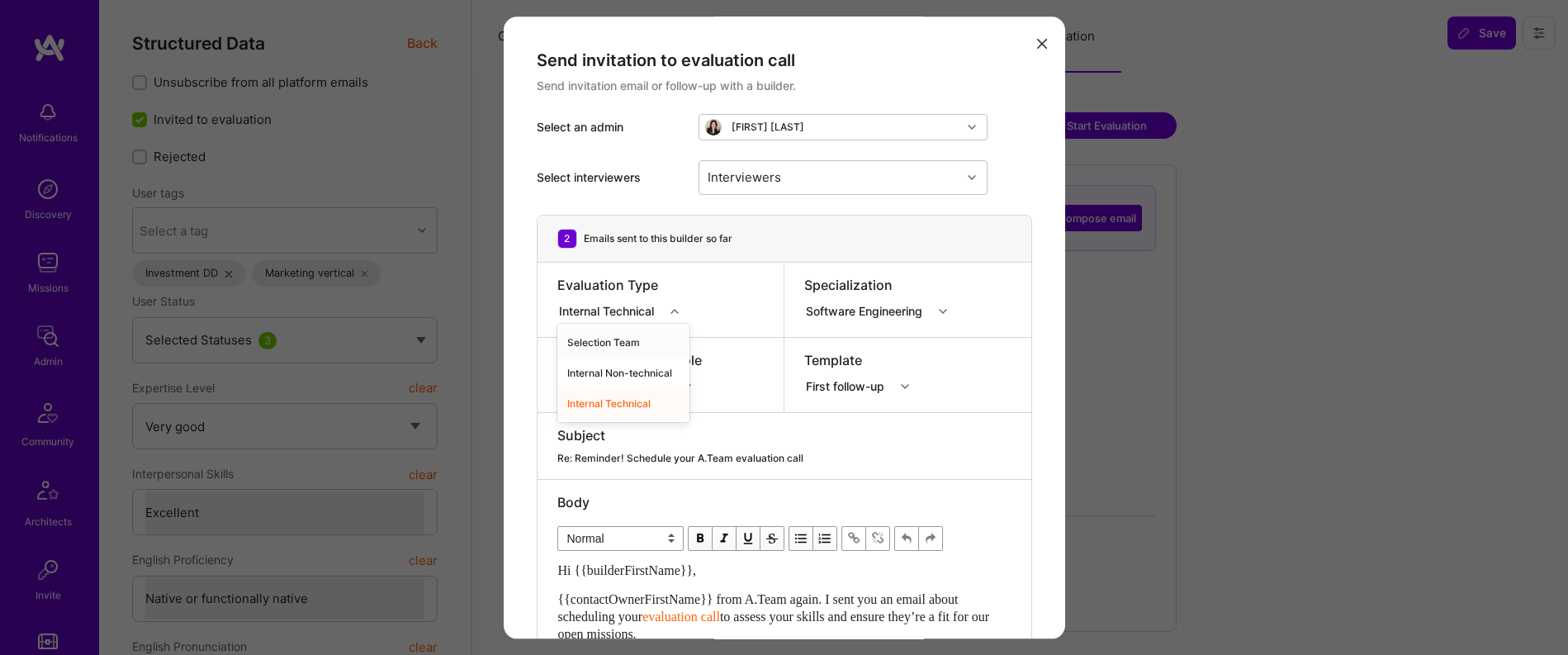 click on "Selection Team" at bounding box center [623, 342] 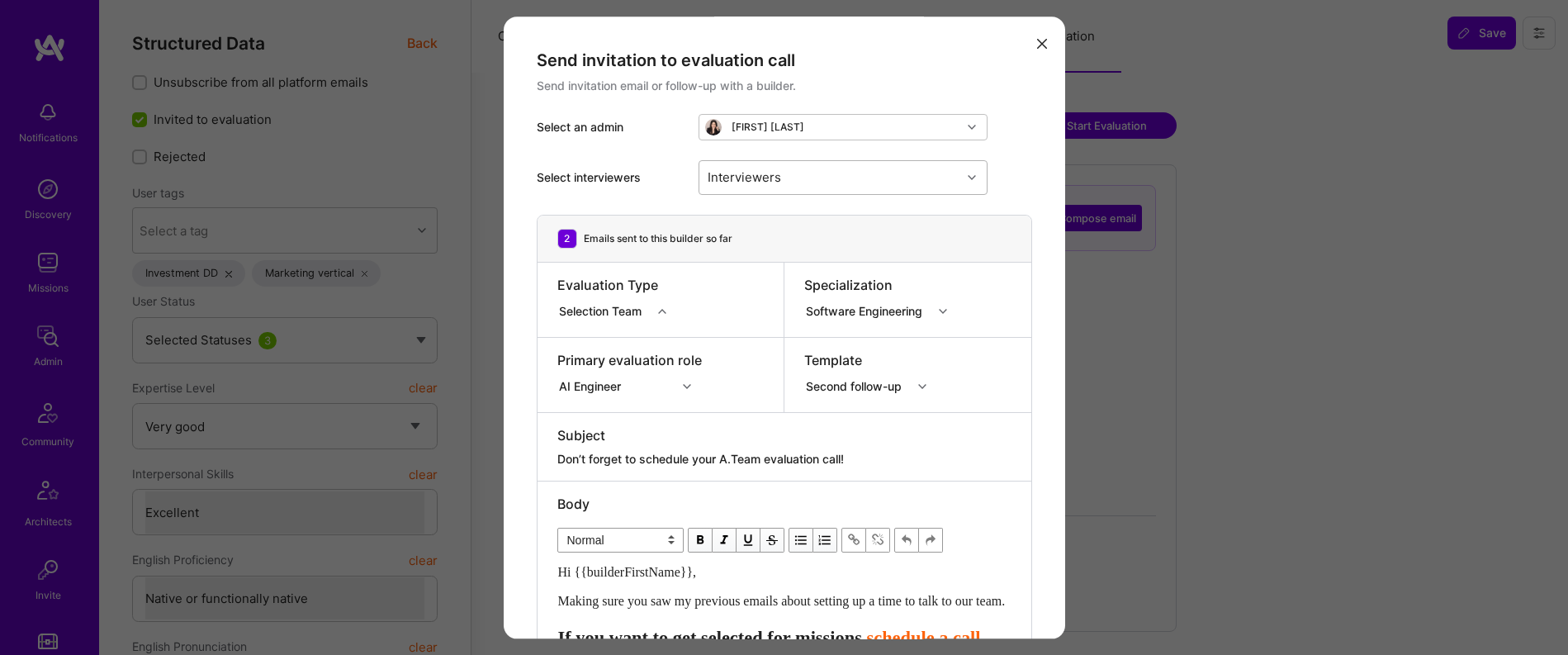 click on "Interviewers" at bounding box center [830, 178] 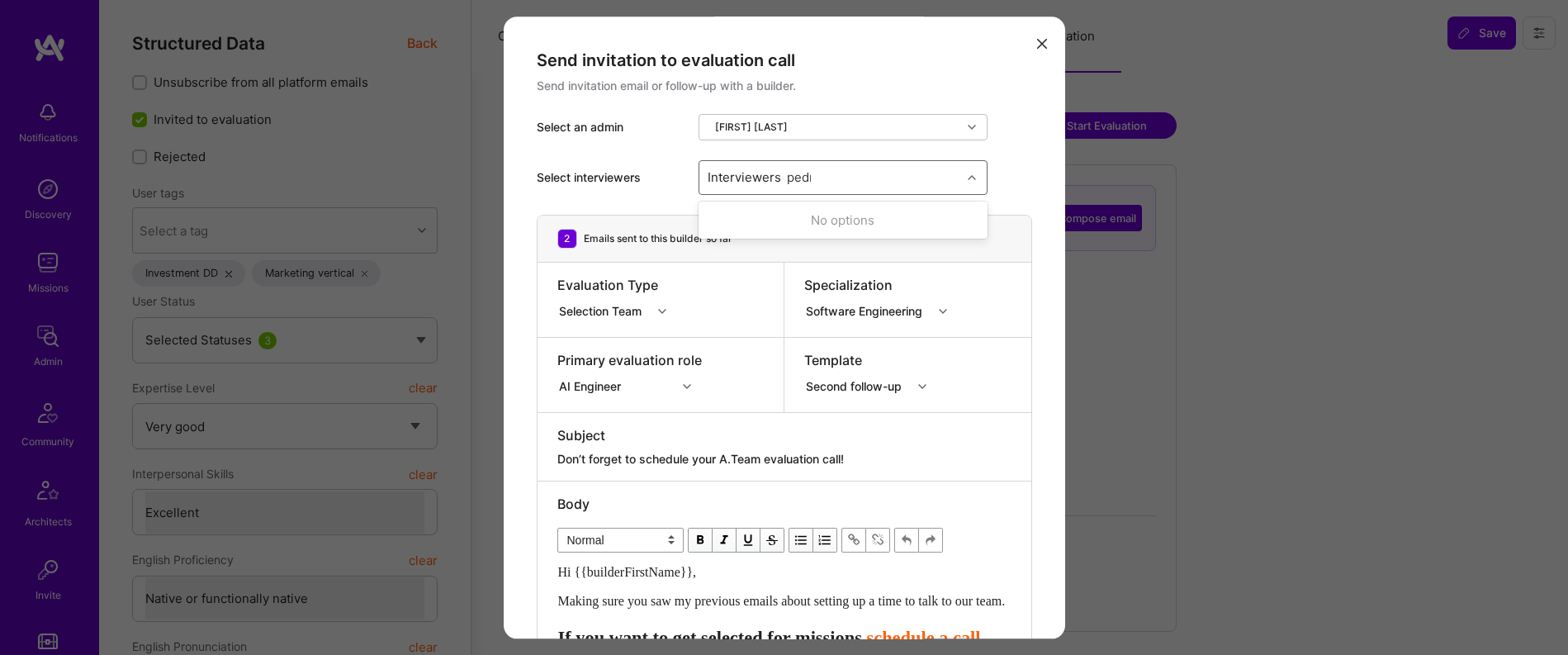 type on "pedro" 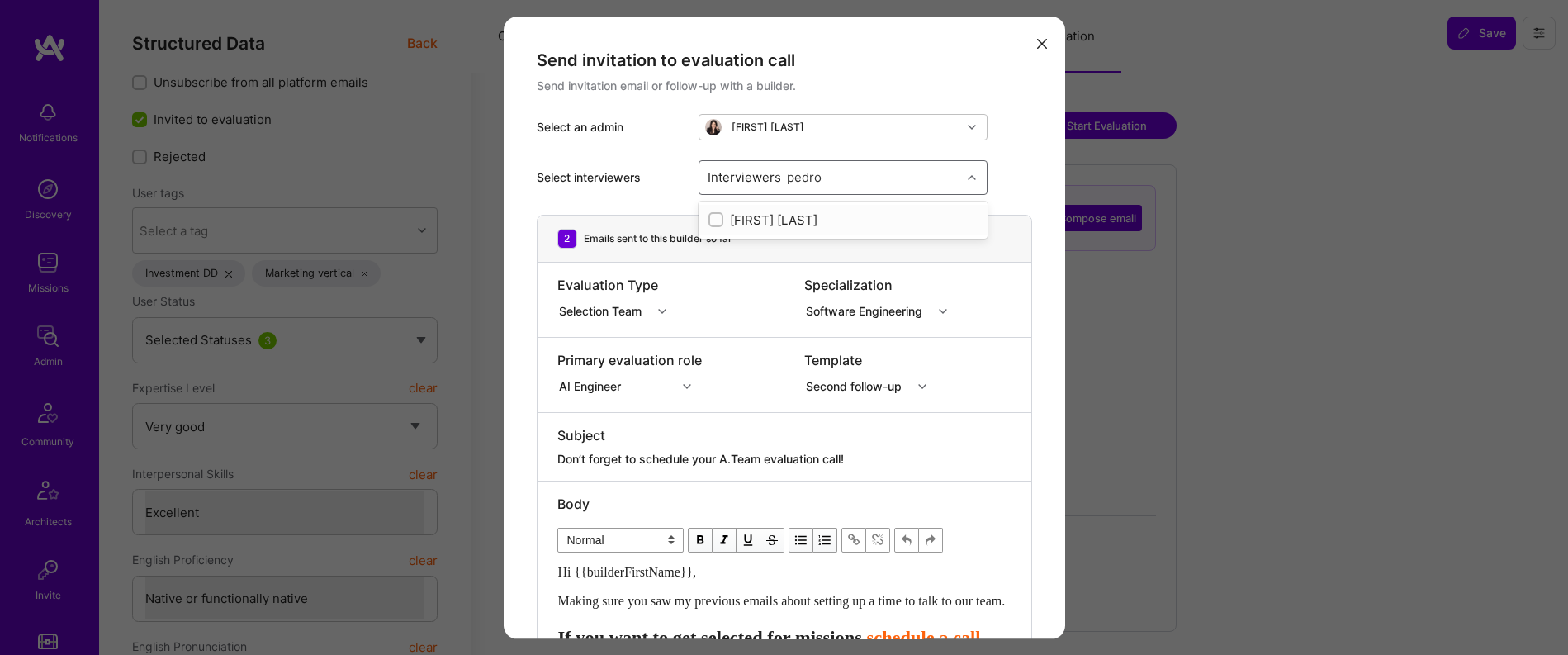 click on "Pedro Nogueira" at bounding box center (843, 220) 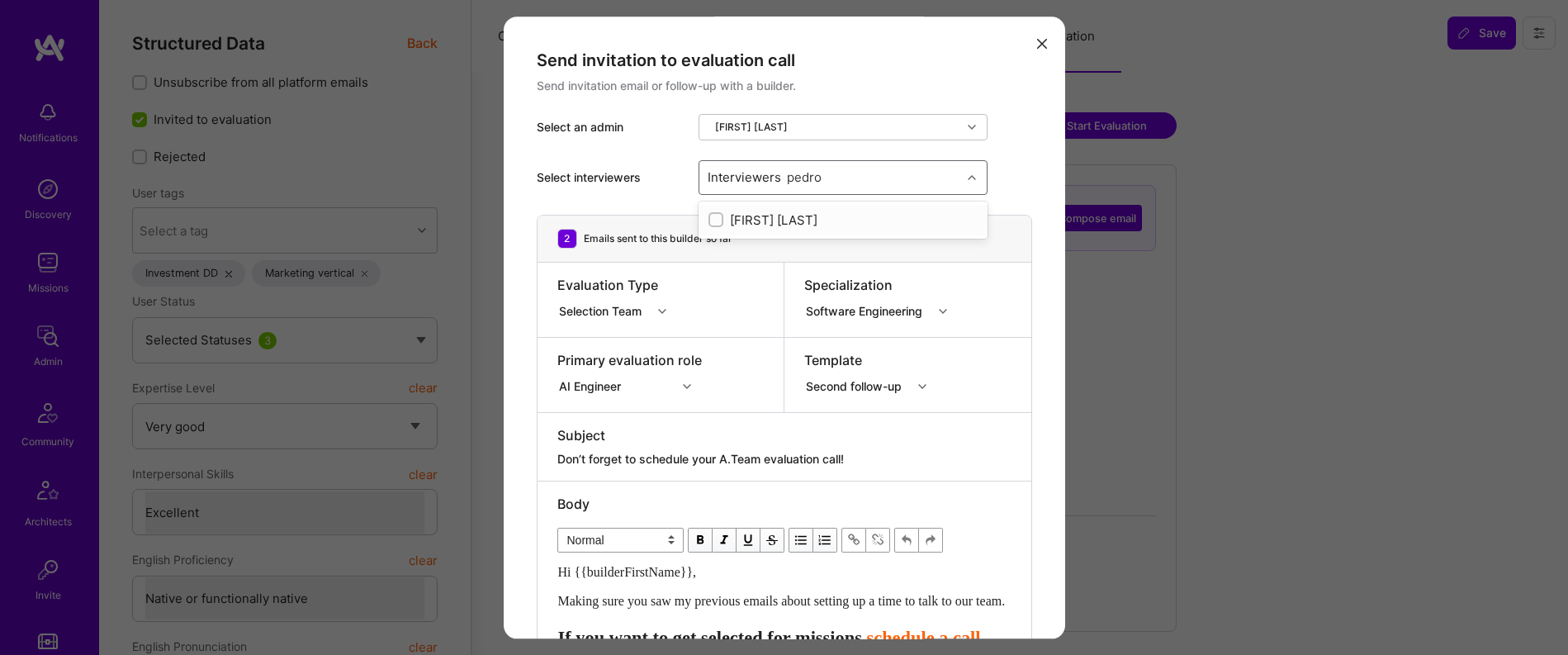 type 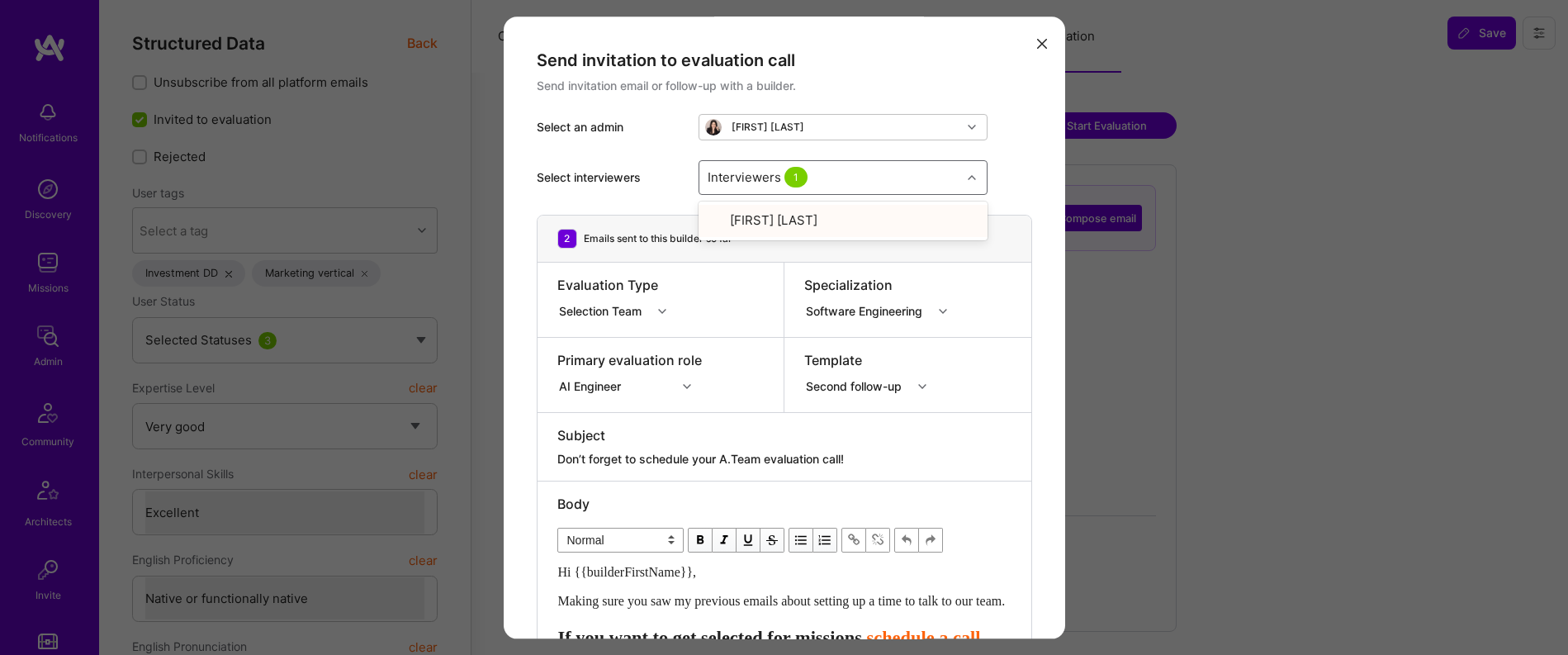 click on "Interviewers 1" at bounding box center [830, 178] 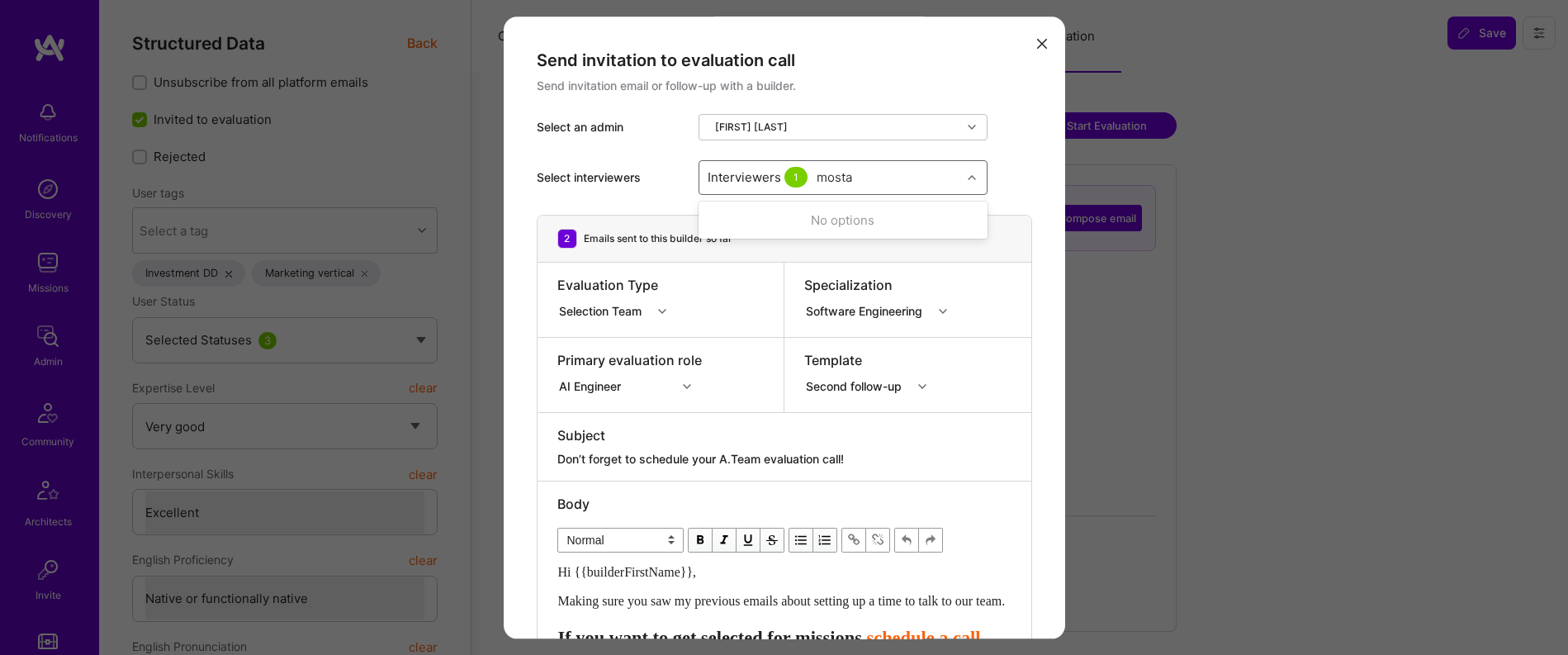 type on "mostaf" 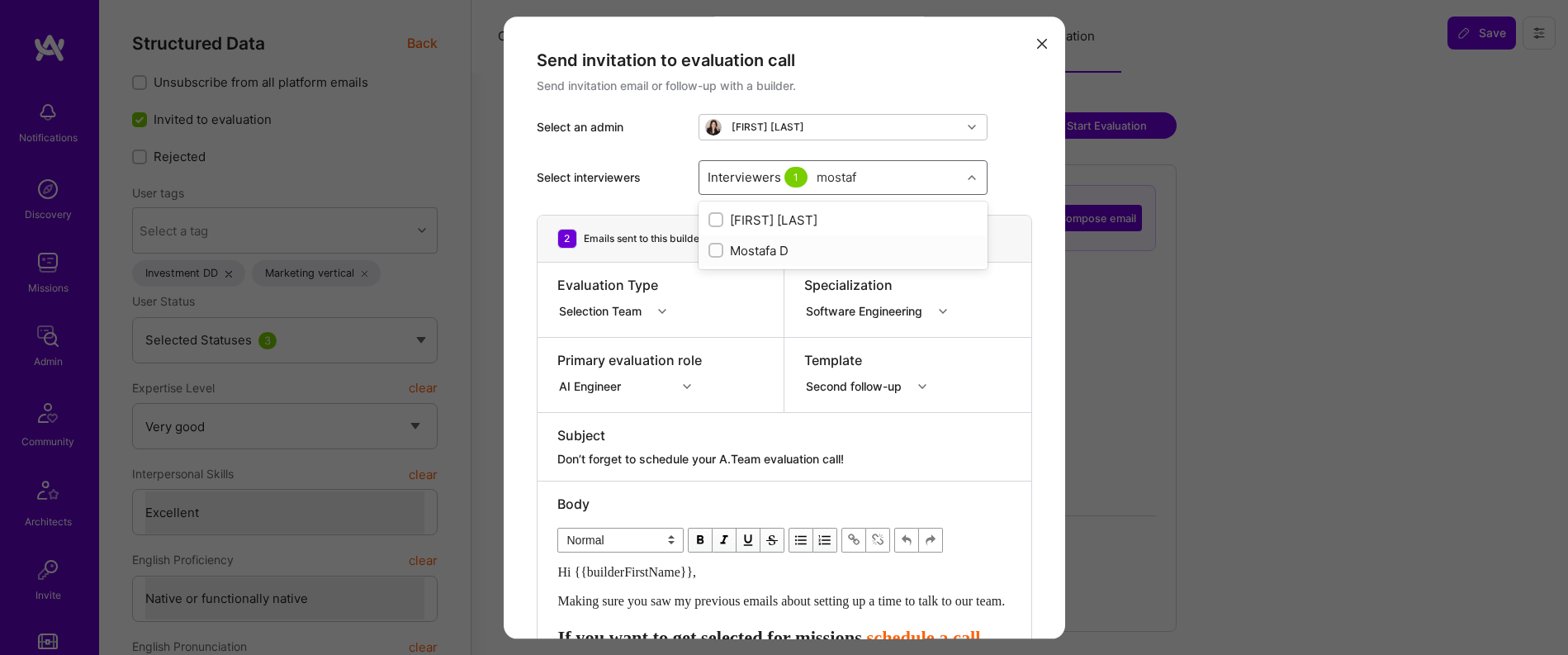 click on "Mostafa D" at bounding box center (843, 250) 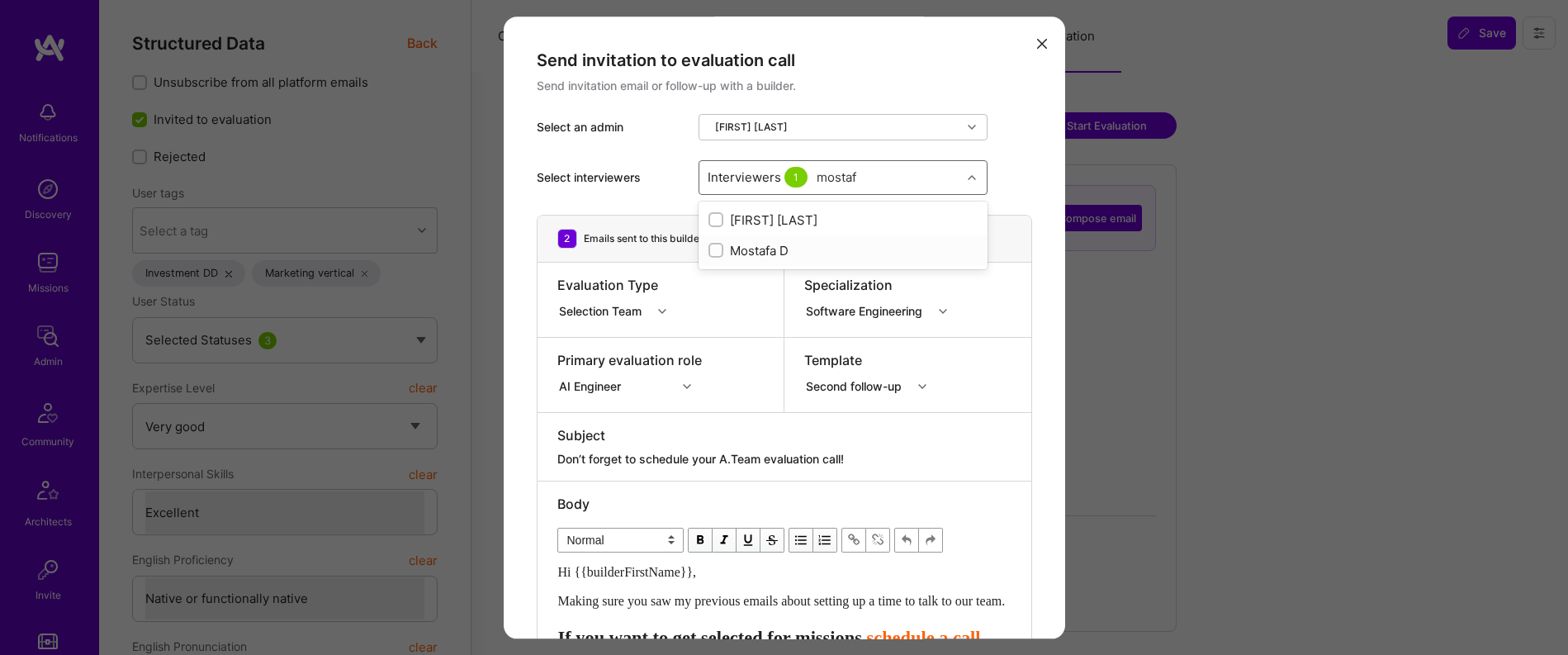 type 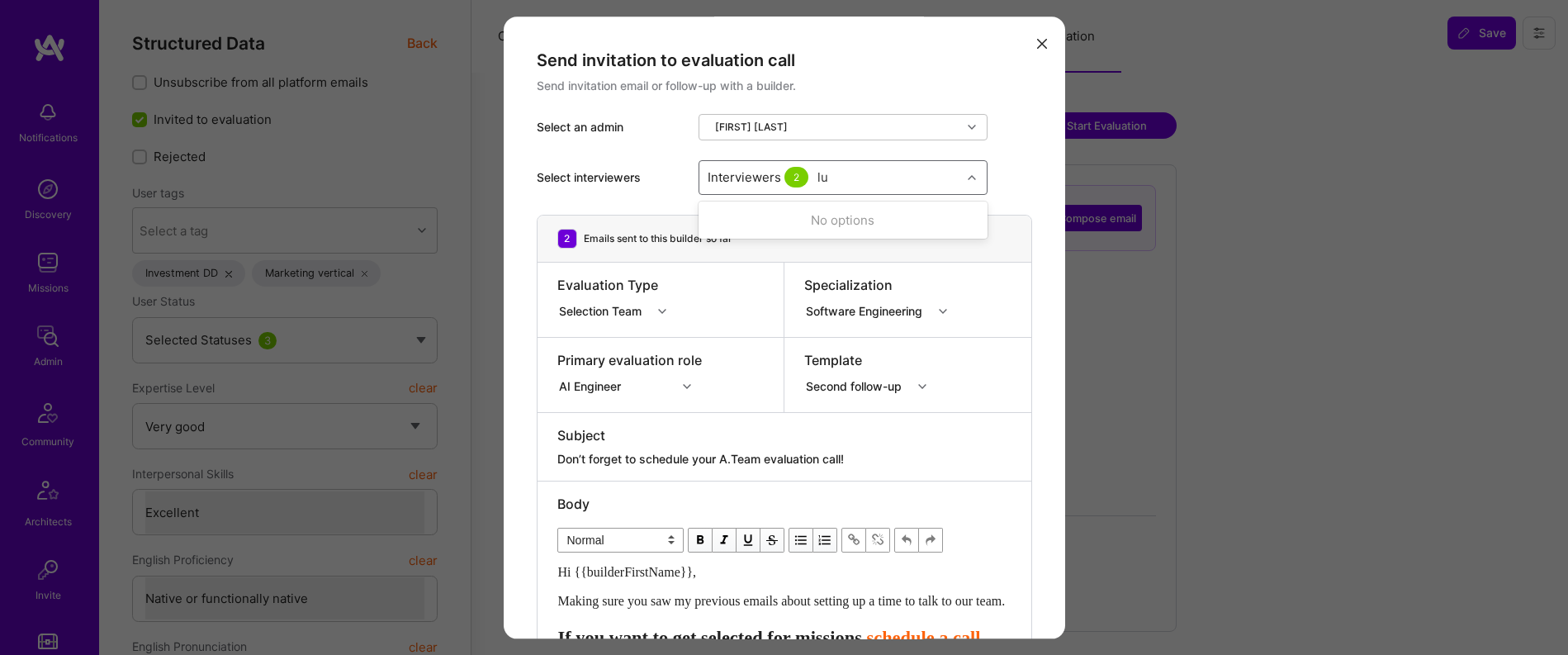 type on "luis" 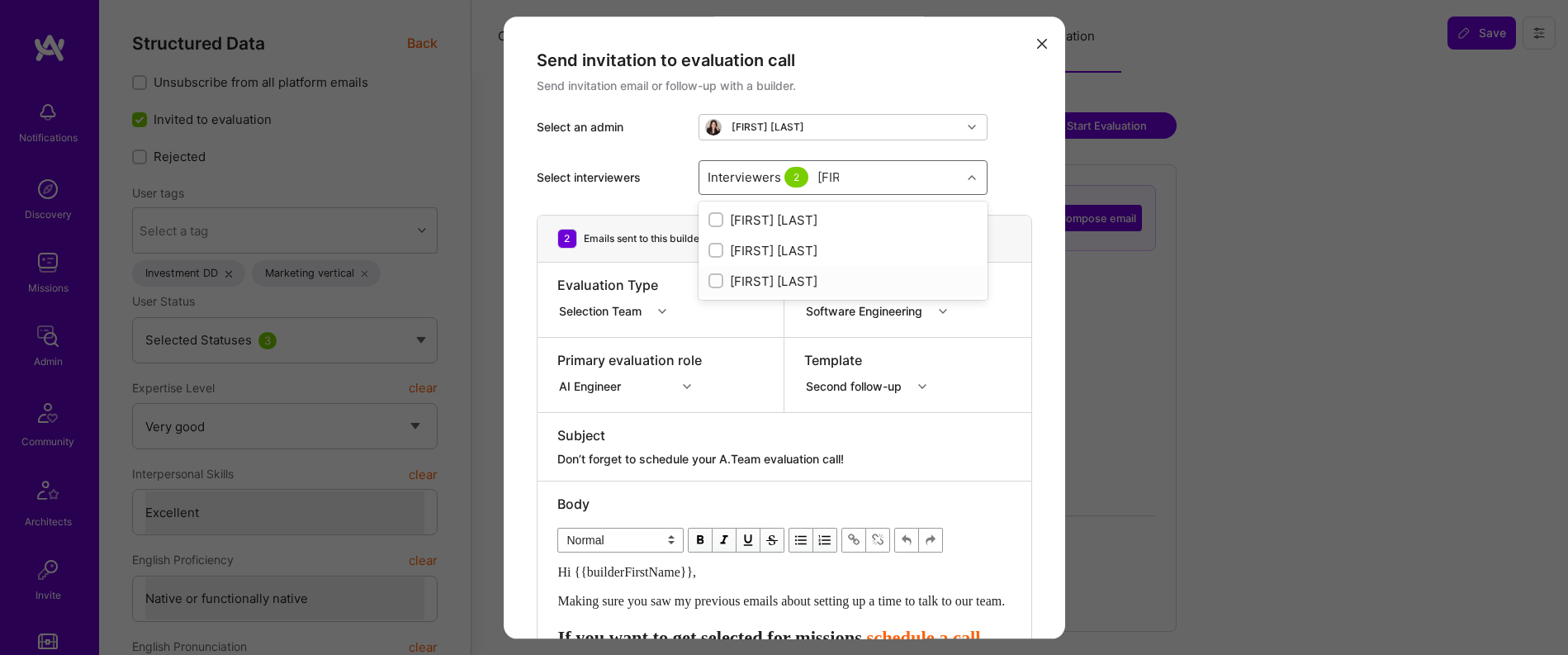 click on "Luis Teofilo" at bounding box center [843, 281] 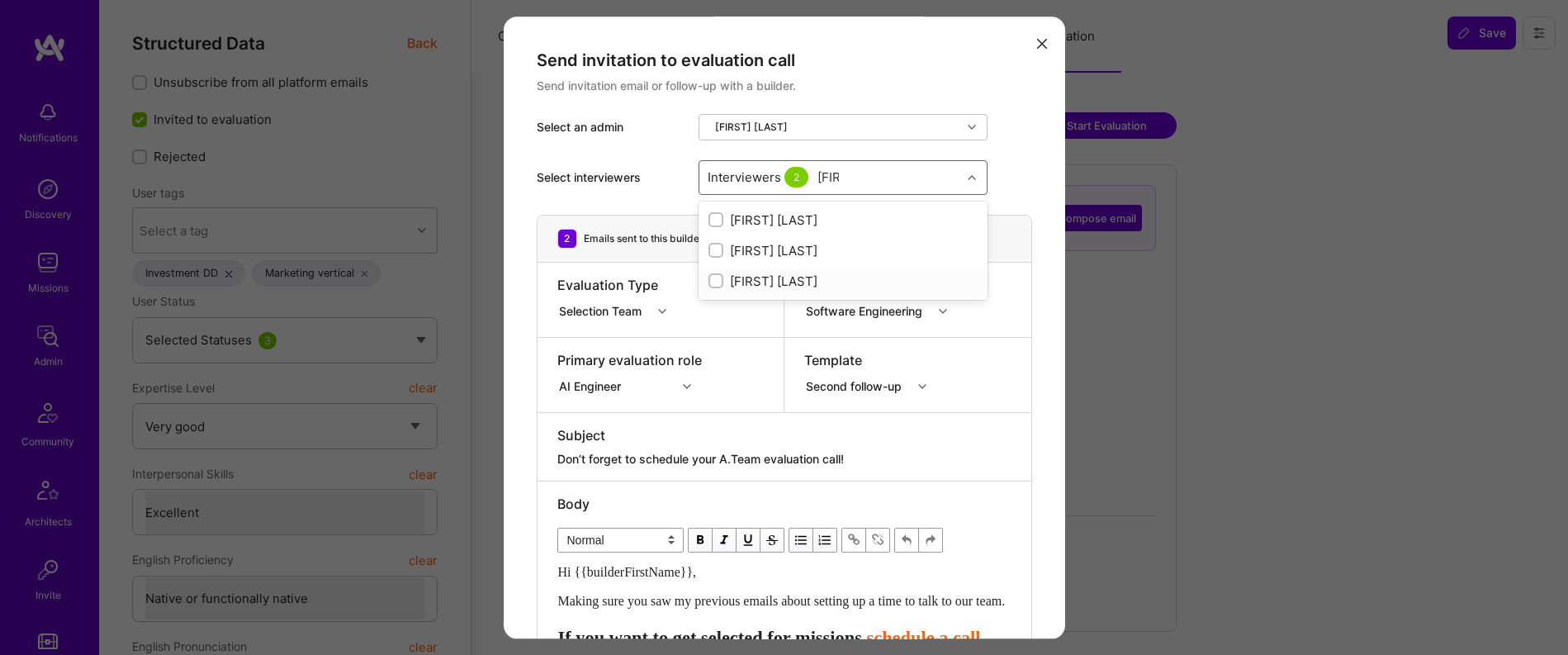 type 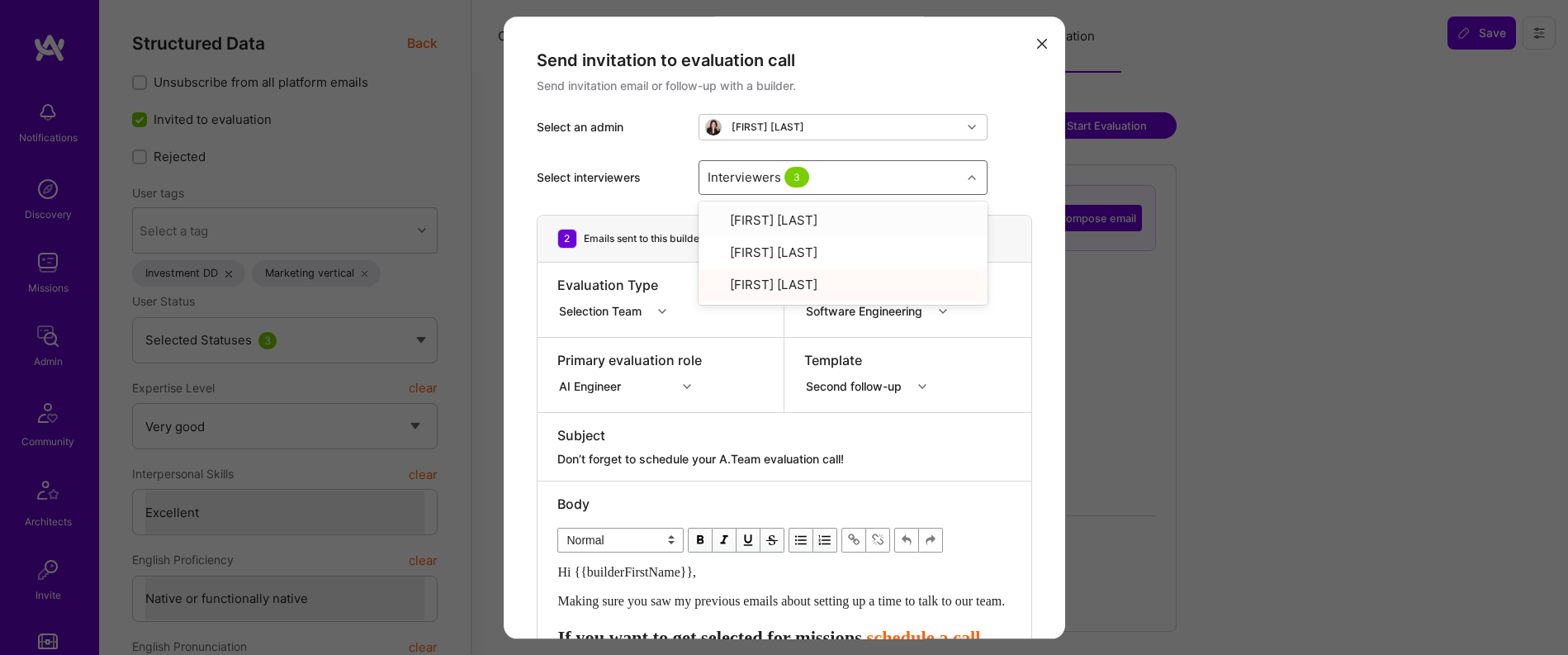 click on "Interviewers 3" at bounding box center [830, 178] 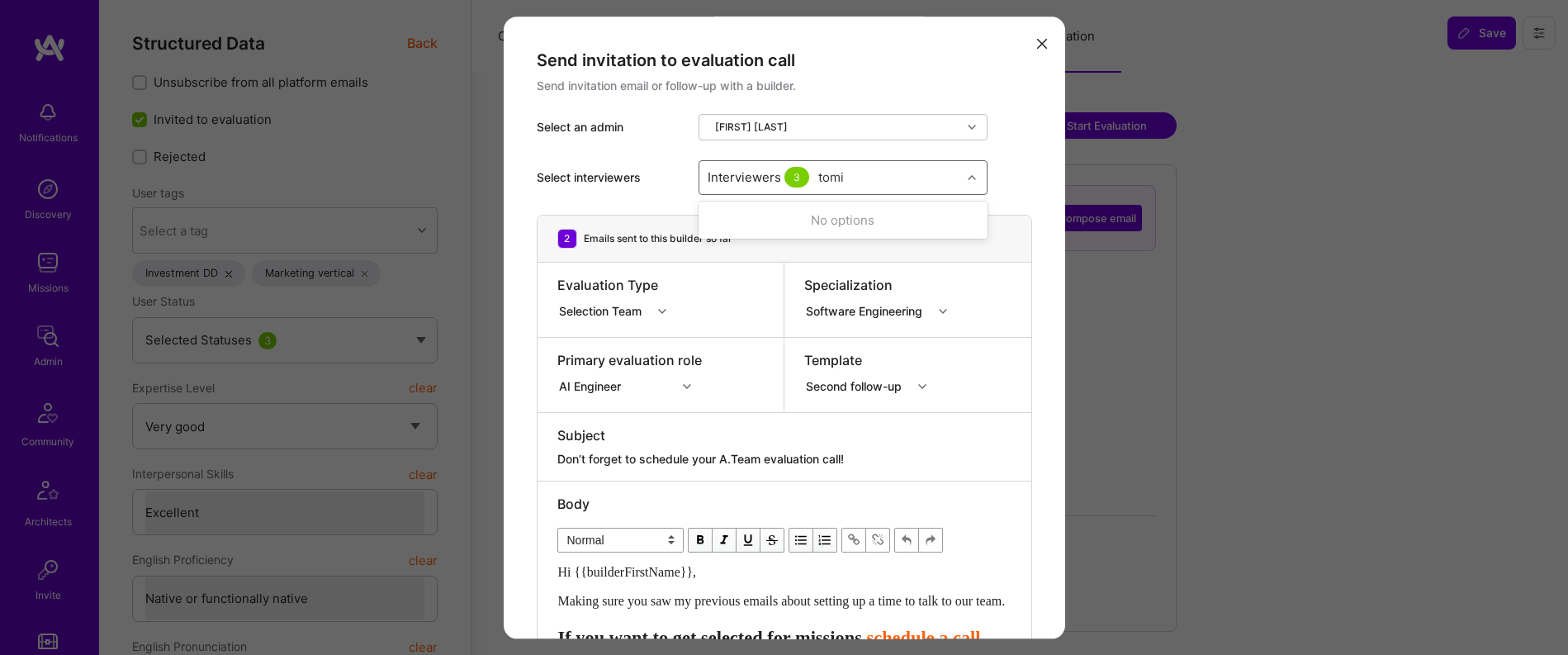 type on "tomis" 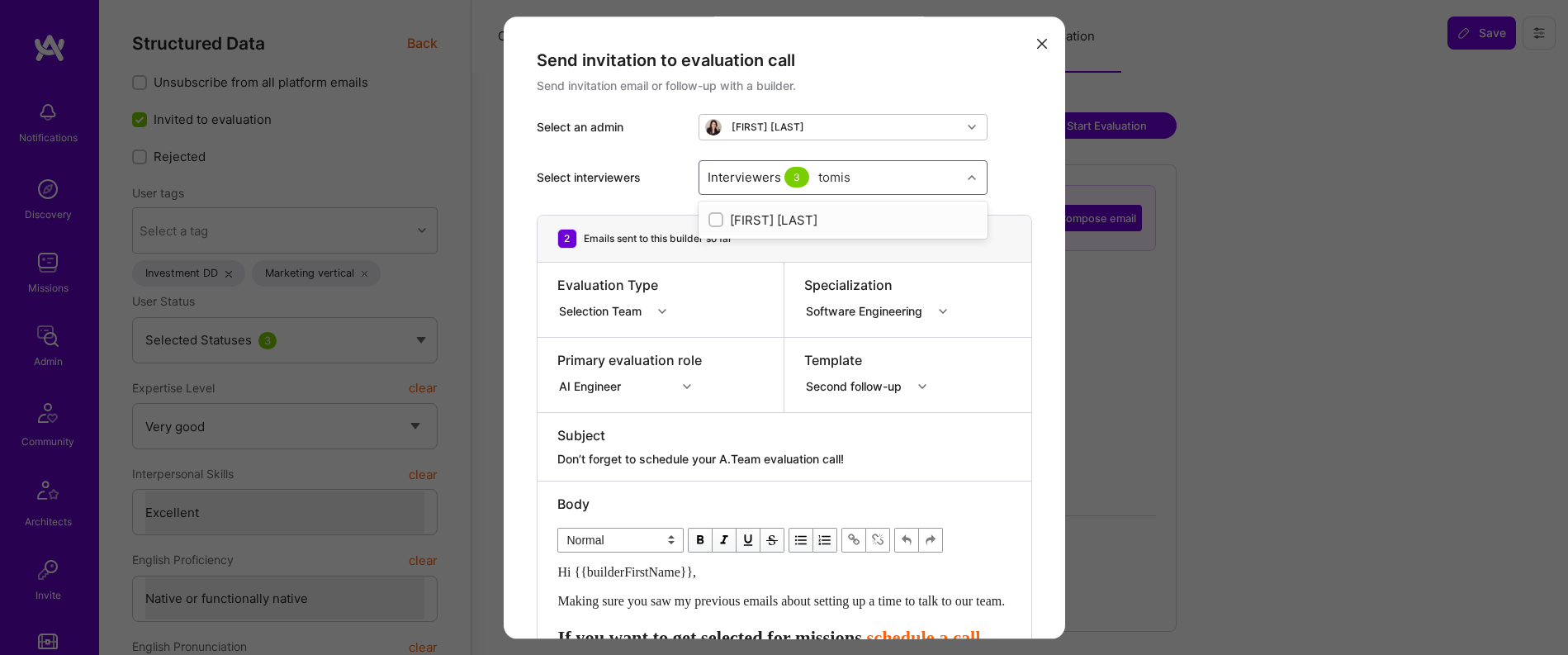 click on "Tomislav Peharda" at bounding box center (843, 220) 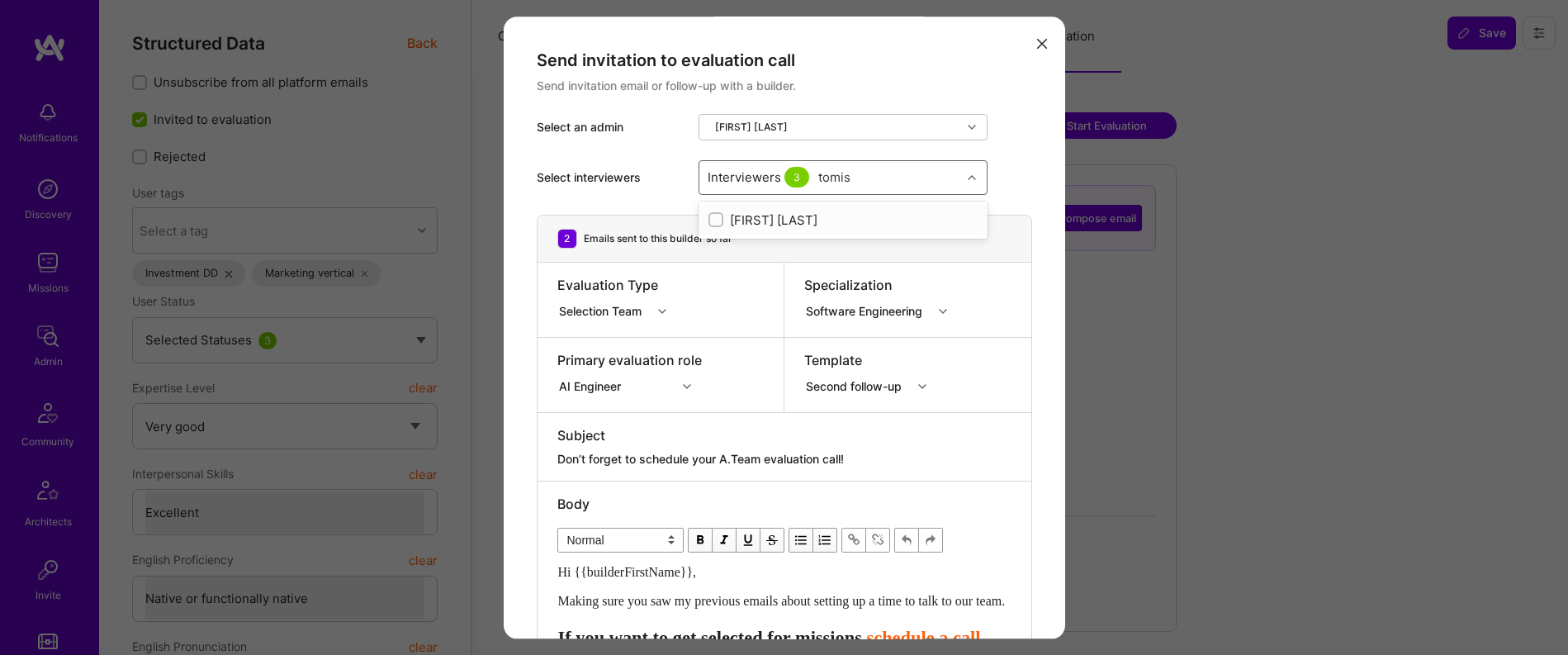 type 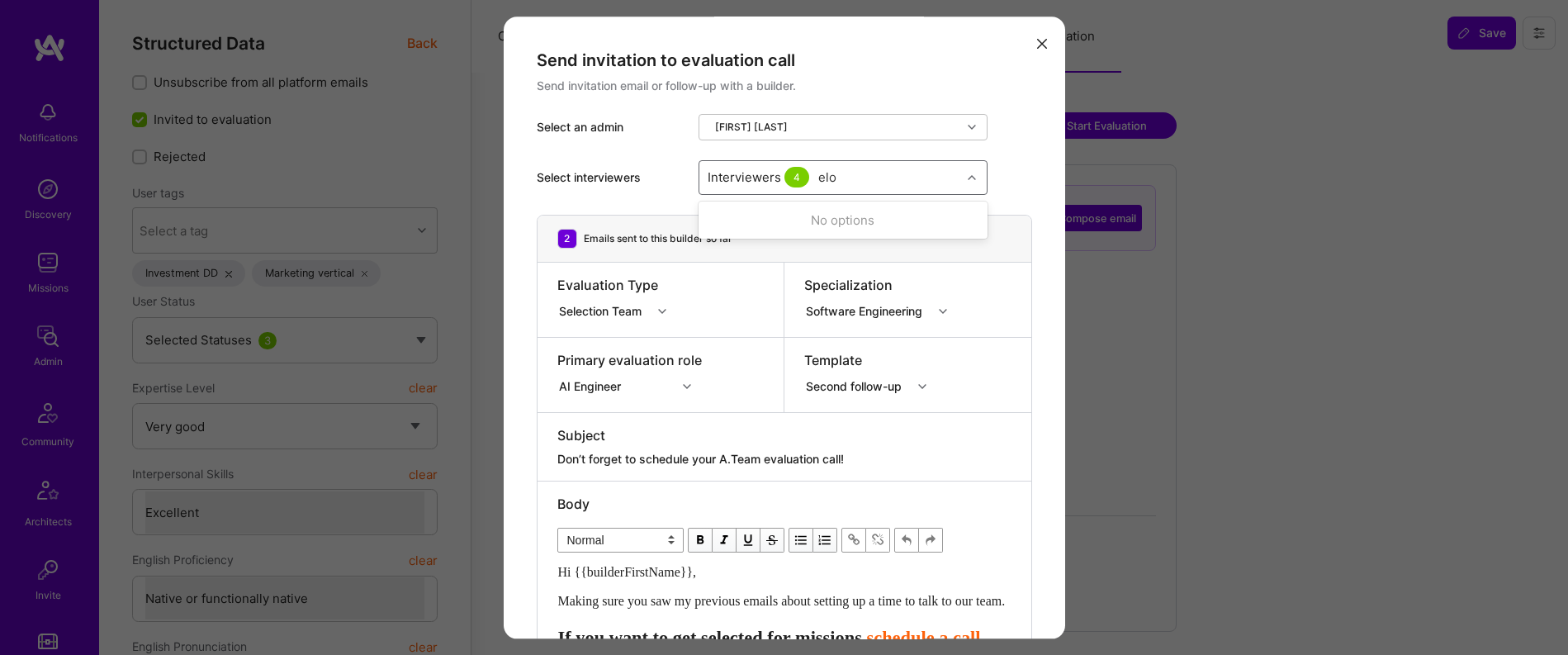 type on "elon" 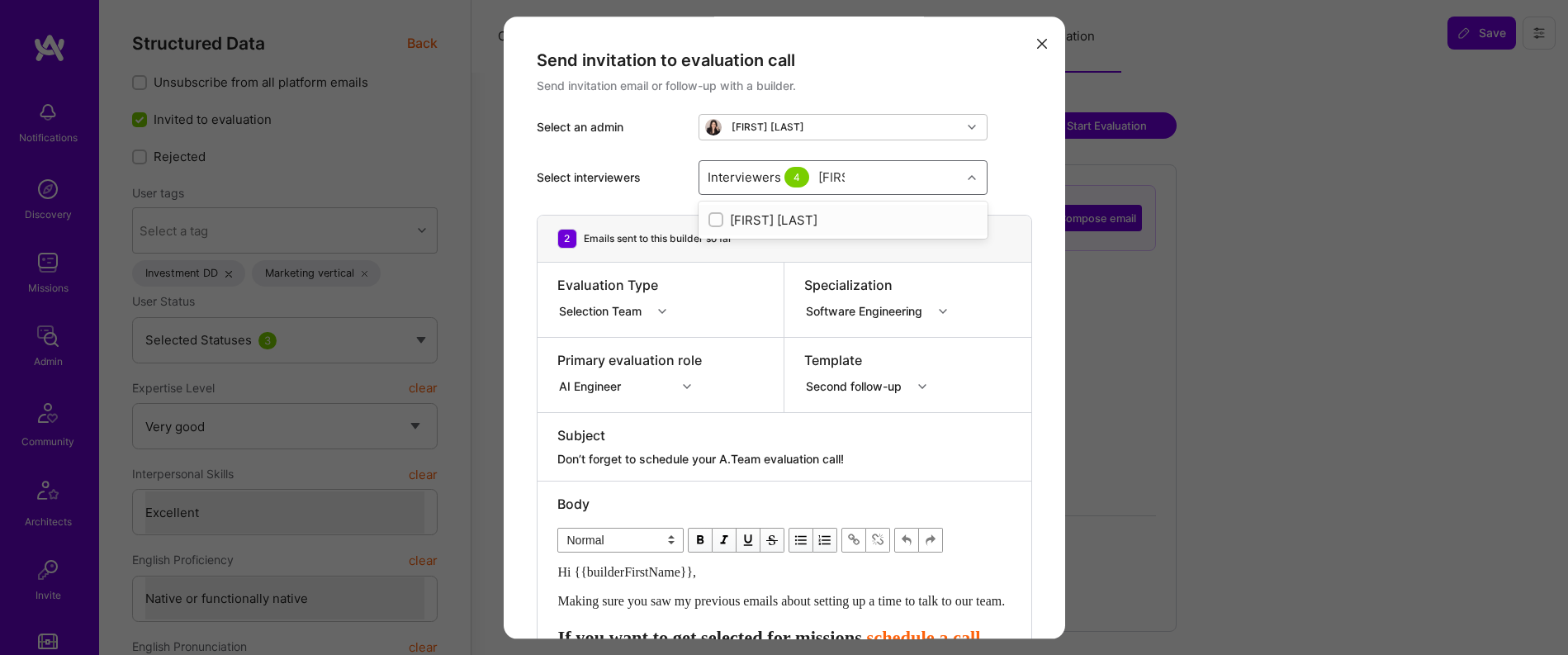 click on "Elon Salfati" at bounding box center [843, 220] 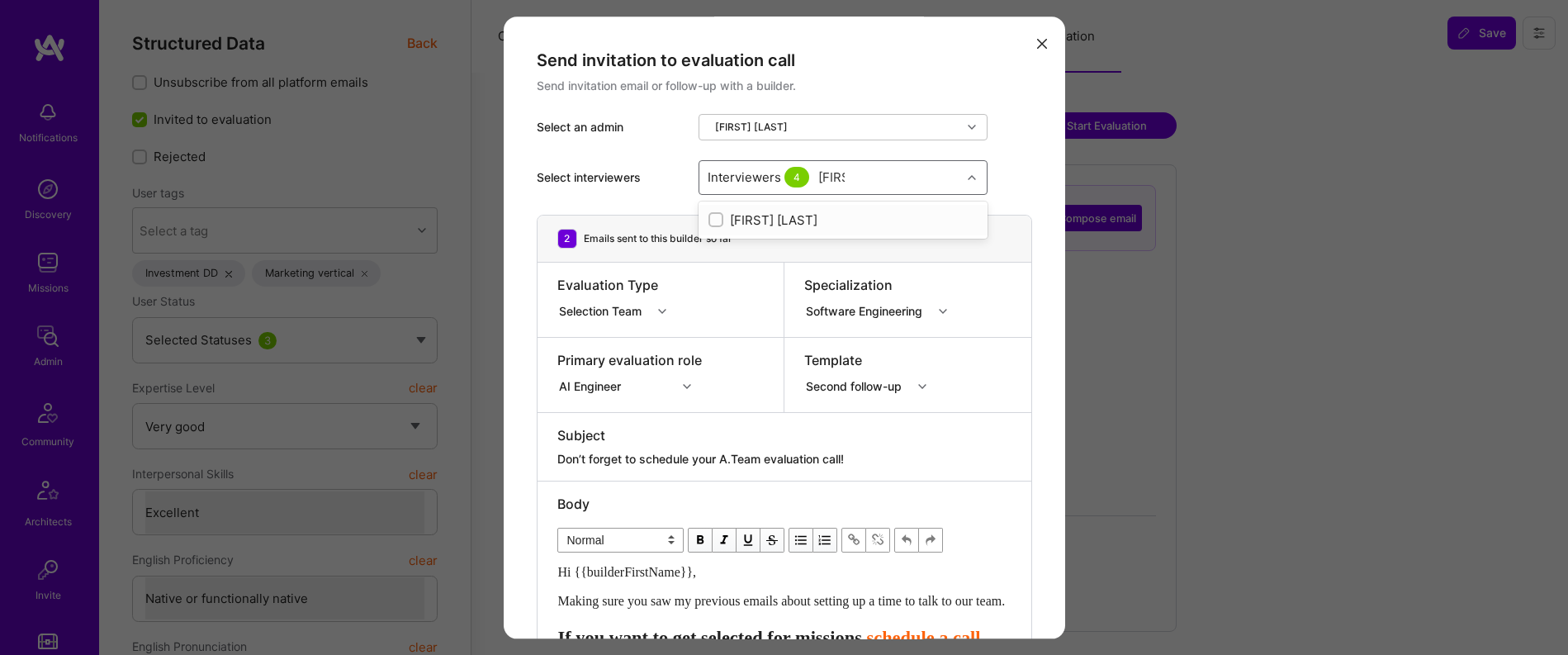 type 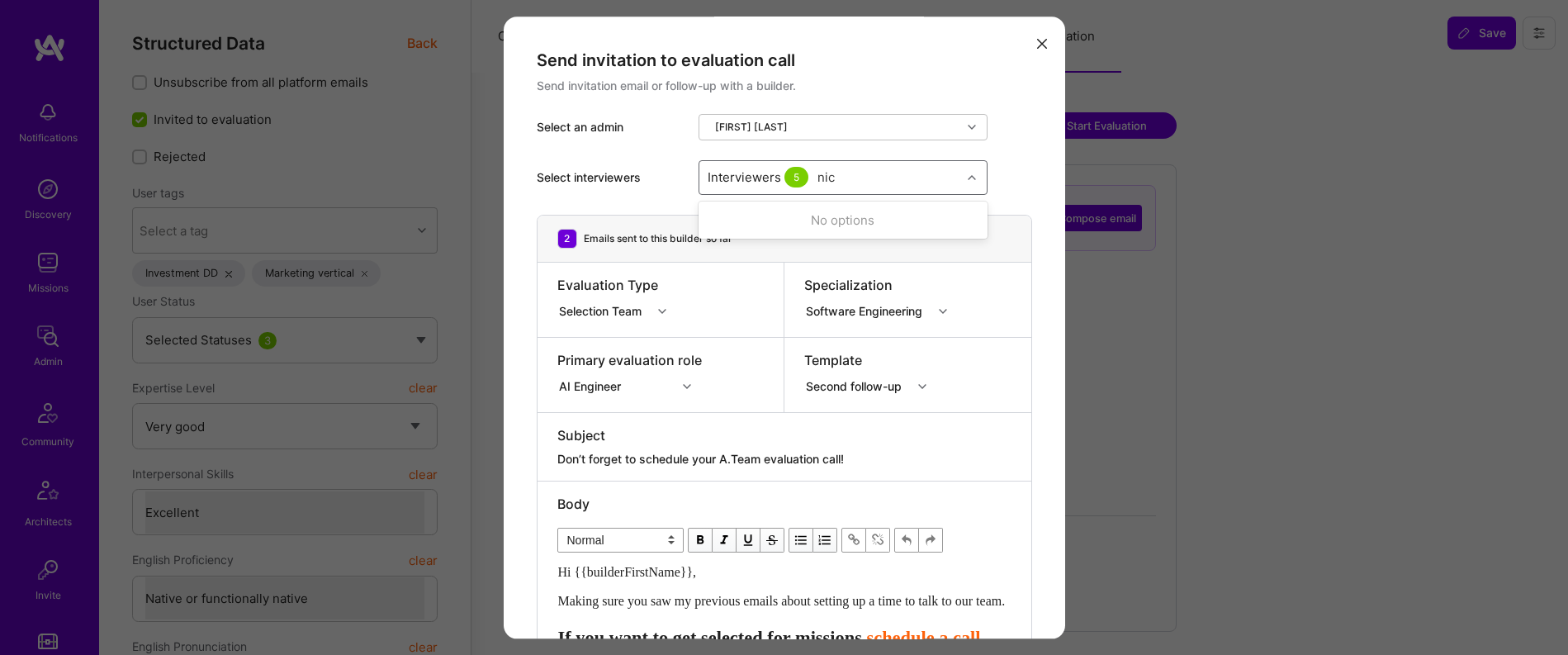 type on "nick" 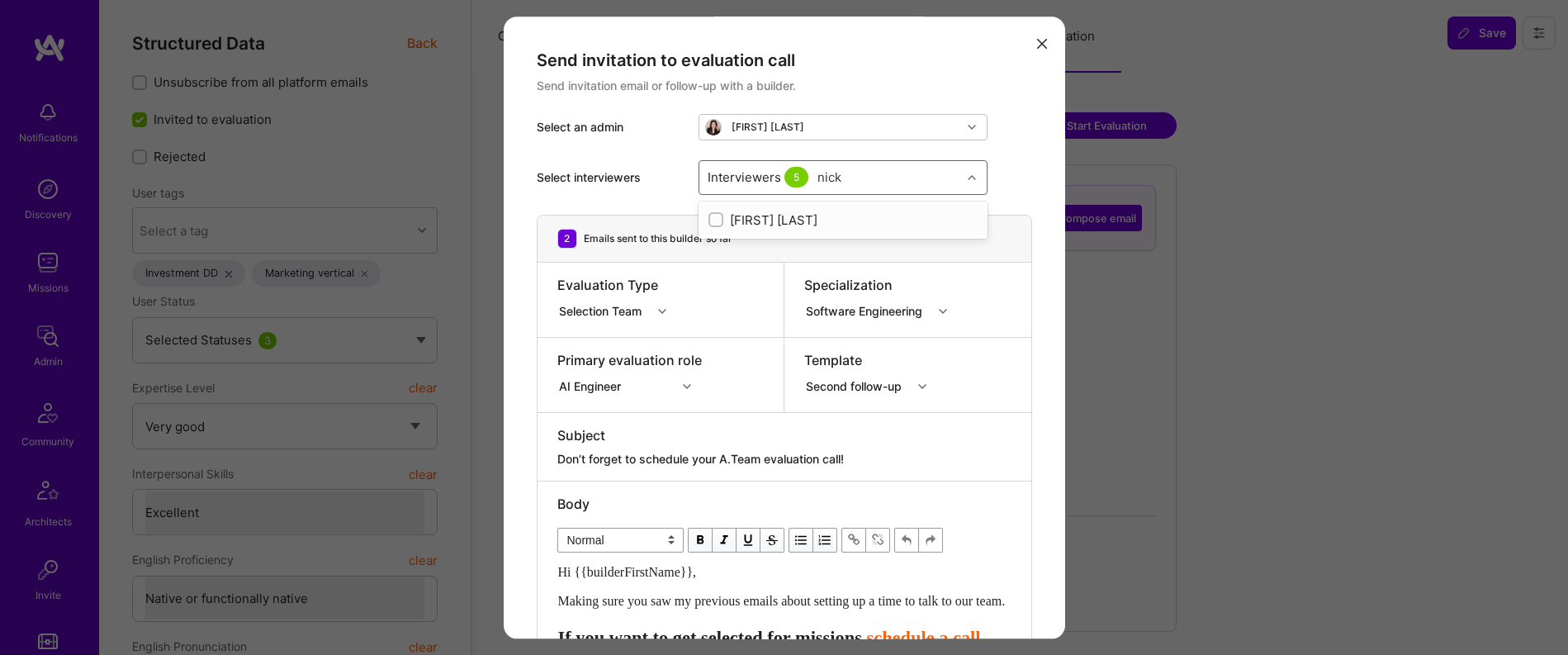 click on "Nick Bartlett" at bounding box center (843, 220) 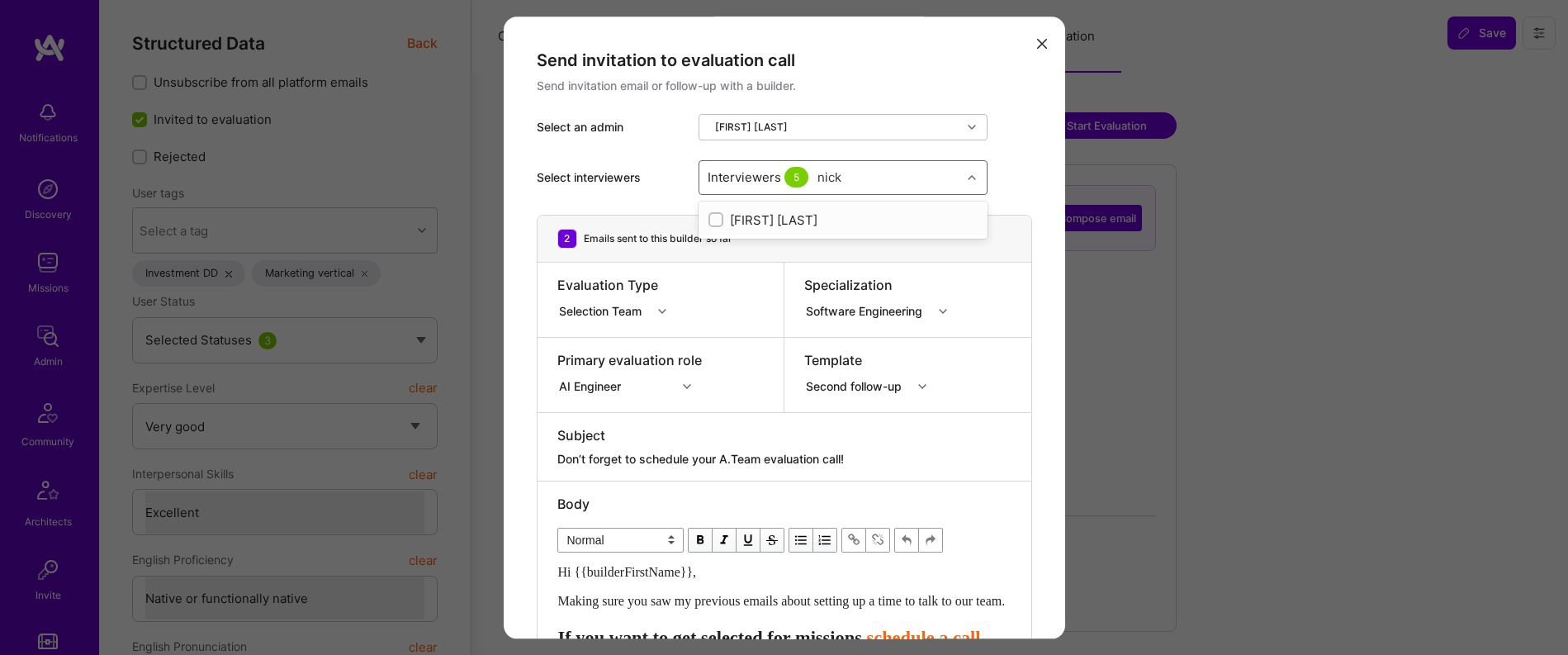 type 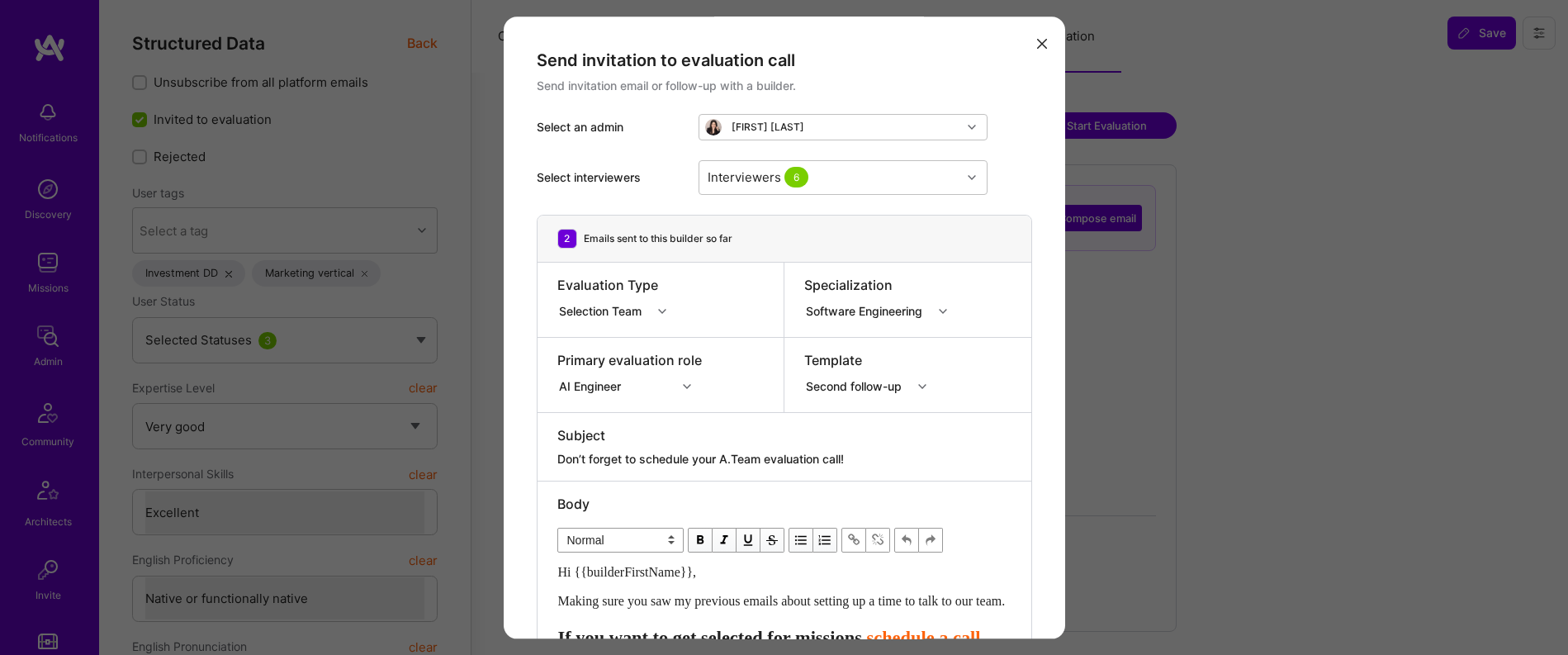 click on "Select interviewers Interviewers 6" at bounding box center [784, 178] 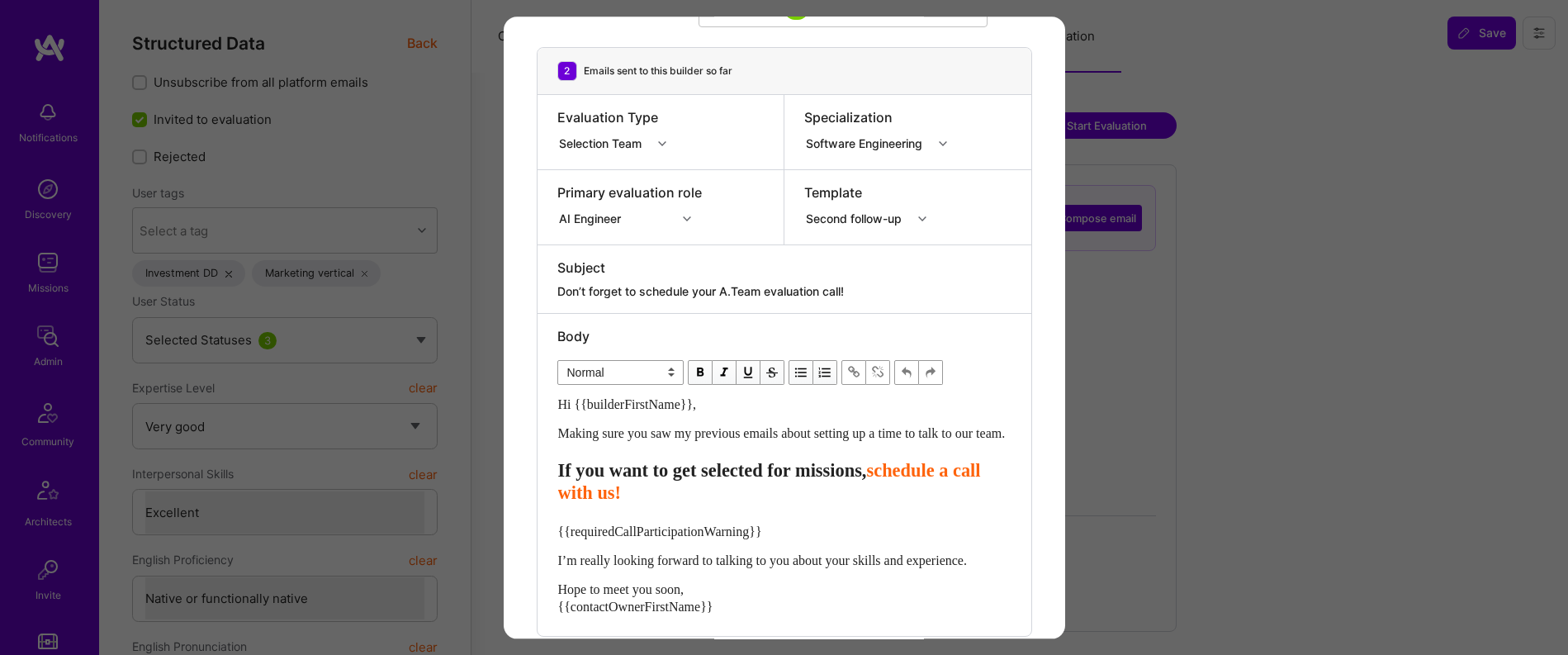 scroll, scrollTop: 205, scrollLeft: 0, axis: vertical 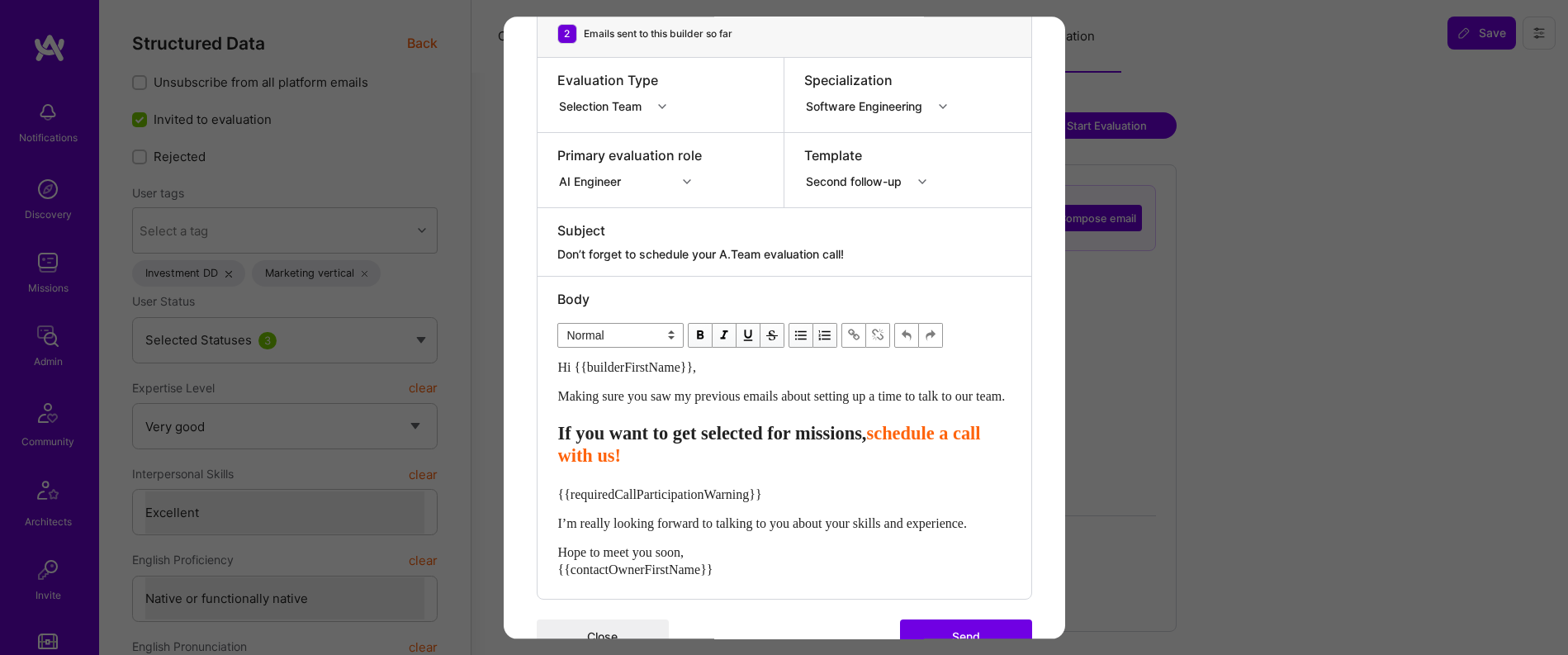 click on "Making sure you saw my previous emails about setting up a time to talk to our team." at bounding box center (782, 396) 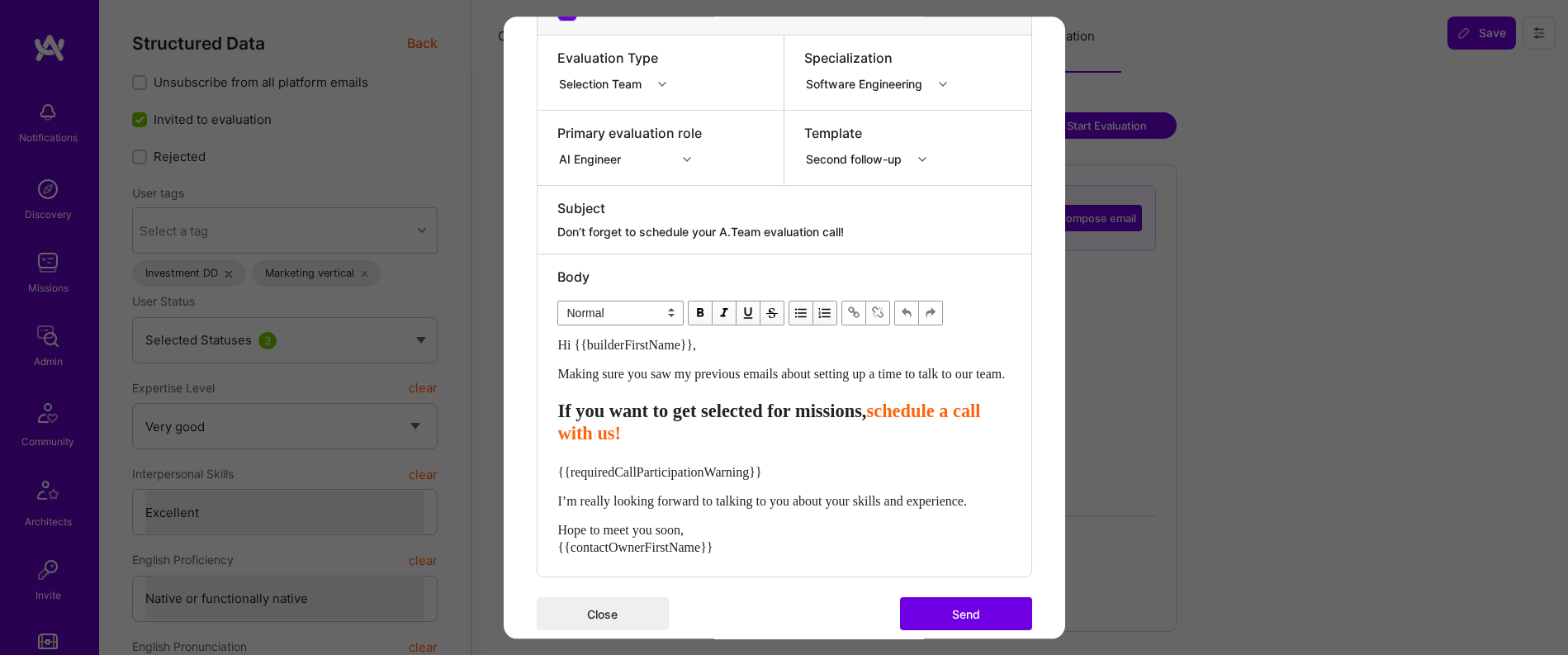scroll, scrollTop: 269, scrollLeft: 0, axis: vertical 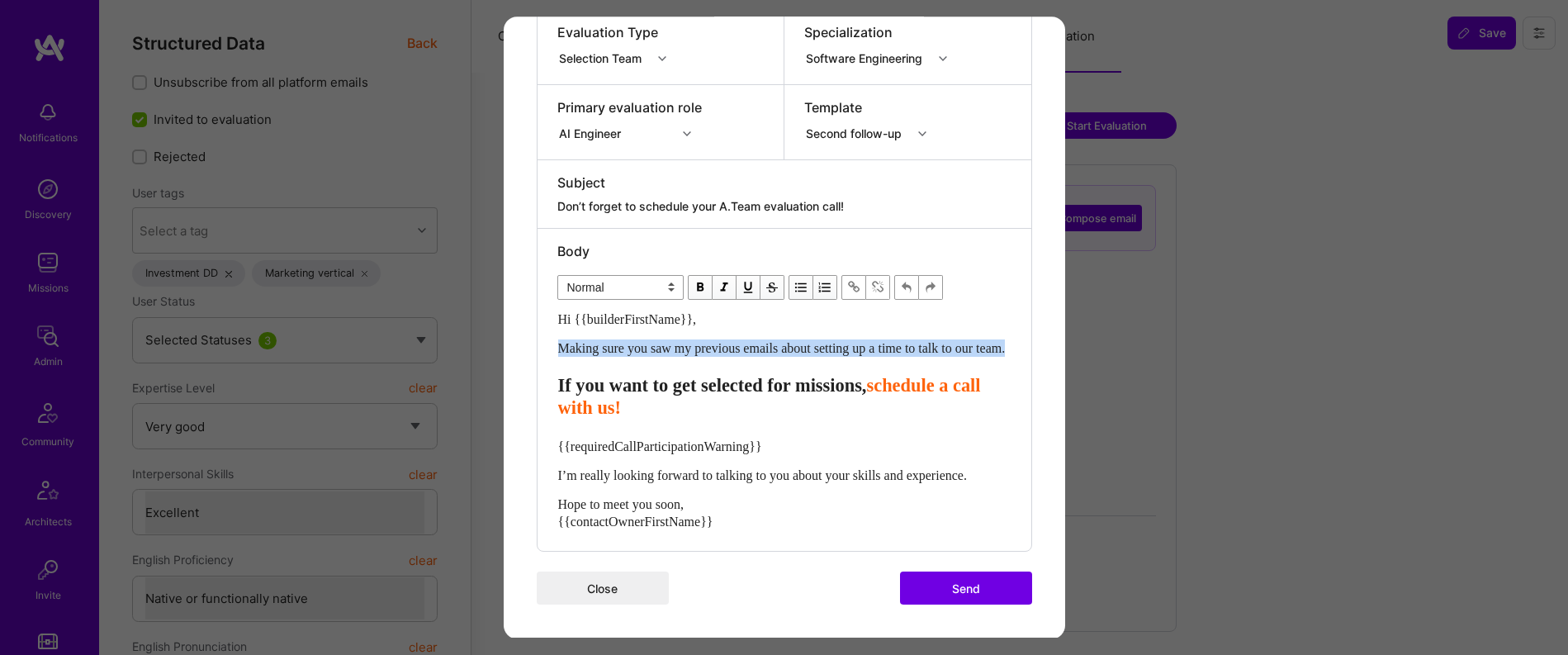 drag, startPoint x: 590, startPoint y: 341, endPoint x: 554, endPoint y: 325, distance: 39.395431 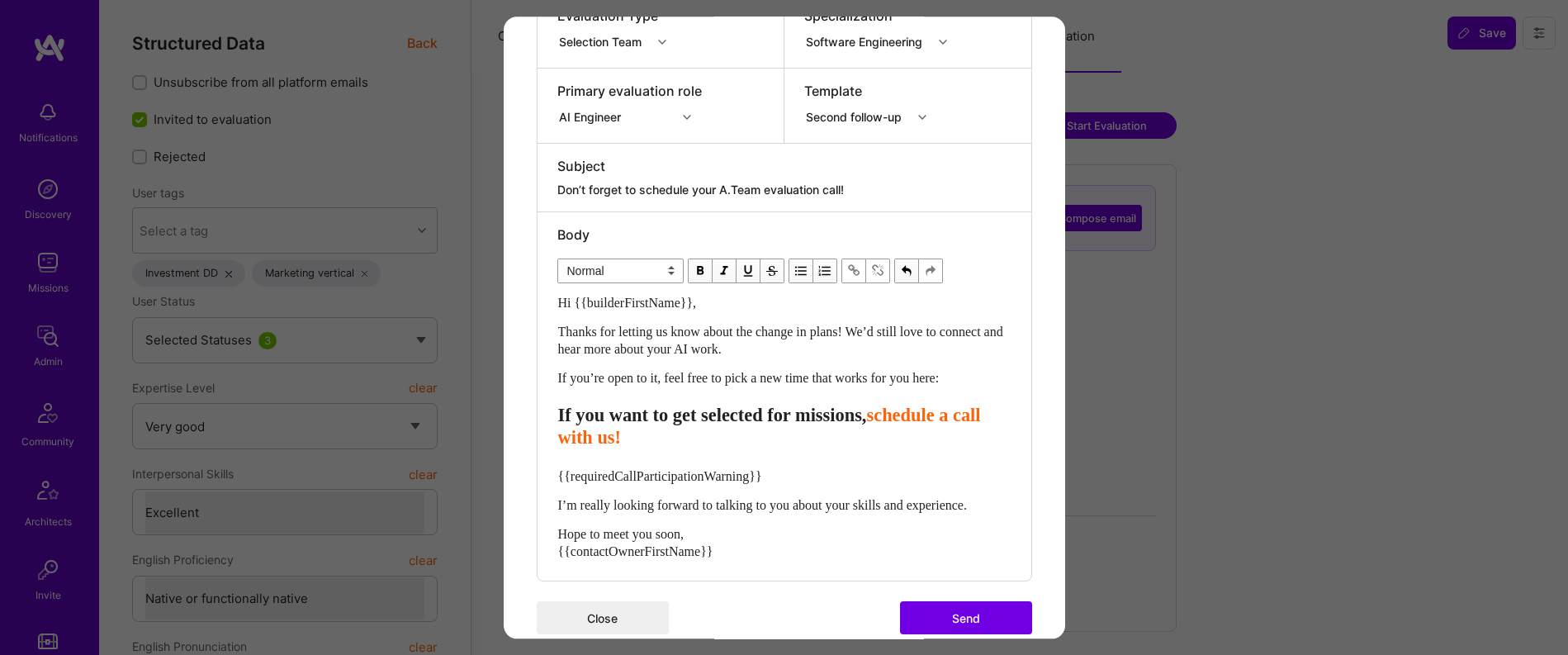 drag, startPoint x: 571, startPoint y: 439, endPoint x: 825, endPoint y: 465, distance: 255.3272 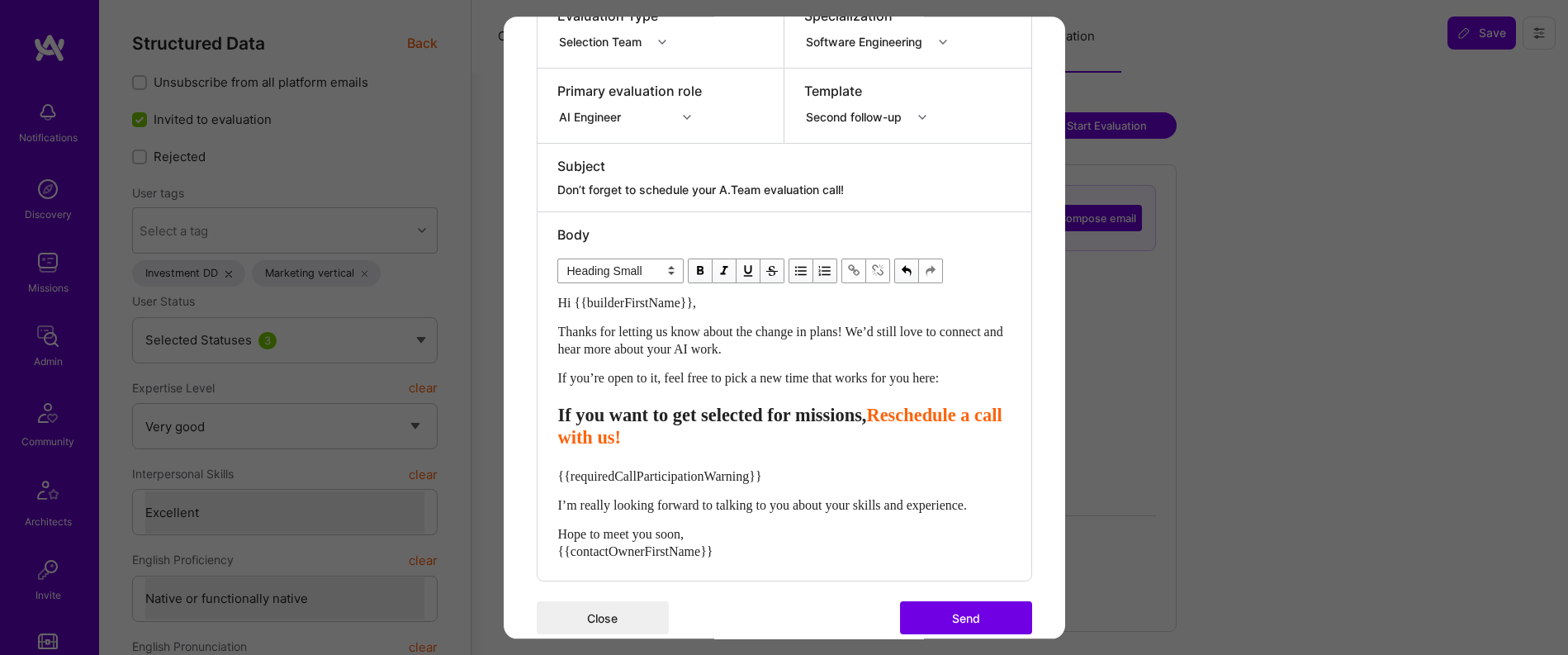 click on "If you want to get selected for missions," at bounding box center (713, 415) 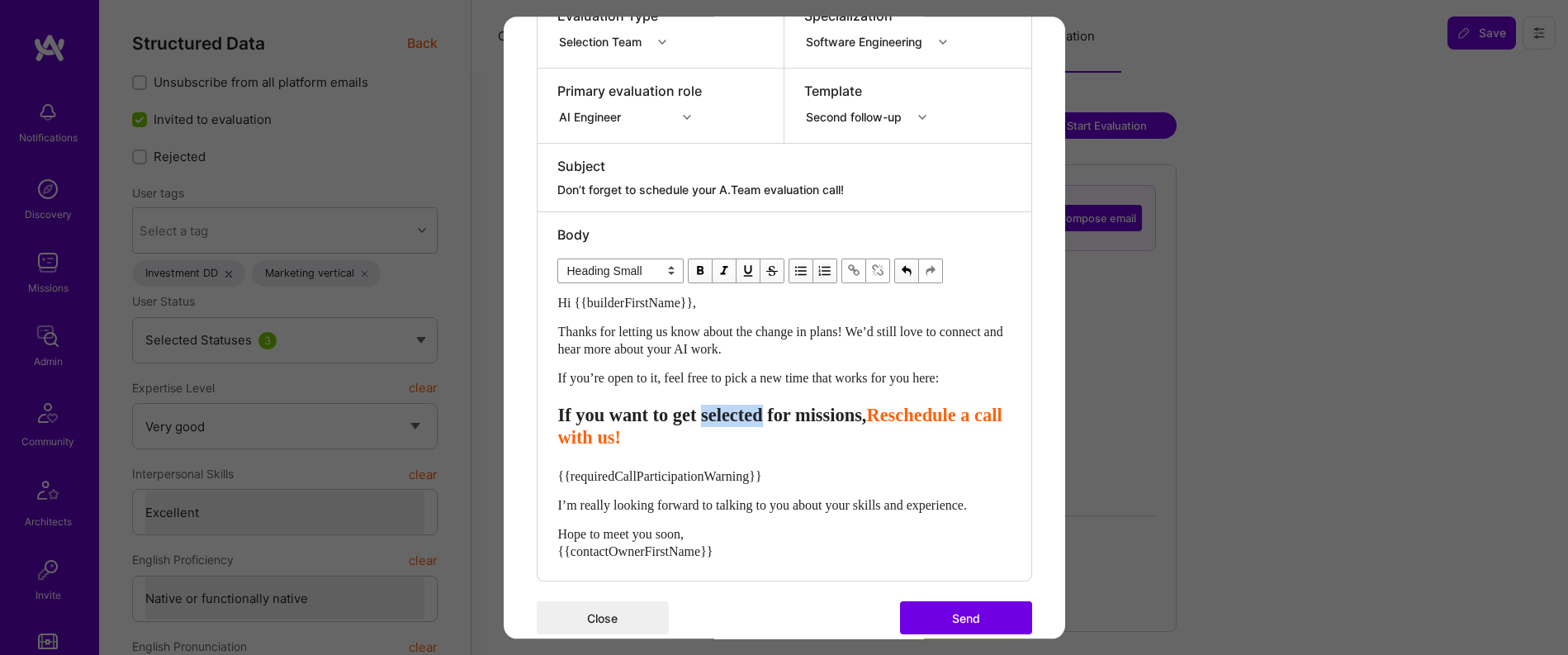 click on "If you want to get selected for missions," at bounding box center (713, 415) 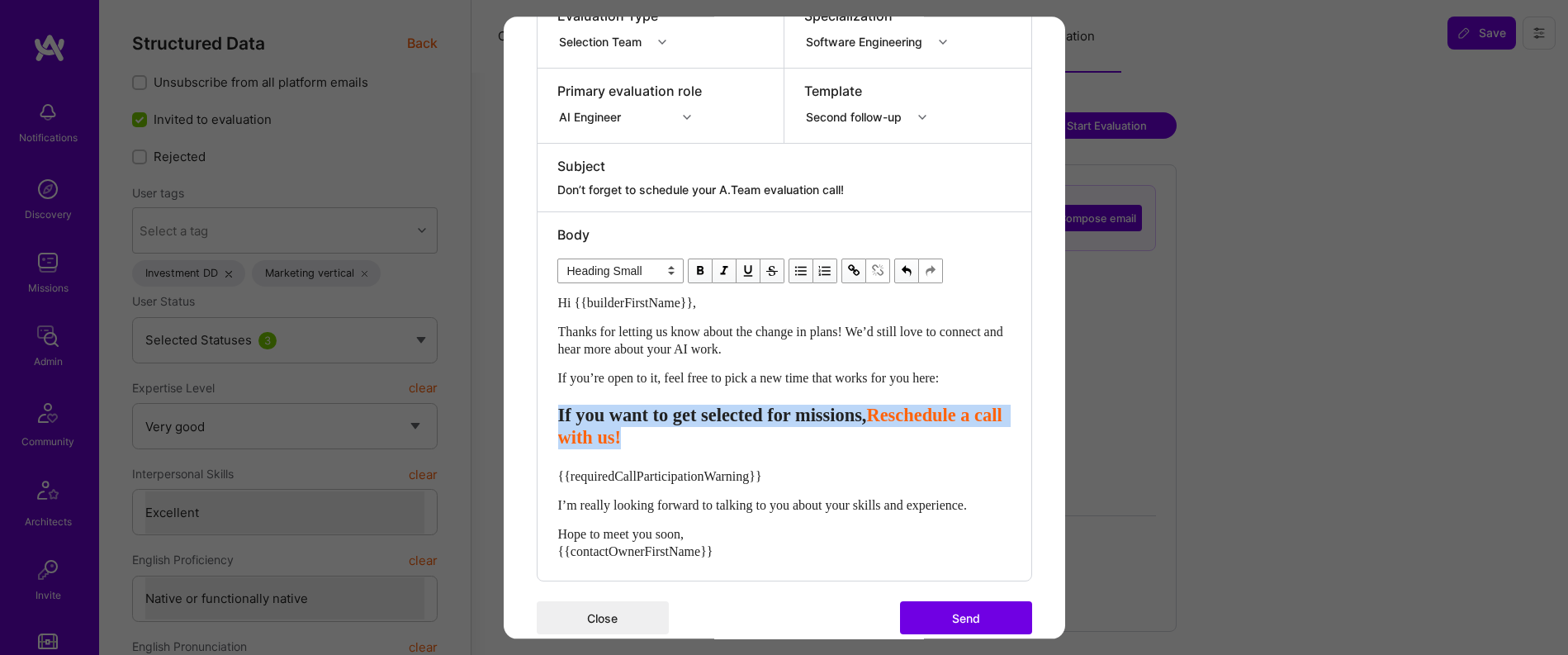 click on "If you want to get selected for missions," at bounding box center (713, 415) 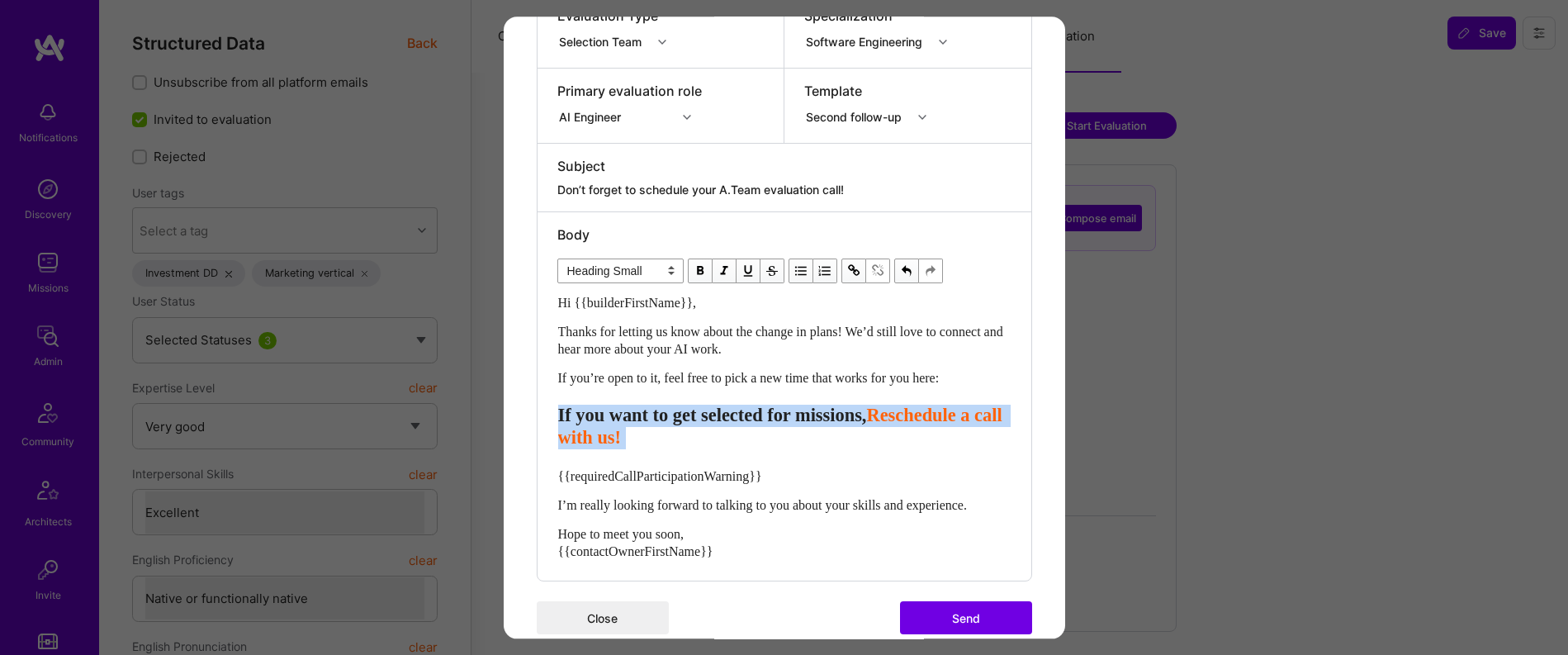 click on "If you want to get selected for missions," at bounding box center [713, 415] 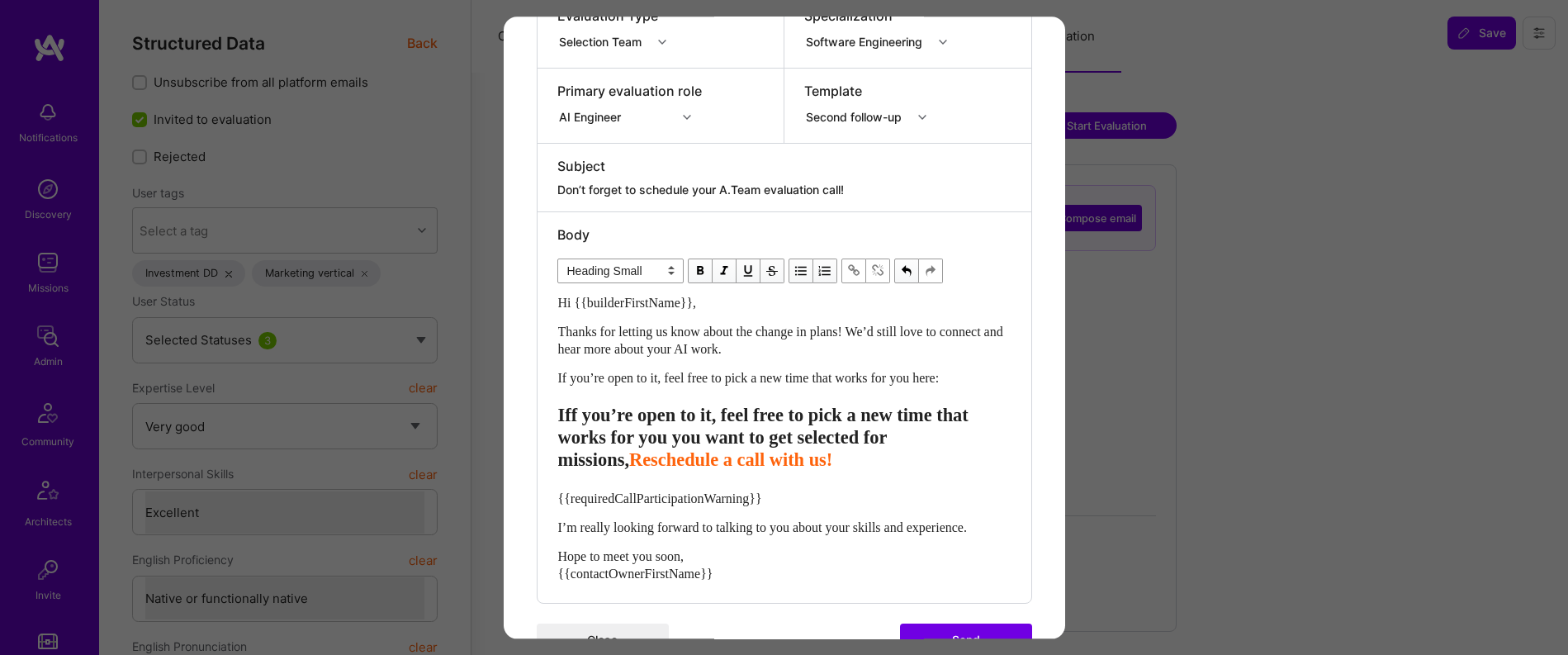 drag, startPoint x: 579, startPoint y: 415, endPoint x: 808, endPoint y: 442, distance: 230.58621 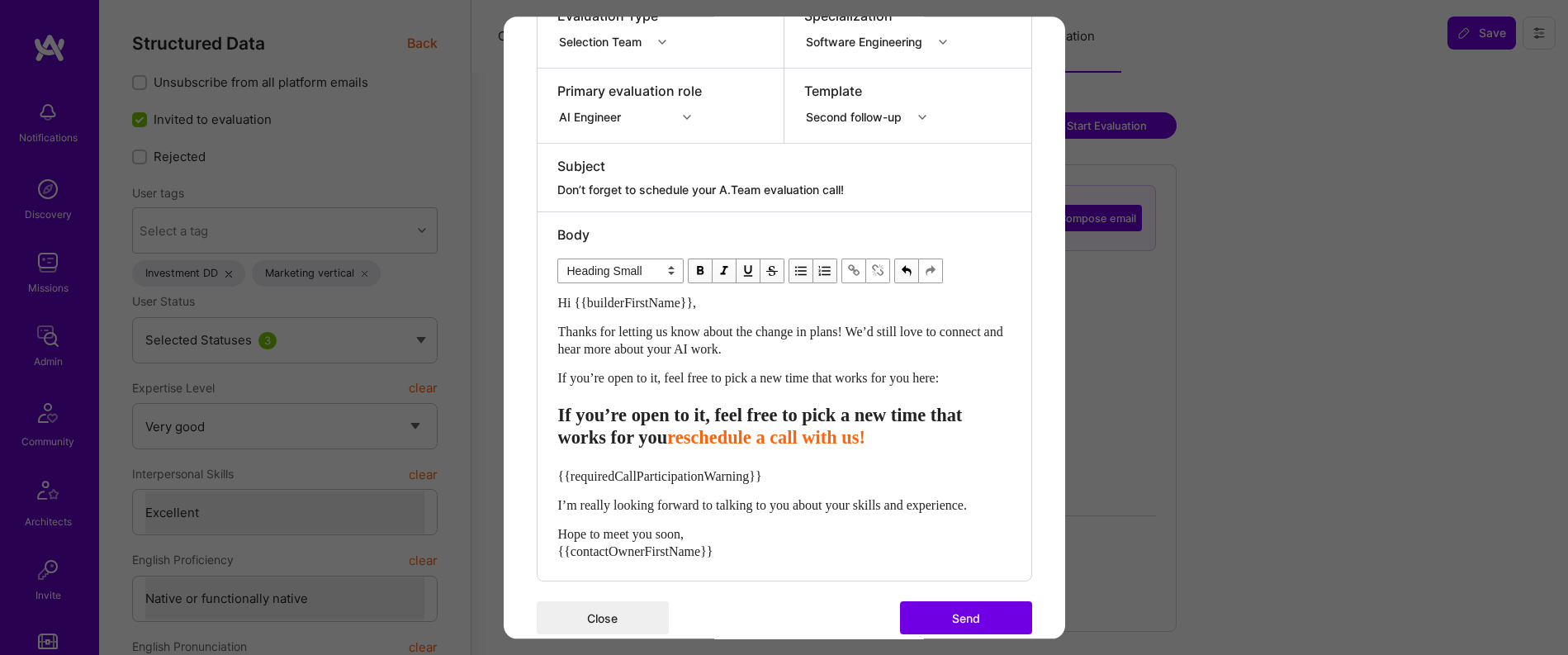 type 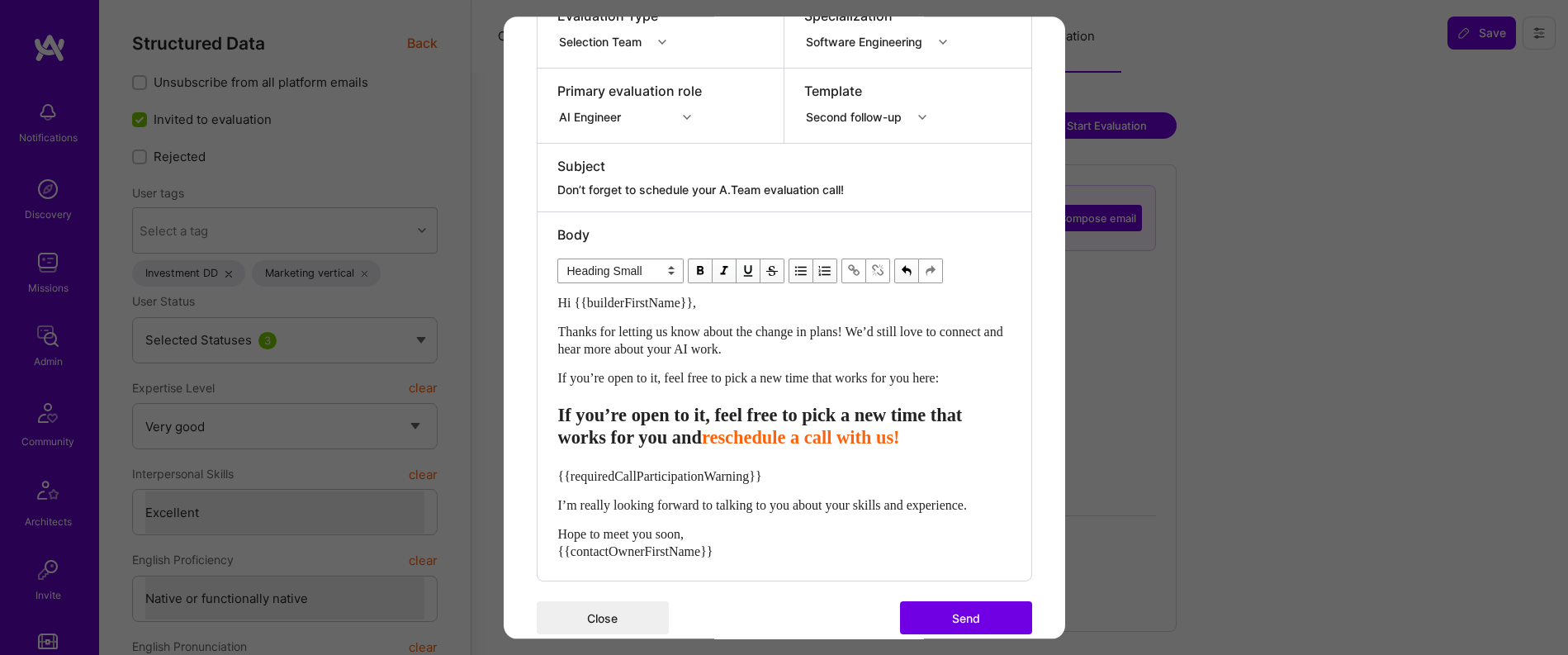click on "{{requiredCallParticipationWarning}}" at bounding box center (660, 476) 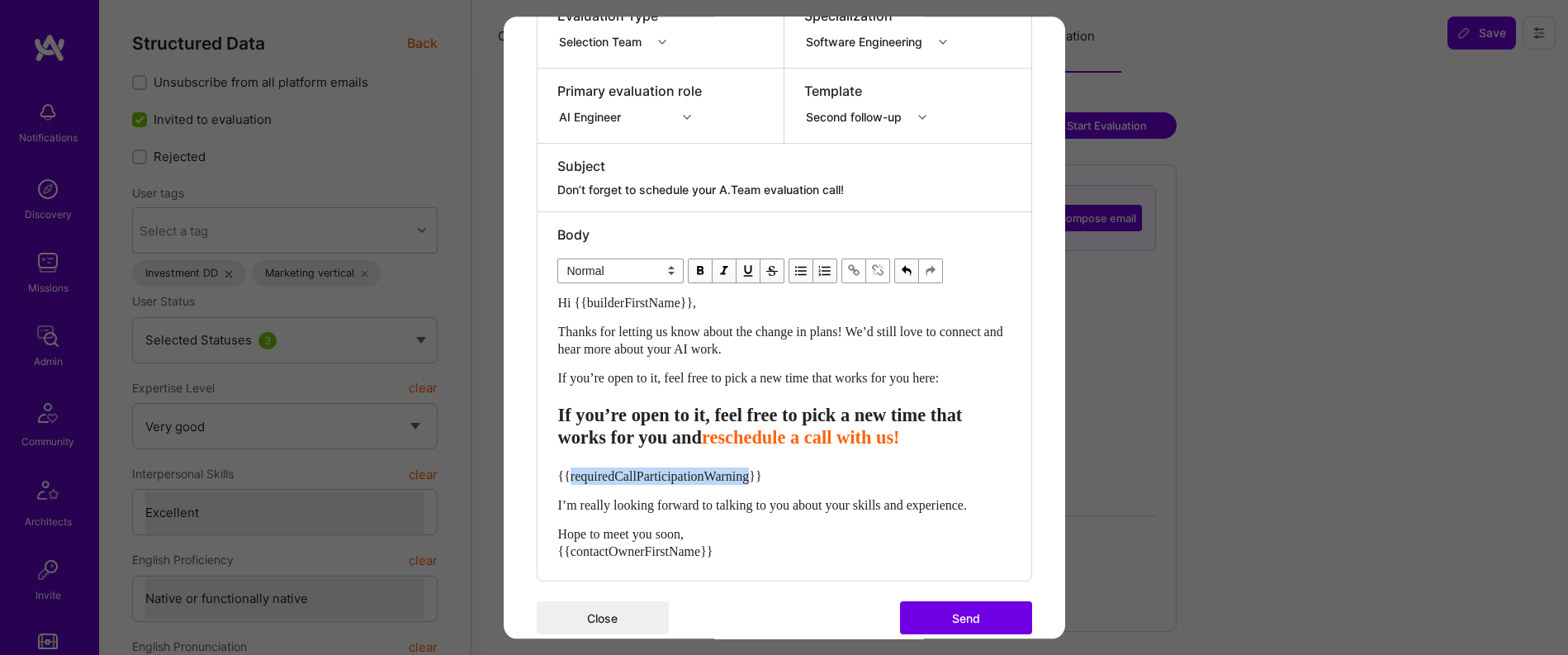 click on "{{requiredCallParticipationWarning}}" at bounding box center (660, 476) 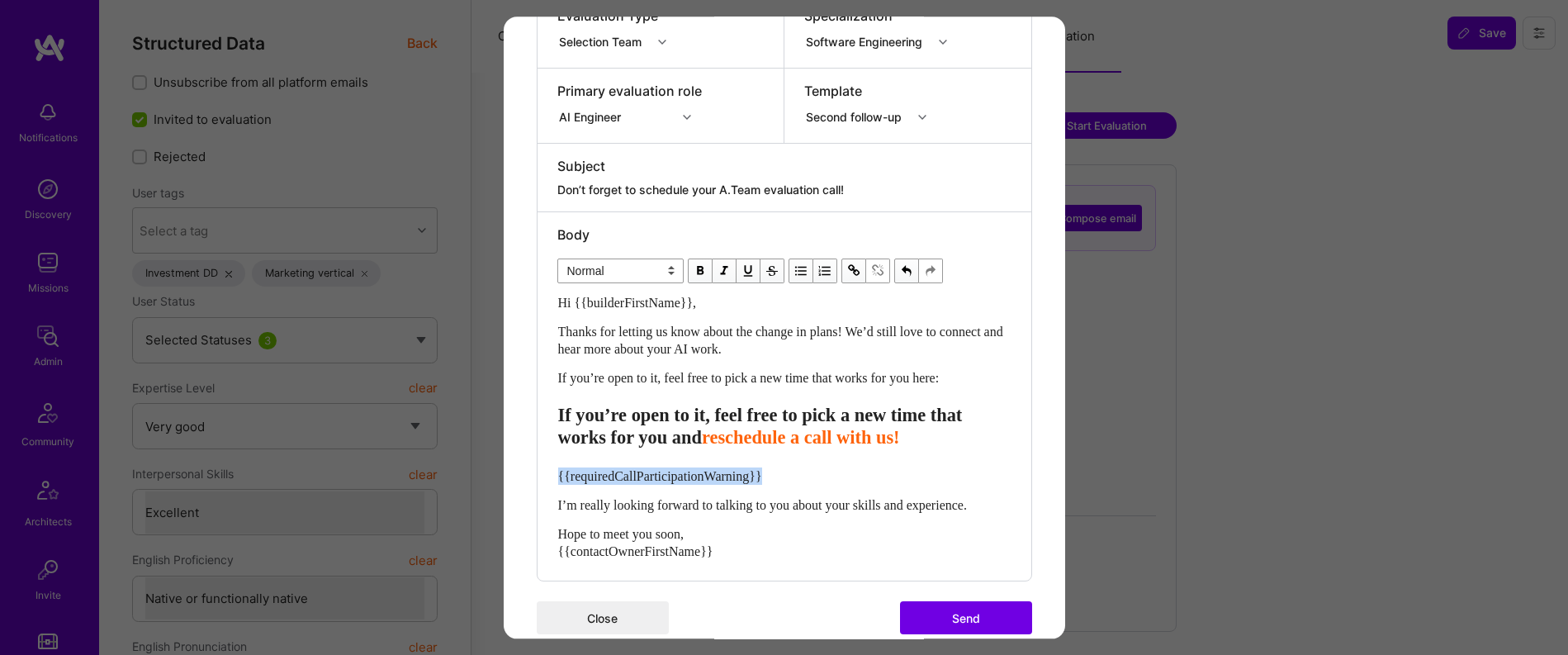 click on "{{requiredCallParticipationWarning}}" at bounding box center [660, 476] 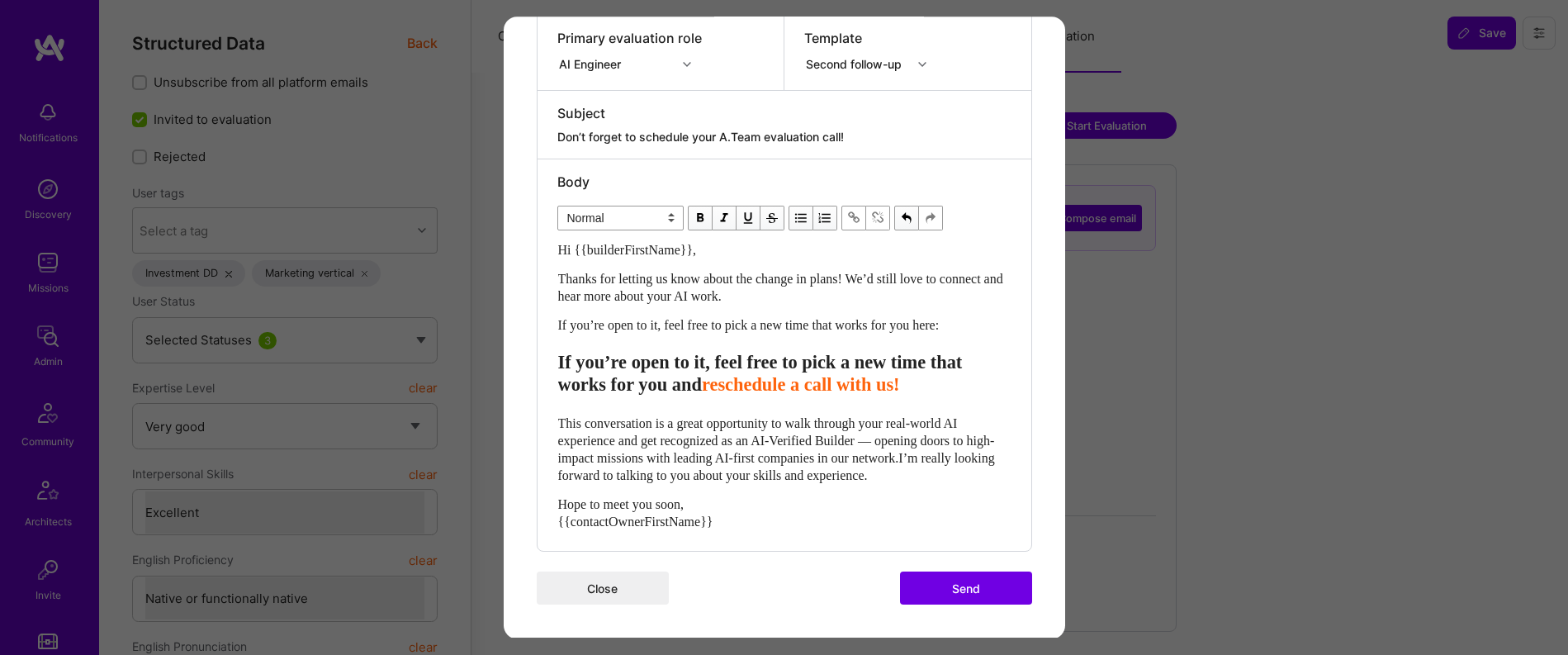 scroll, scrollTop: 344, scrollLeft: 0, axis: vertical 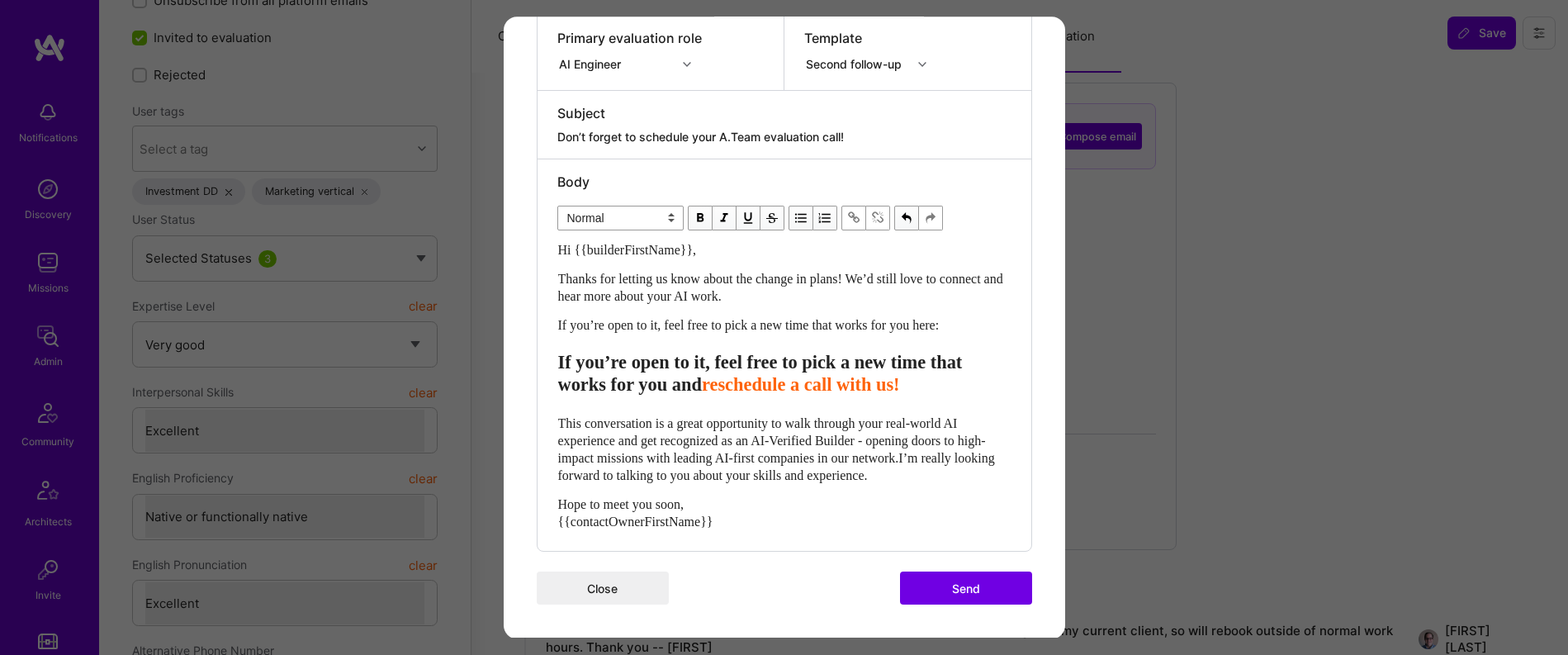 click on "This conversation is a great opportunity to walk through your real-world AI experience and get recognized as an AI-Verified Builder - opening doors to high-impact missions with leading AI-first companies in our network.I’m really looking forward to talking to you about your skills and experience." at bounding box center [778, 449] 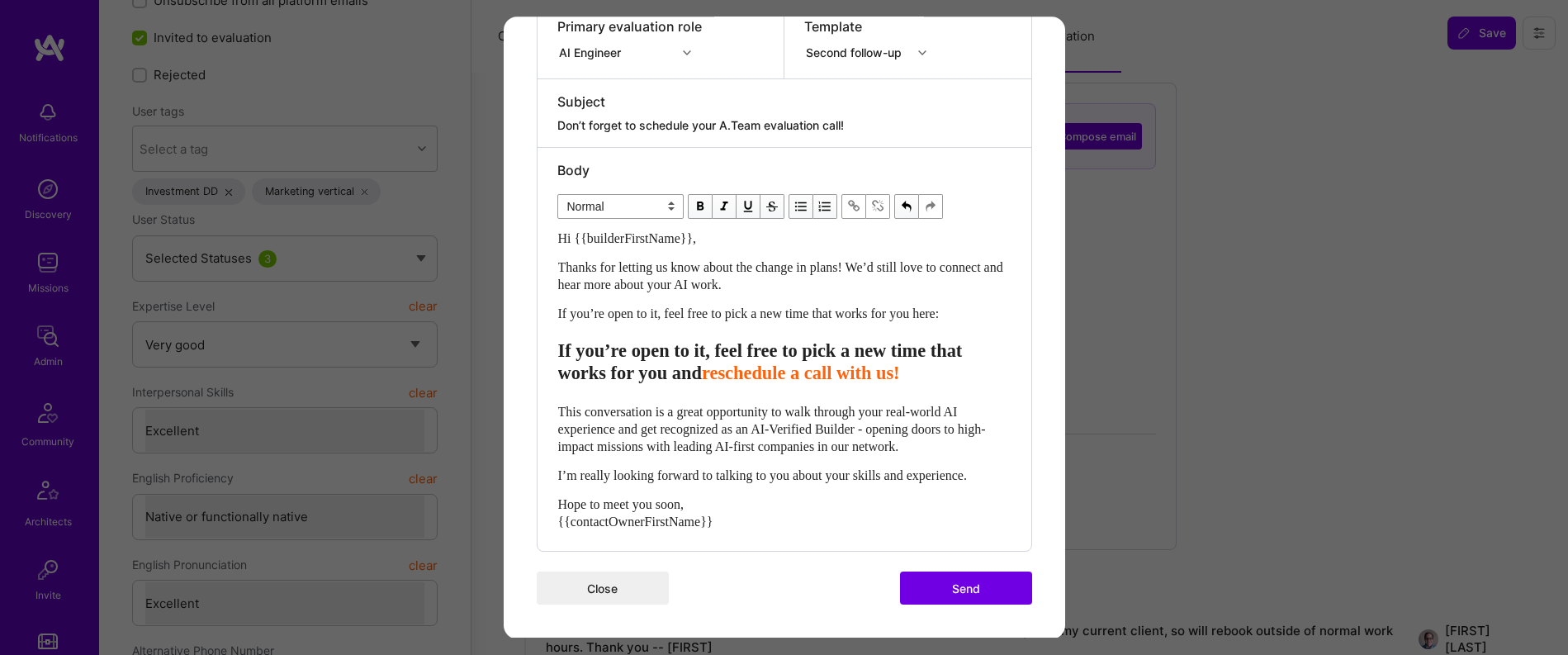 scroll, scrollTop: 355, scrollLeft: 0, axis: vertical 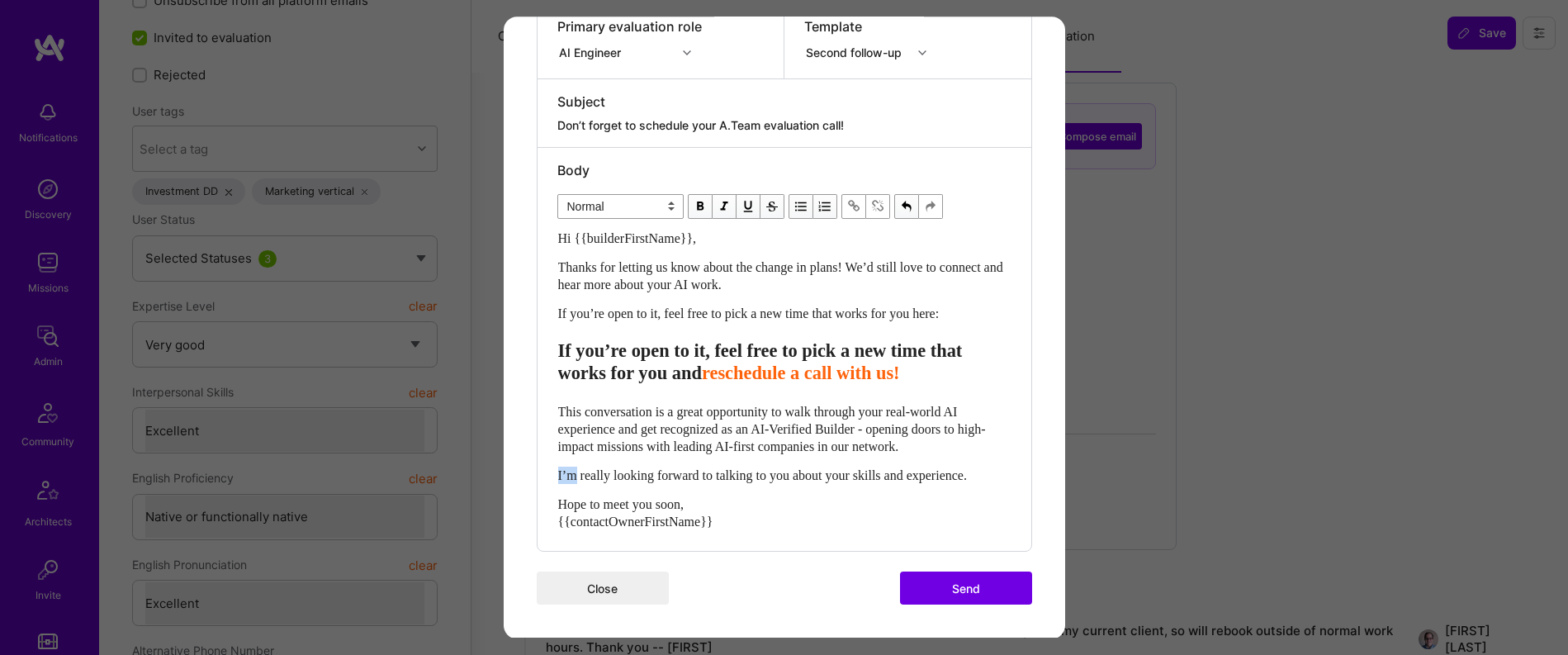 click on "I’m really looking forward to talking to you about your skills and experience." at bounding box center (762, 475) 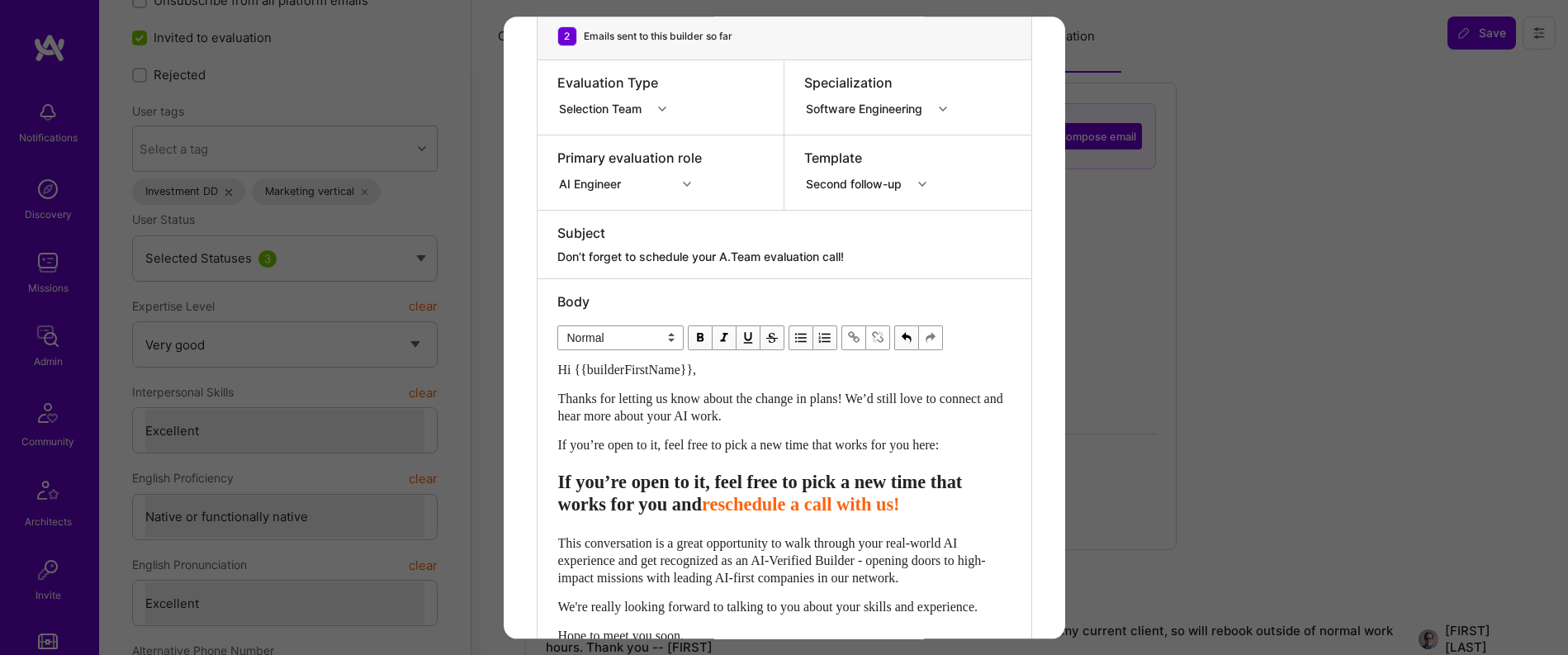 scroll, scrollTop: 205, scrollLeft: 0, axis: vertical 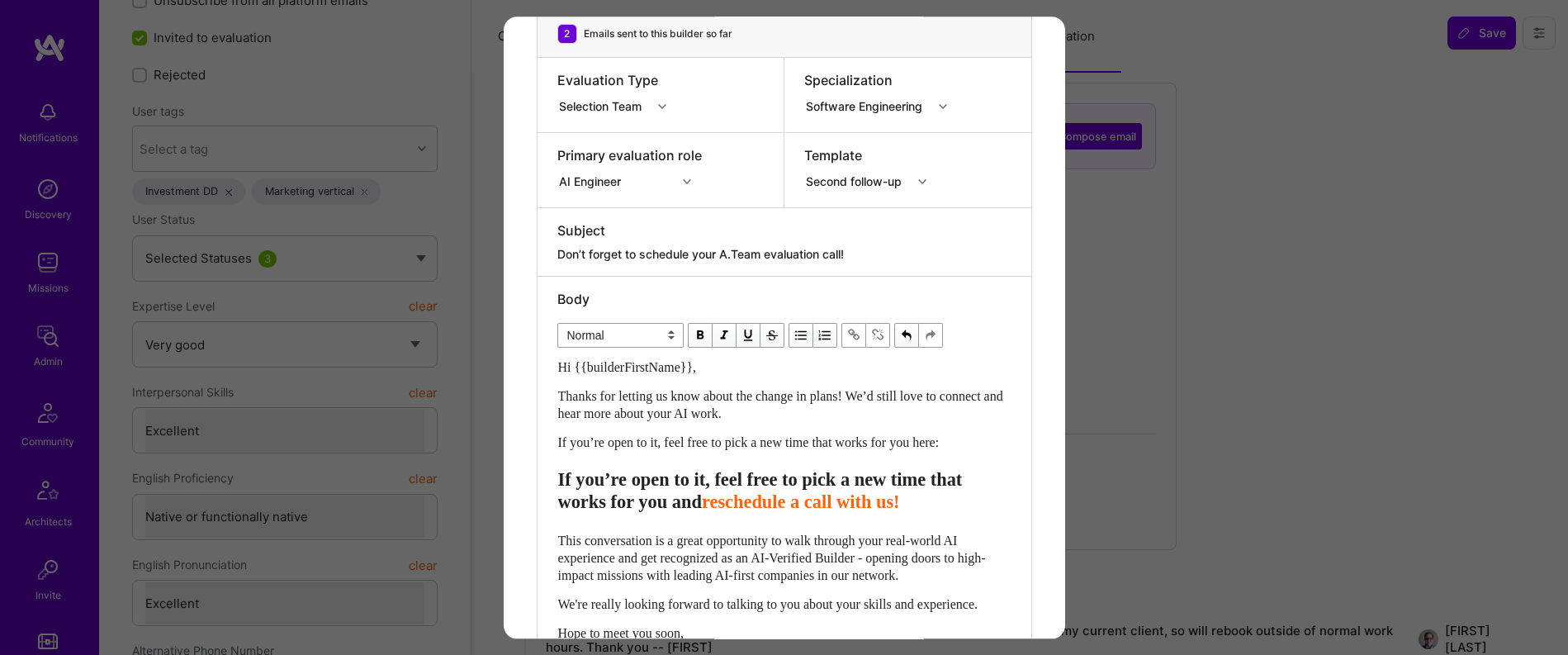 click on "Body Normal Heading Large Heading Medium Heading Small Normal Hi {{builderFirstName}}, Thanks for letting us know about the change in plans! We’d still love to connect and hear more about your AI work. If you’re open to it, feel free to pick a new time that works for you here: If you’re open to it, feel free to pick a new time that works for you and  reschedule a call with us! This conversation is a great opportunity to walk through your real-world AI experience and get recognized as an AI-Verified Builder - opening doors to high-impact missions with leading AI-first companies in our network. We're really looking forward to talking to you about your skills and experience. Hope to meet you soon,
{{contactOwnerFirstName}}" at bounding box center [784, 478] 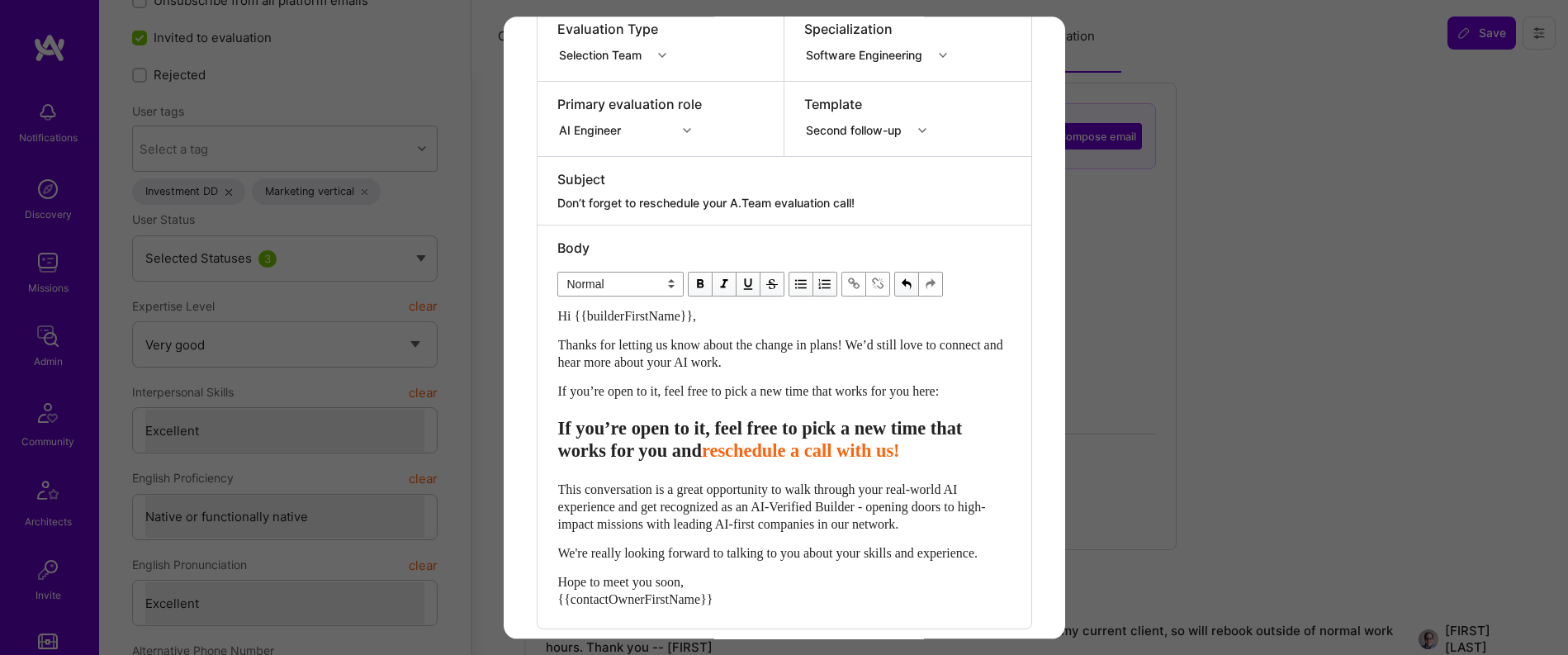 scroll, scrollTop: 259, scrollLeft: 0, axis: vertical 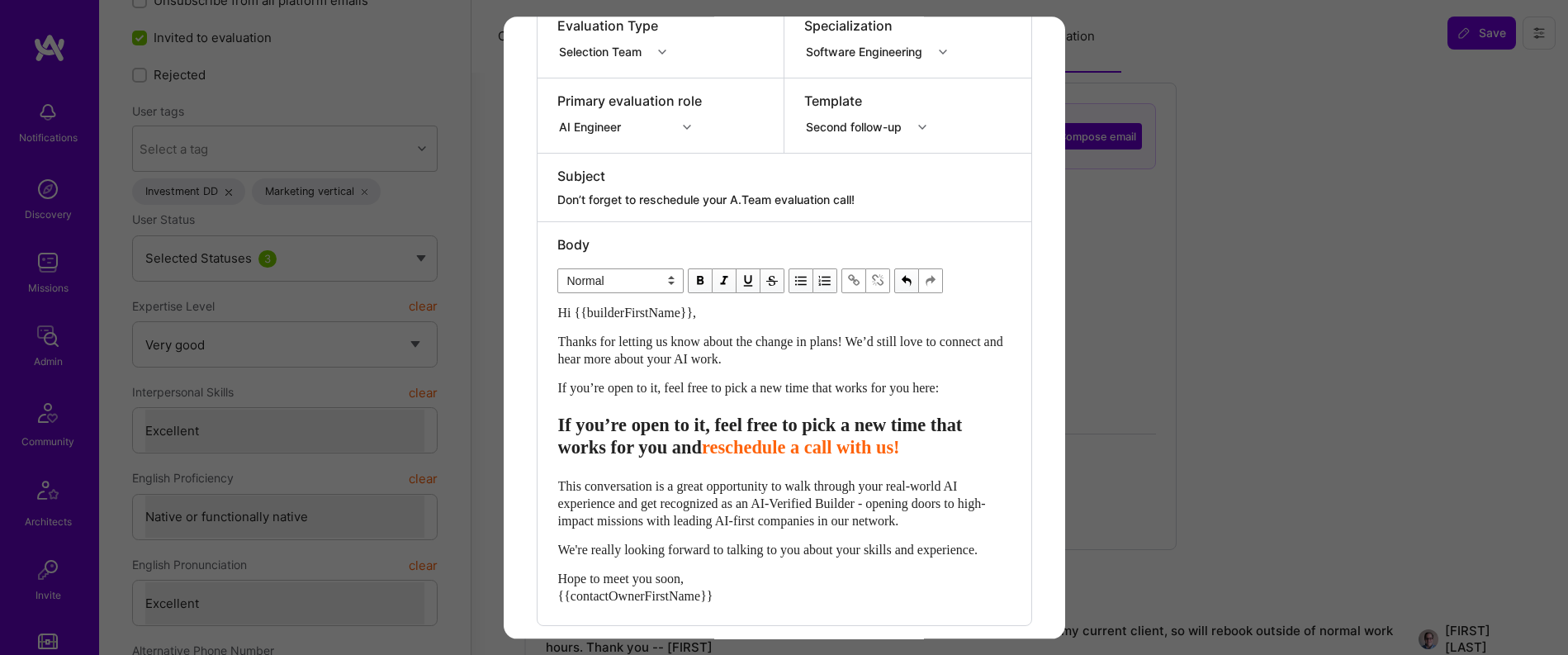 click on "Don’t forget to reschedule your A.Team evaluation call!" at bounding box center [784, 200] 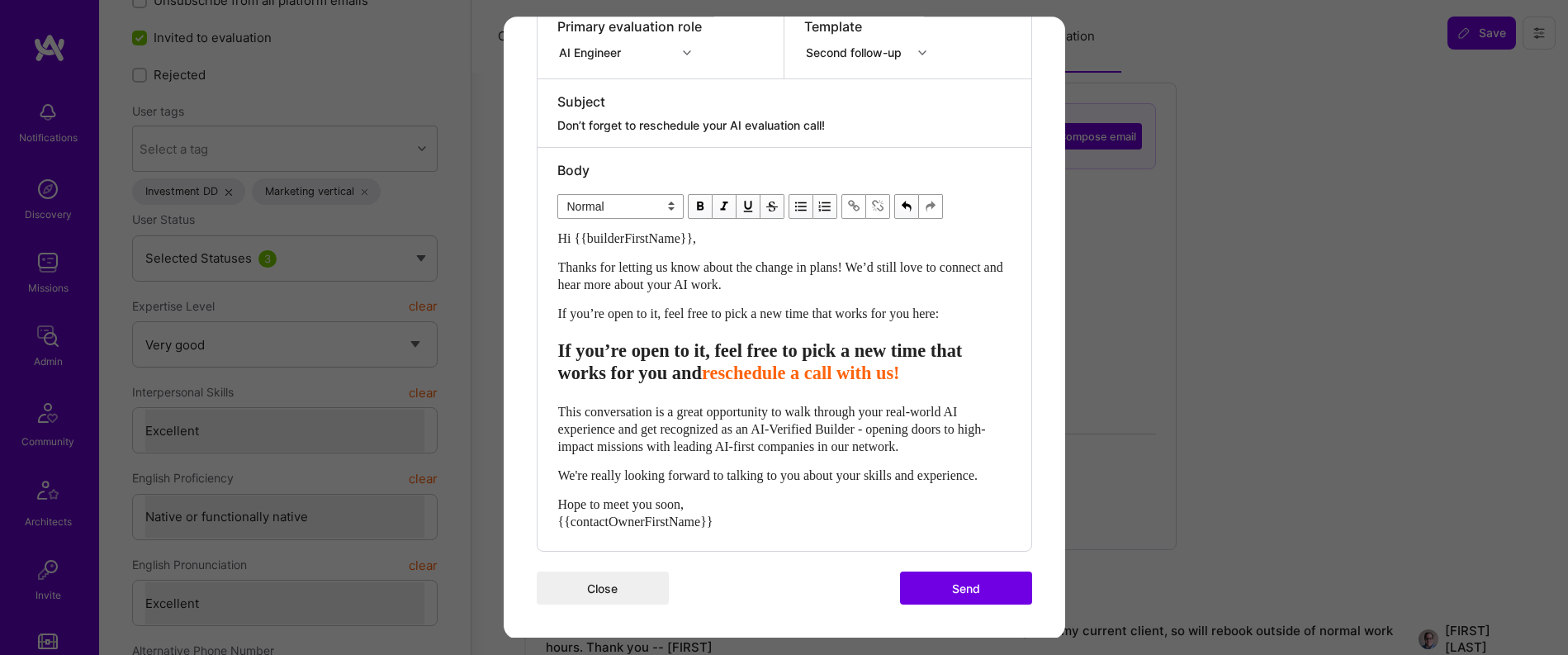 scroll, scrollTop: 373, scrollLeft: 0, axis: vertical 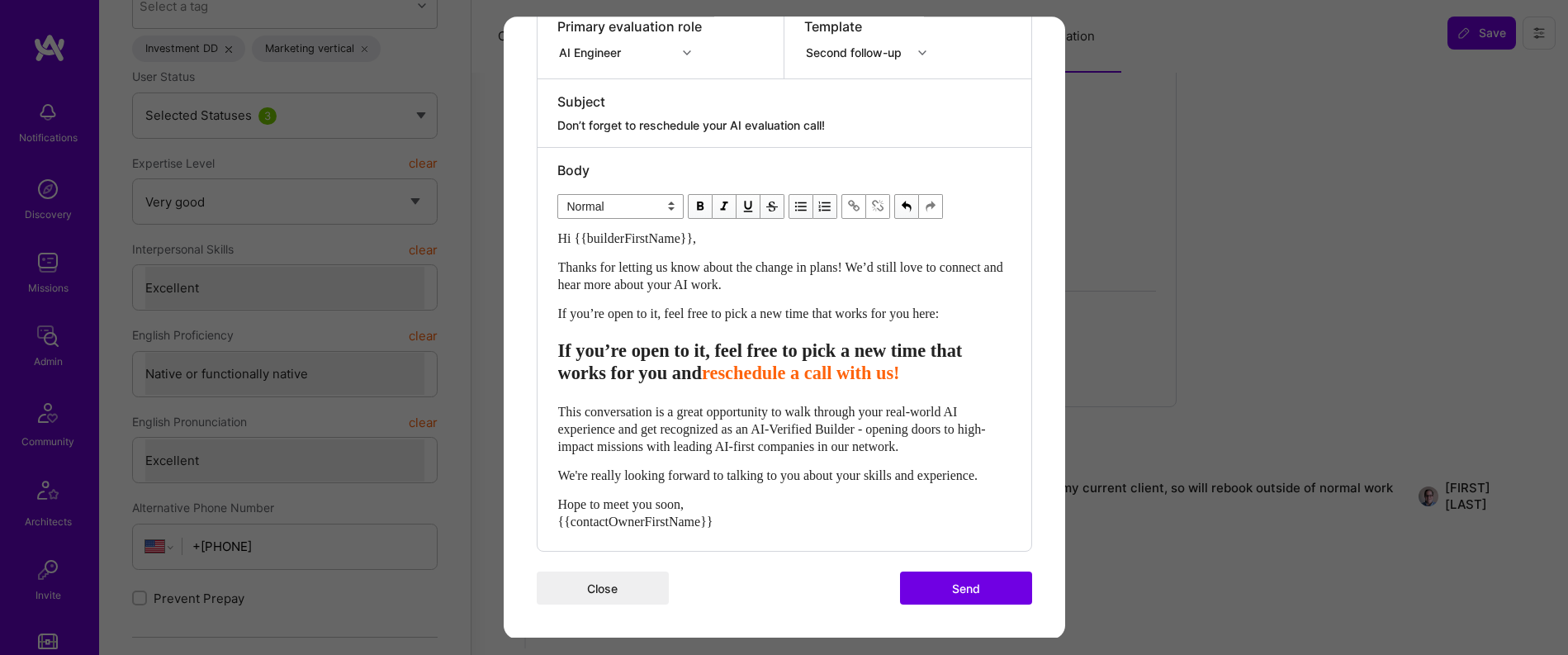 type on "Don’t forget to reschedule your AI evaluation call!" 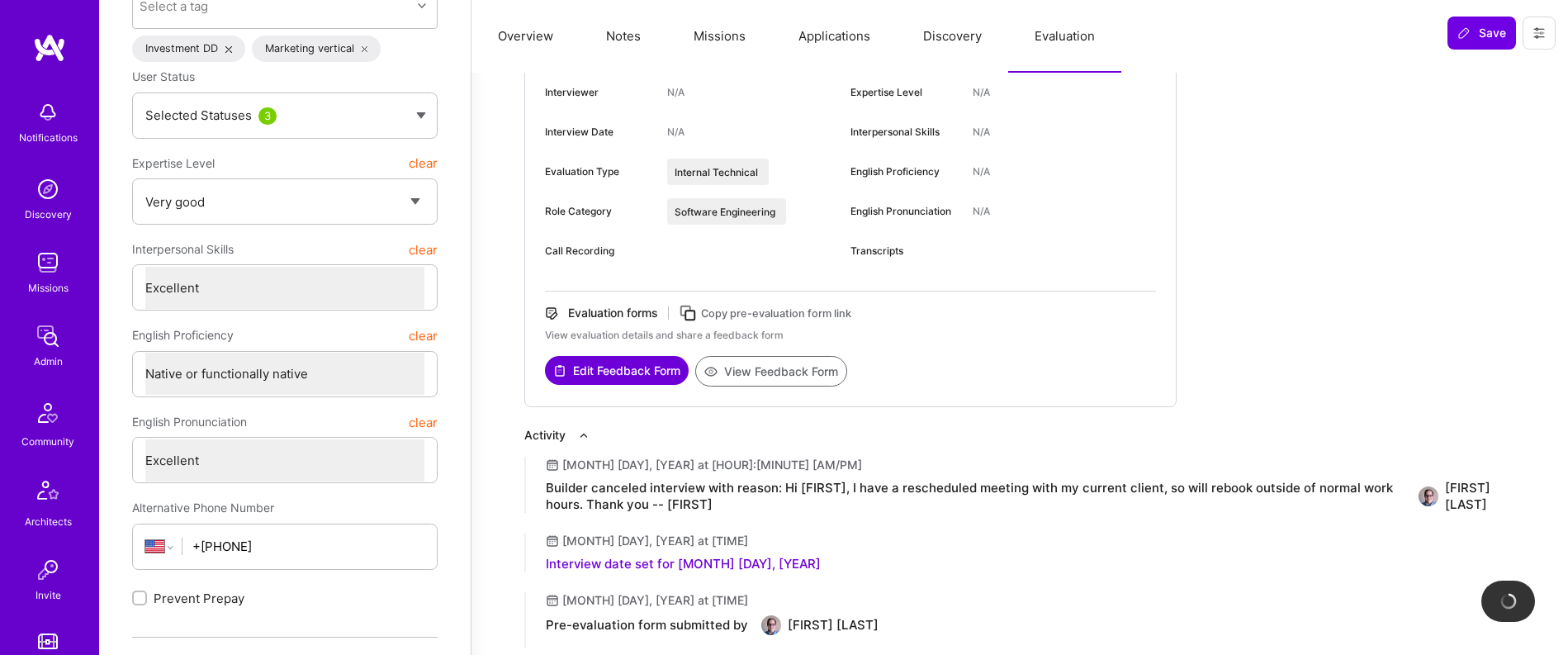 scroll, scrollTop: 205, scrollLeft: 0, axis: vertical 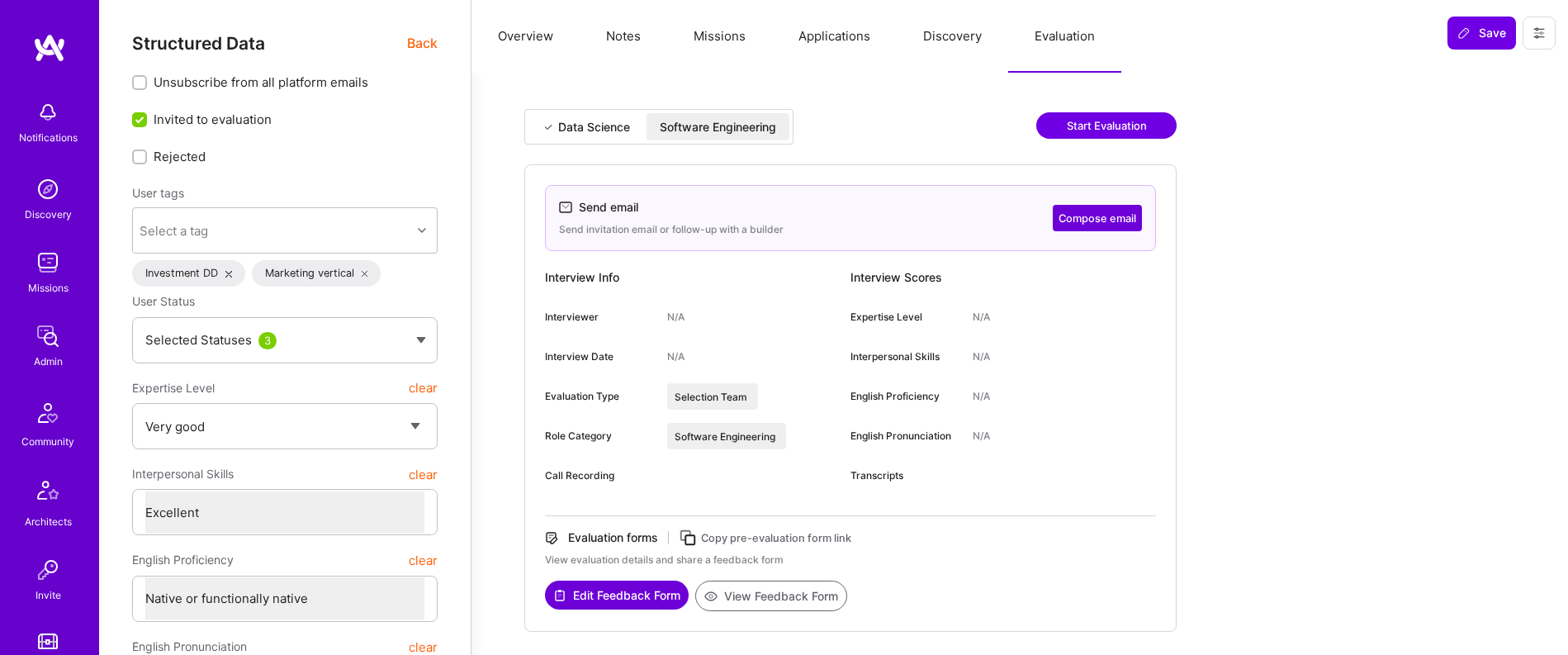 click on "Back" at bounding box center [422, 43] 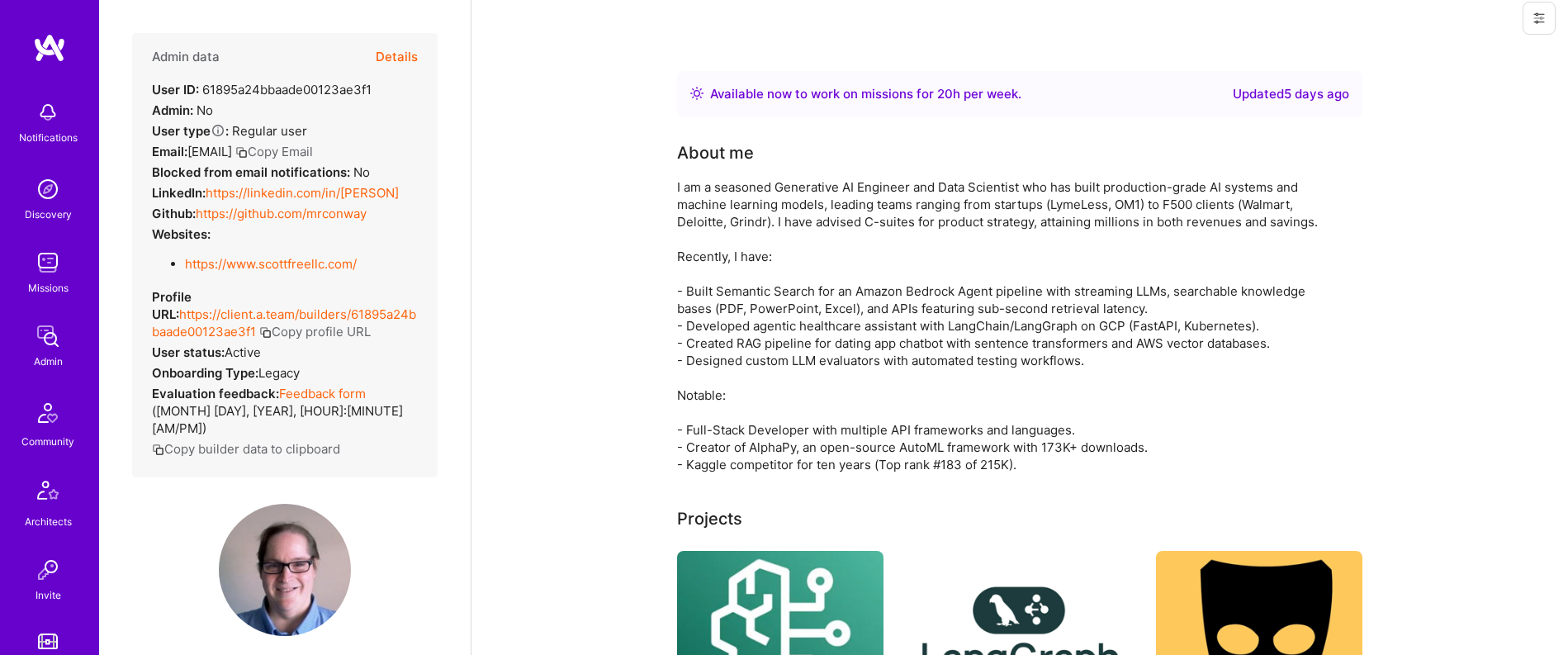 scroll, scrollTop: 0, scrollLeft: 0, axis: both 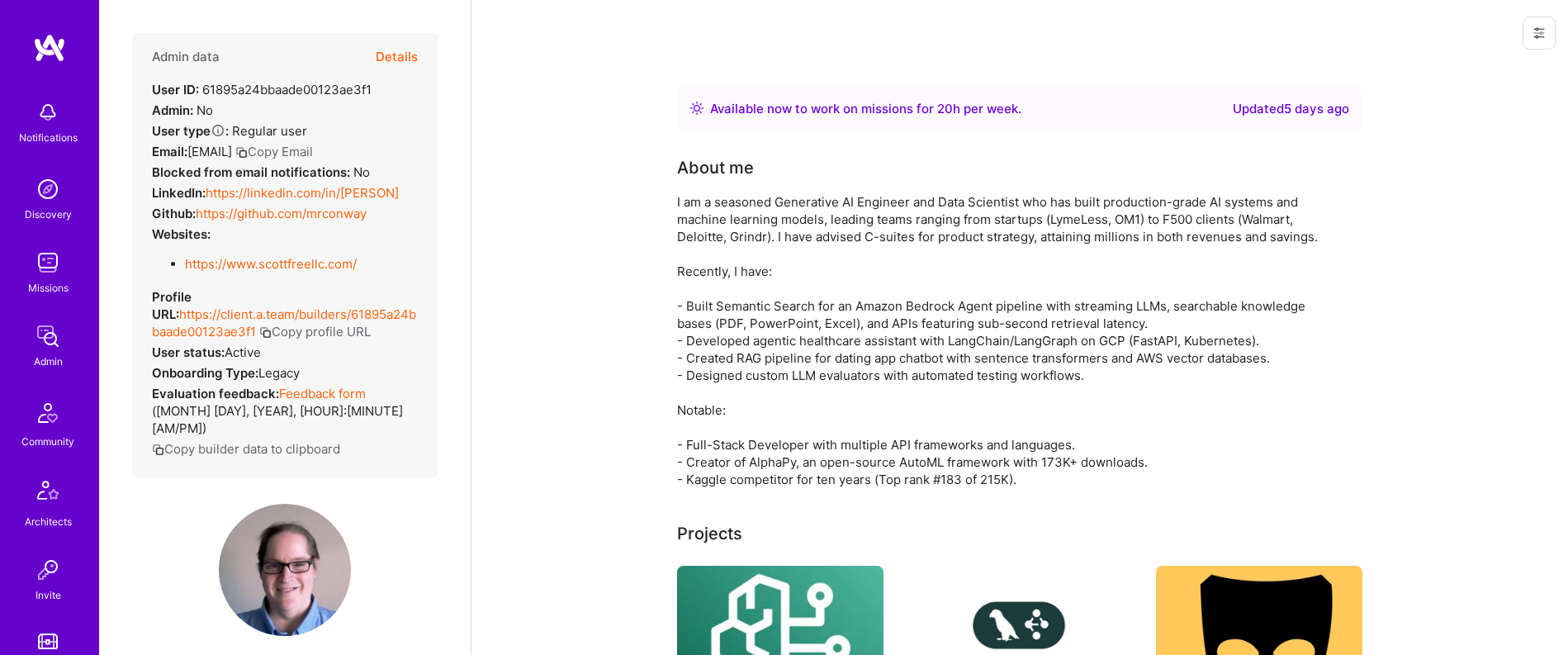 click on "Admin data Details User ID:   61895a24bbaade00123ae3f1 Admin:   No User type  Regular user or Company user  :   Regular user Email:  scottfree.analytics@scottfreellc.com  Copy Email Blocked from email notifications:   No LinkedIn:  https://linkedin.com/in/marconway Github:  https://github.com/mrconway Websites:  https://www.scottfreellc.com/ Profile URL:  https://client.a.team/builders/61895a24bbaade00123ae3f1  Copy profile URL User status:  Active Onboarding Type:  legacy Evaluation feedback:  Feedback form   ( Jul 16, 2025, 6:08 PM )  Copy builder data to clipboard" at bounding box center (285, 255) 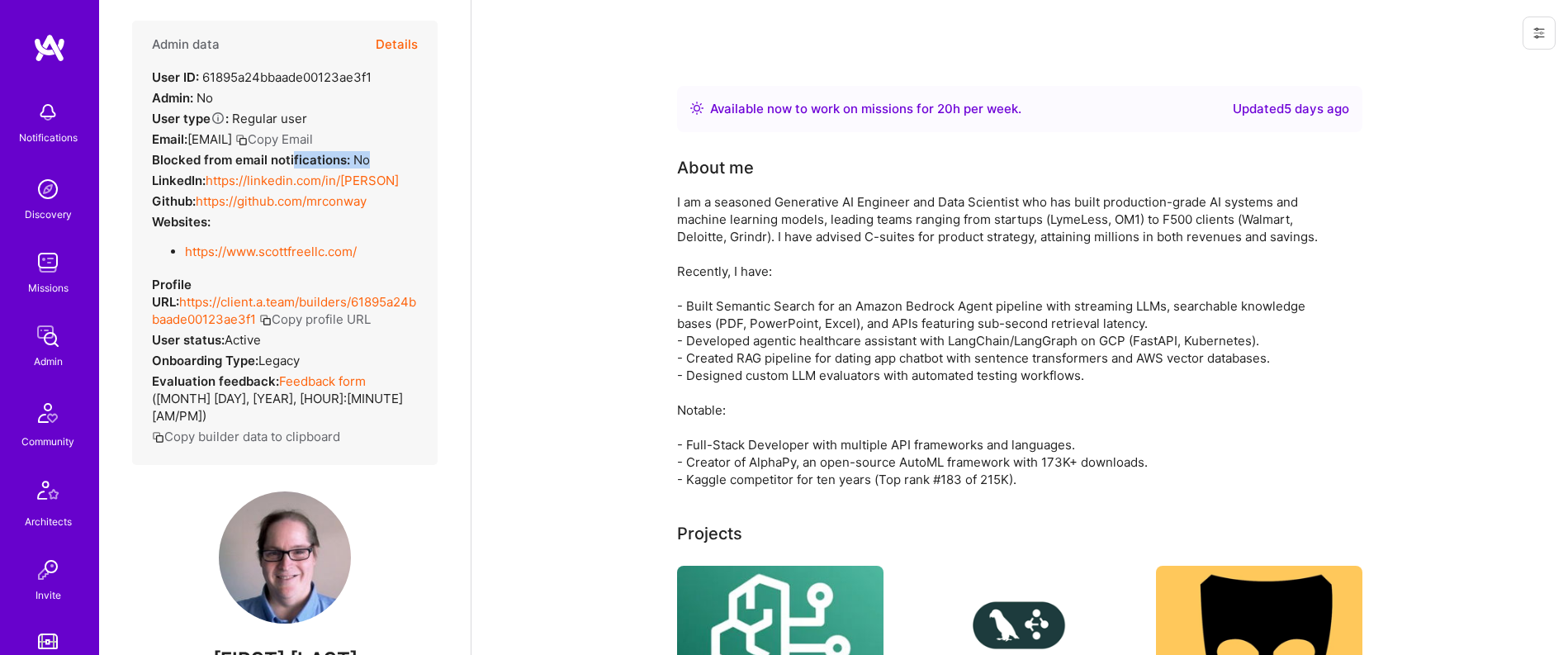 scroll, scrollTop: 107, scrollLeft: 0, axis: vertical 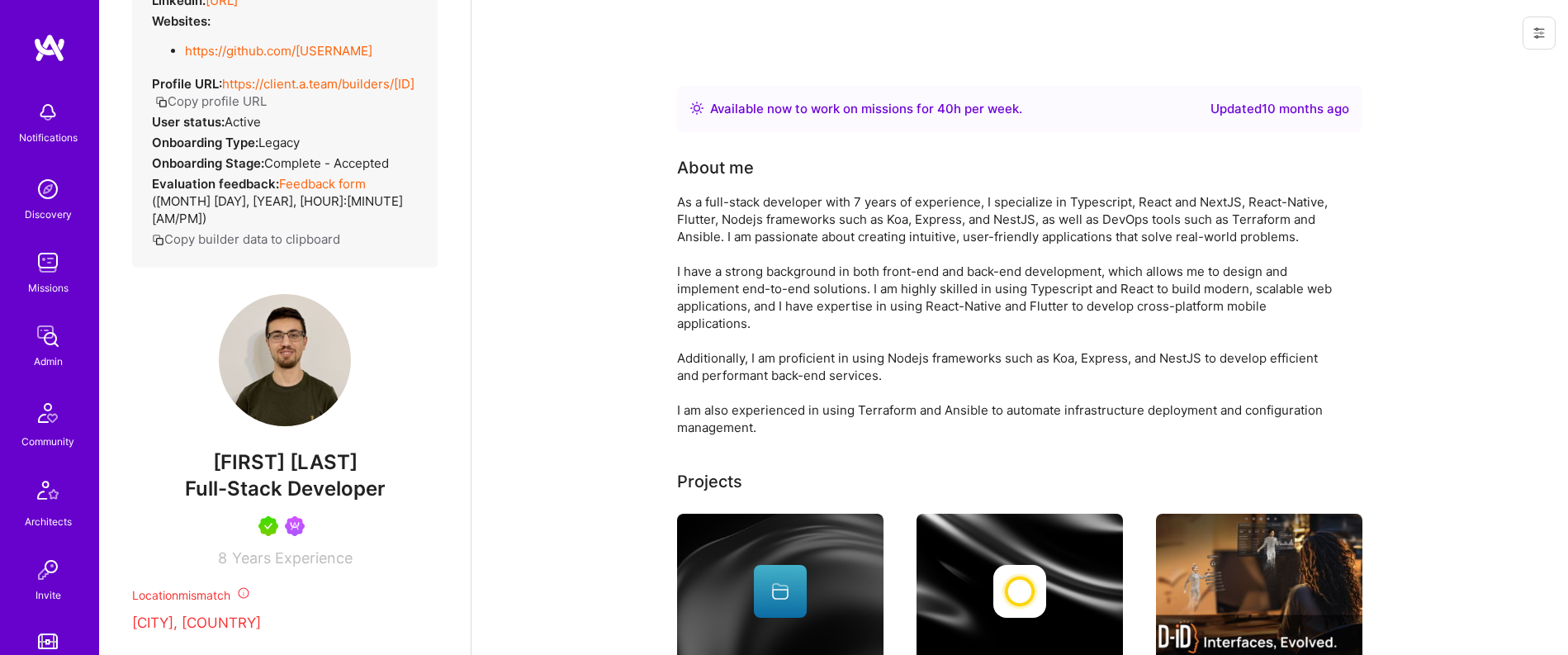 click on "Zaven Snkhchyan" at bounding box center (285, 463) 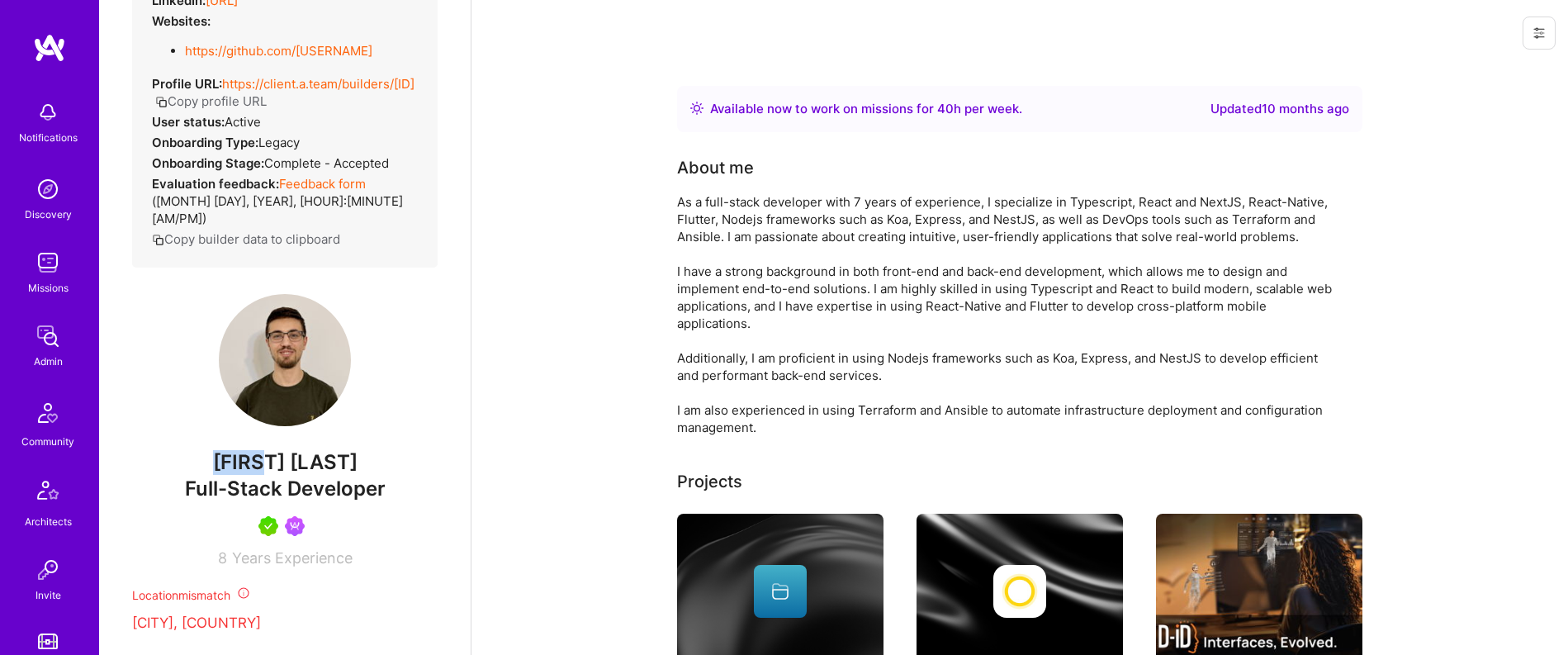click on "Zaven Snkhchyan" at bounding box center [285, 463] 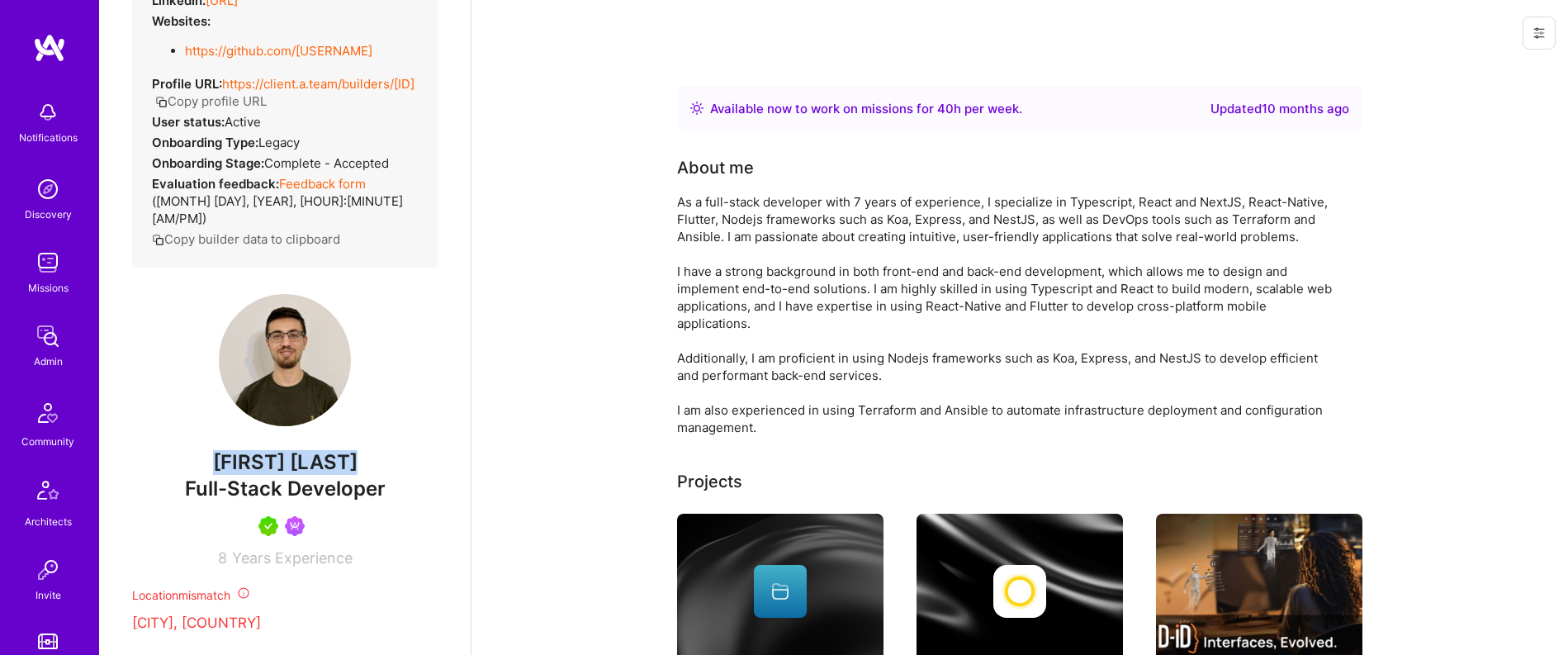 click on "Zaven Snkhchyan" at bounding box center [285, 463] 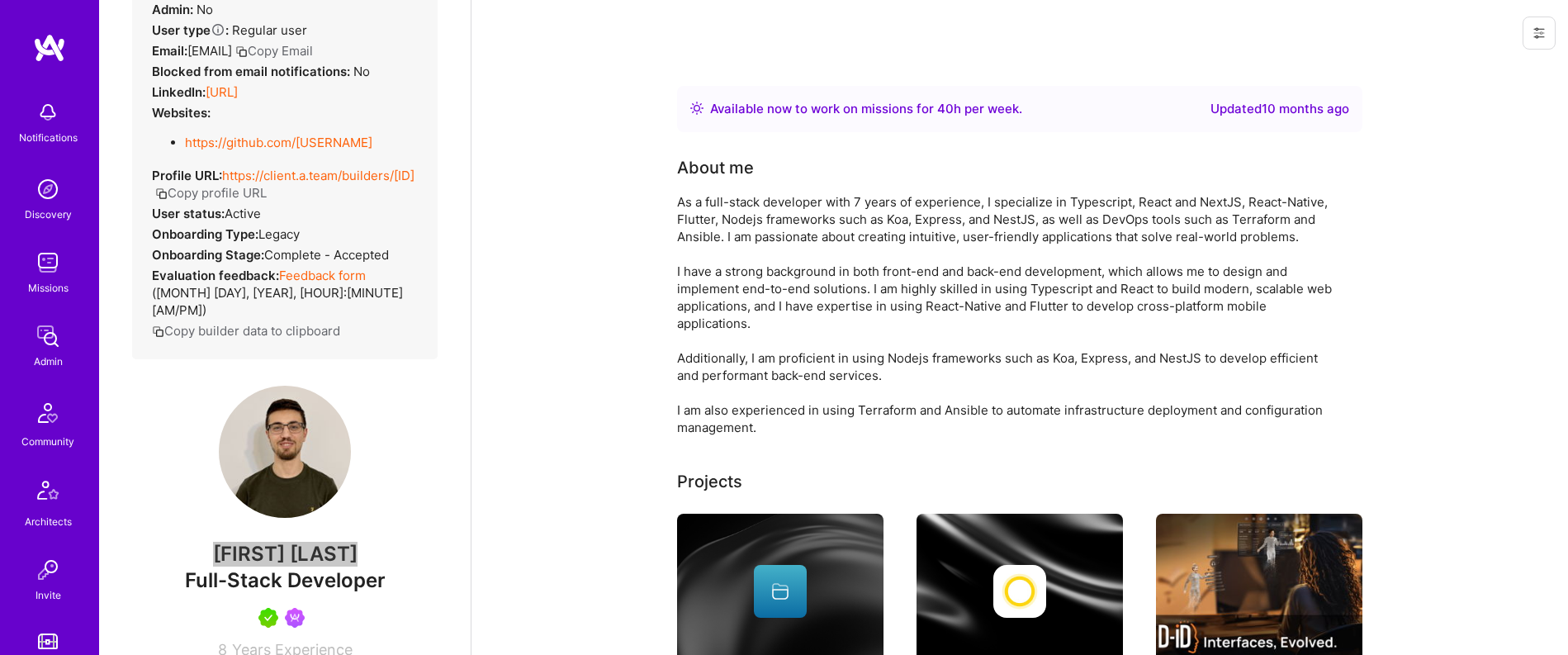scroll, scrollTop: 0, scrollLeft: 0, axis: both 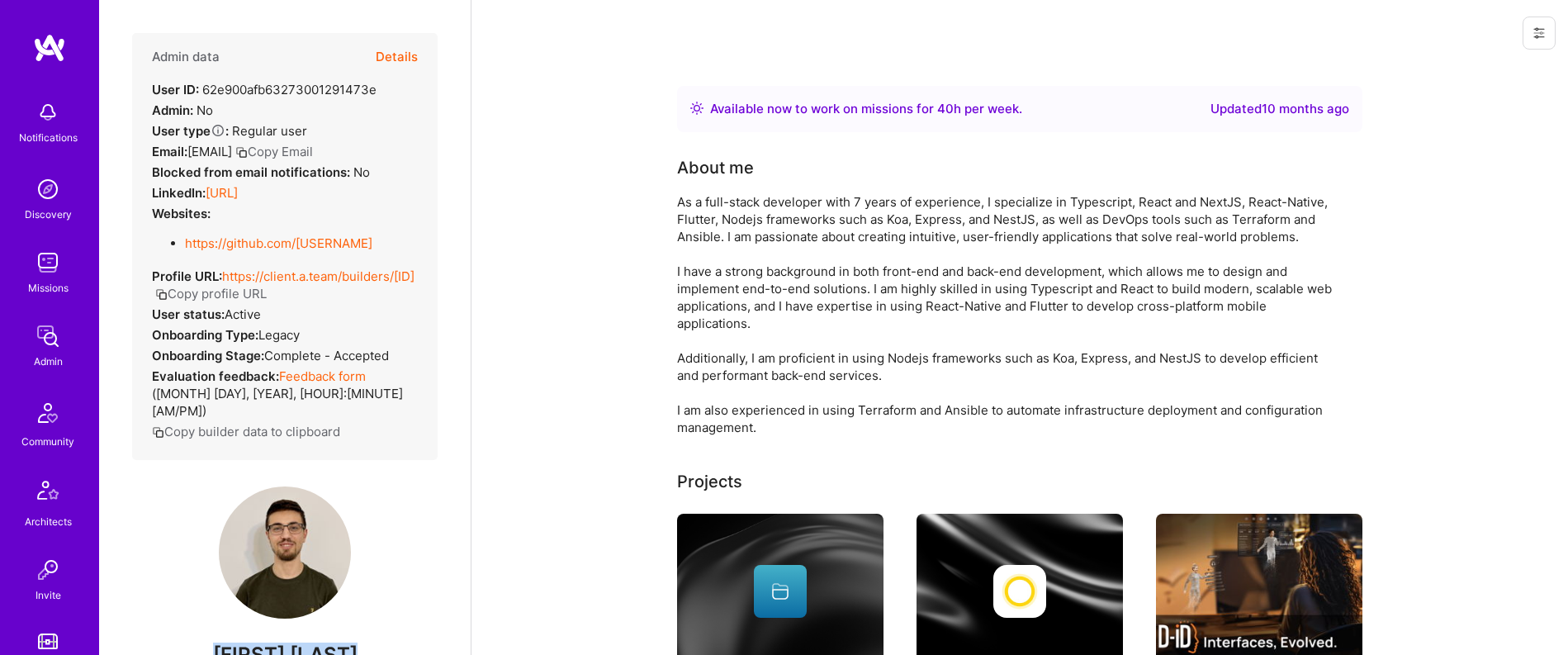 click on "Details" at bounding box center [396, 57] 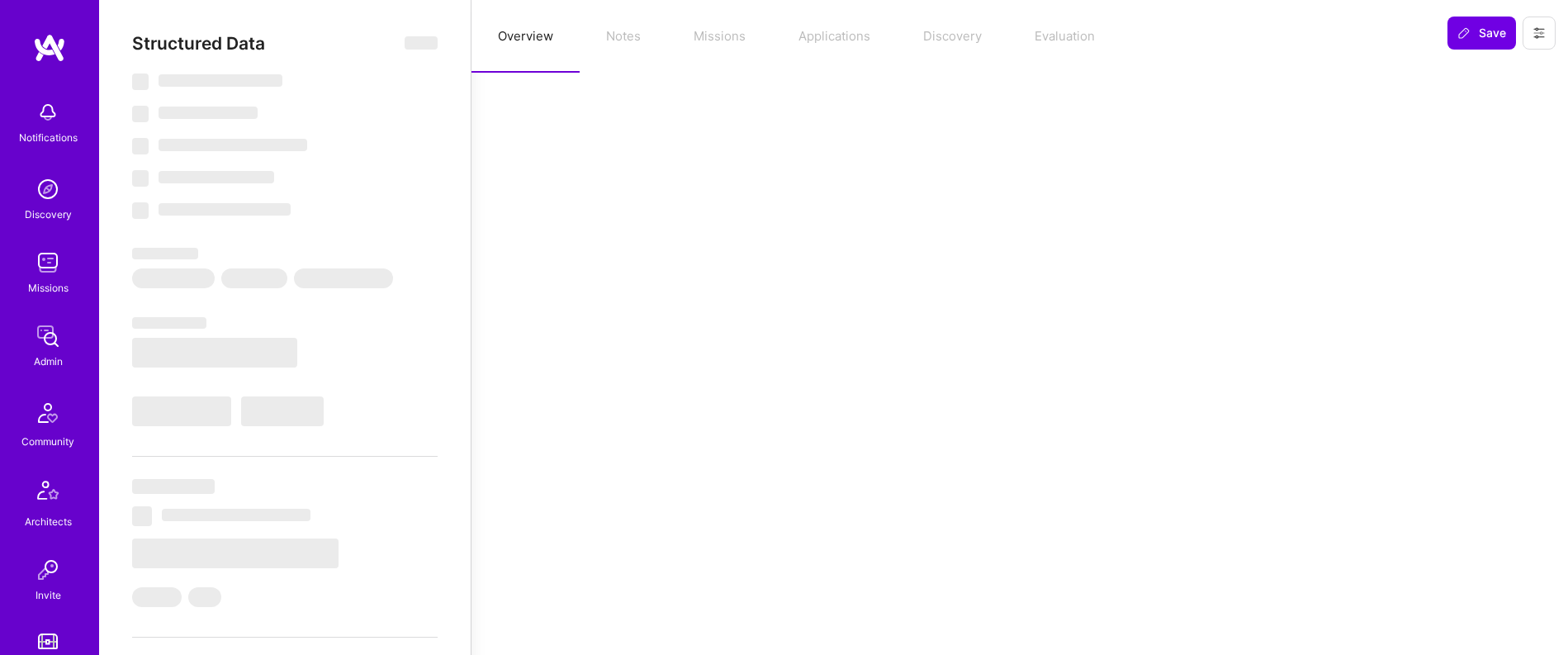 click on "Overview Notes Missions Applications Discovery Evaluation" at bounding box center [953, 36] 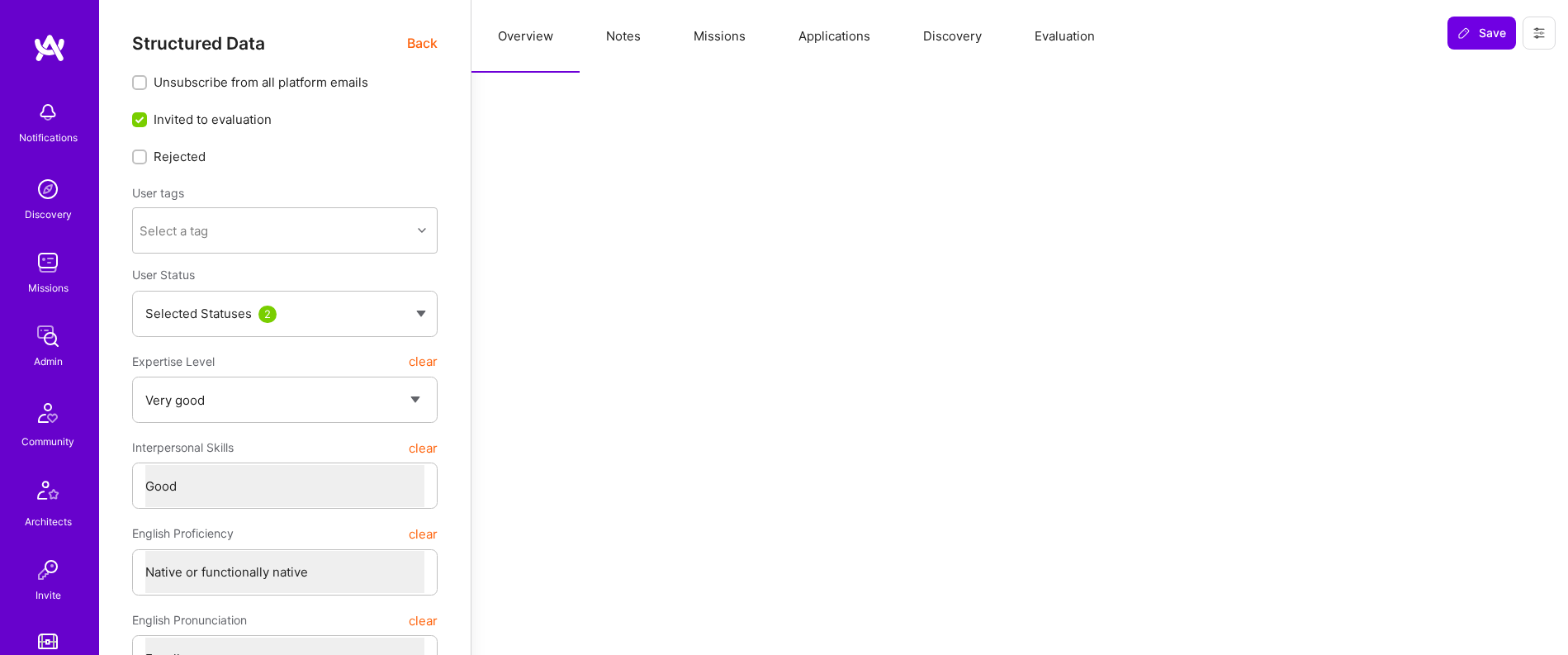 click on "Evaluation" at bounding box center (1064, 36) 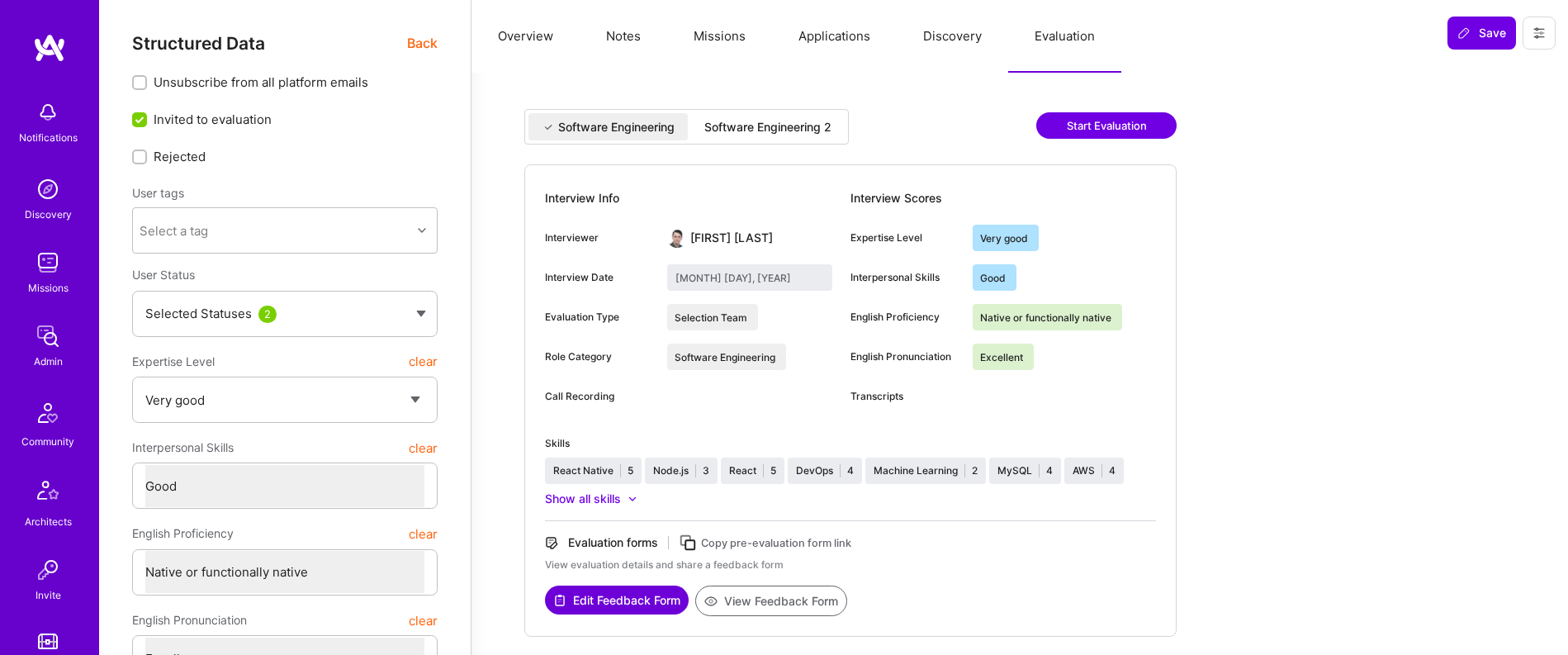 click on "Software Engineering 2" at bounding box center [768, 126] 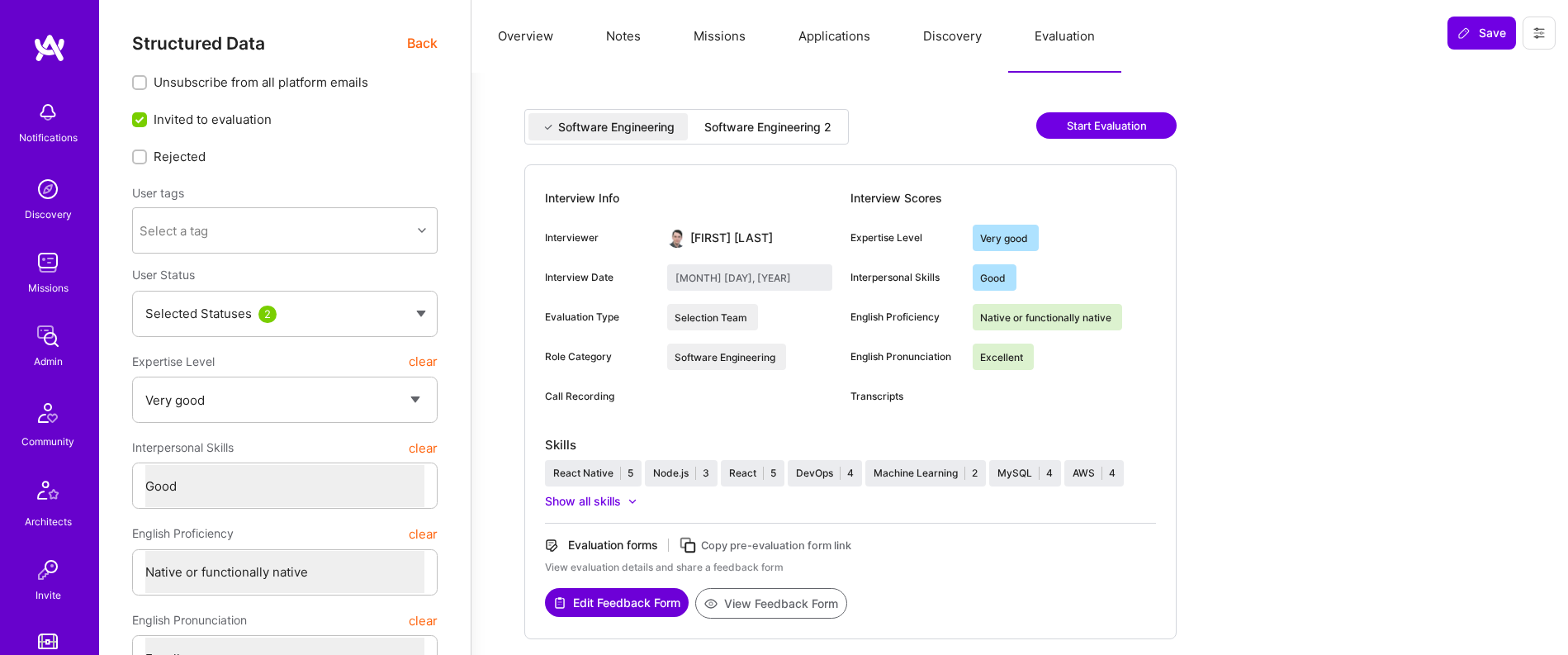 type on "July 24, 2025" 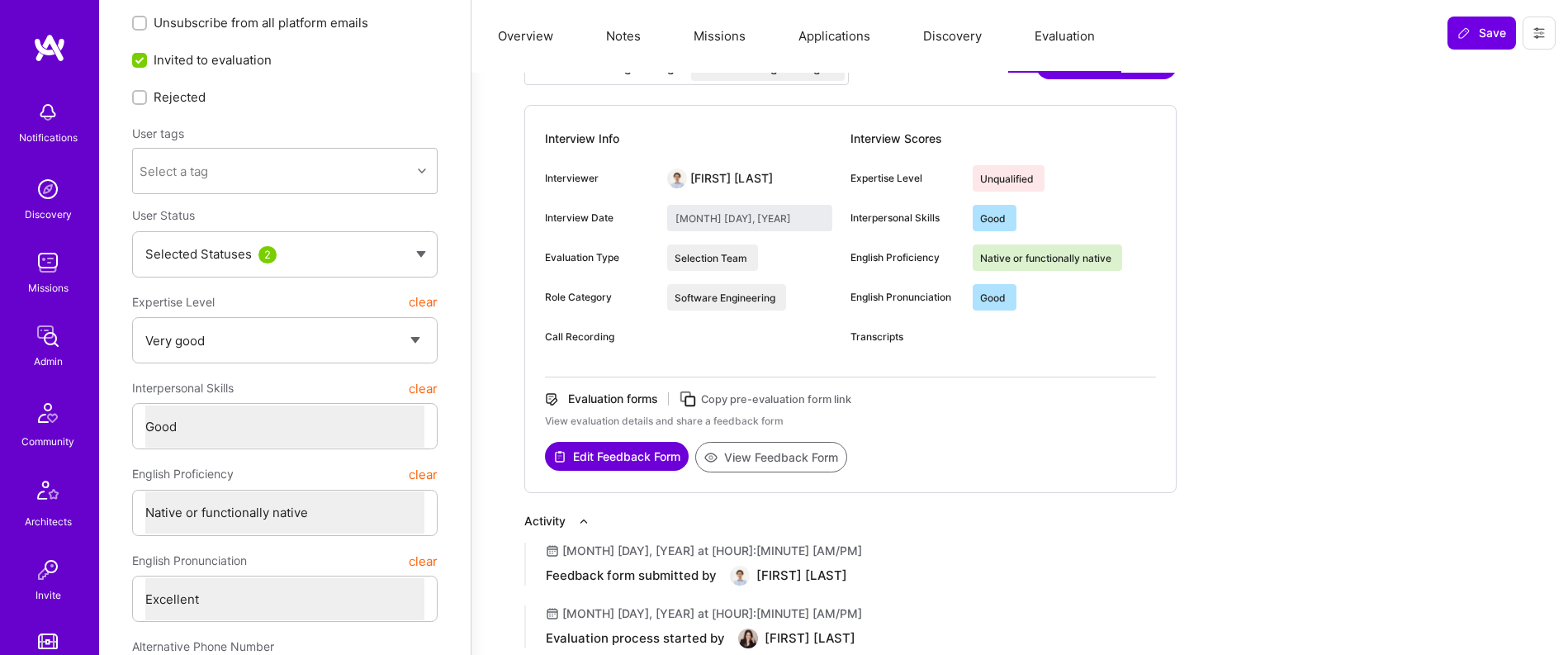 scroll, scrollTop: 69, scrollLeft: 0, axis: vertical 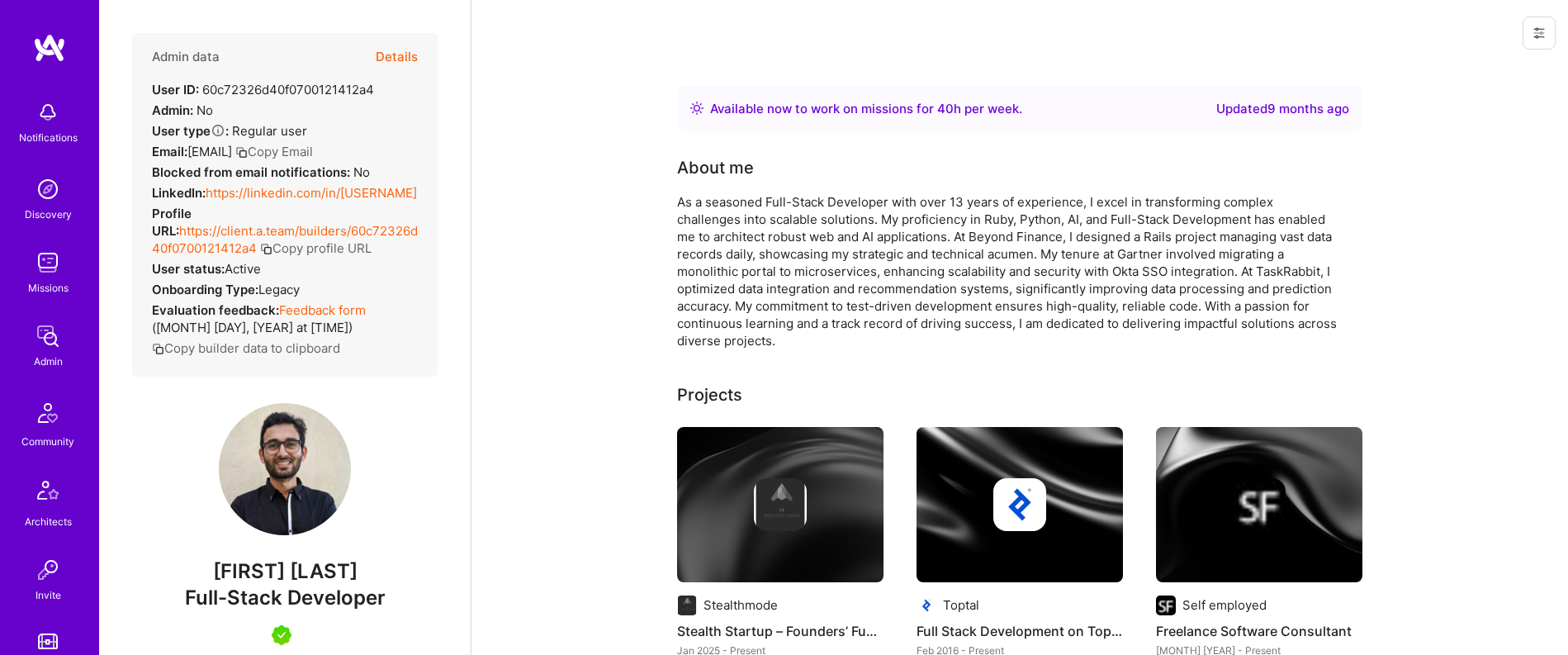 click on "Details" at bounding box center [396, 57] 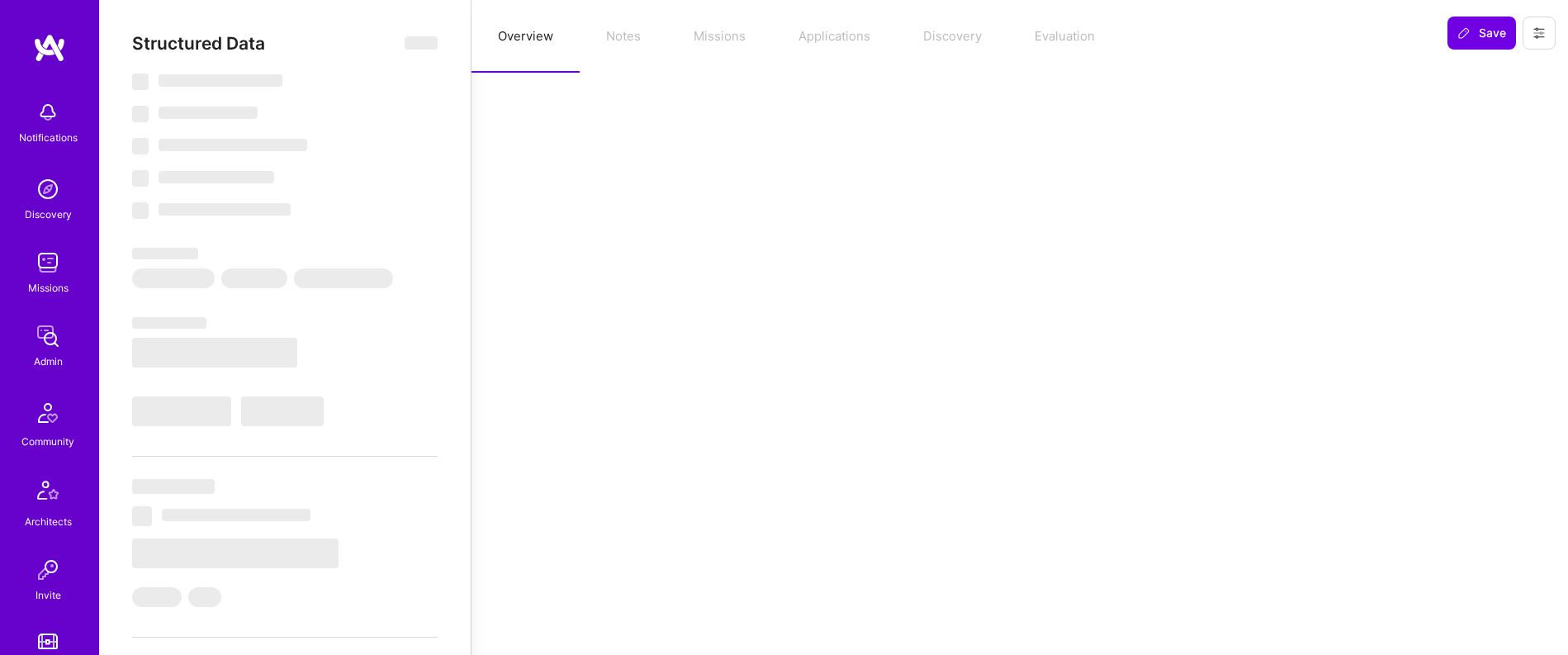 select on "Right Now" 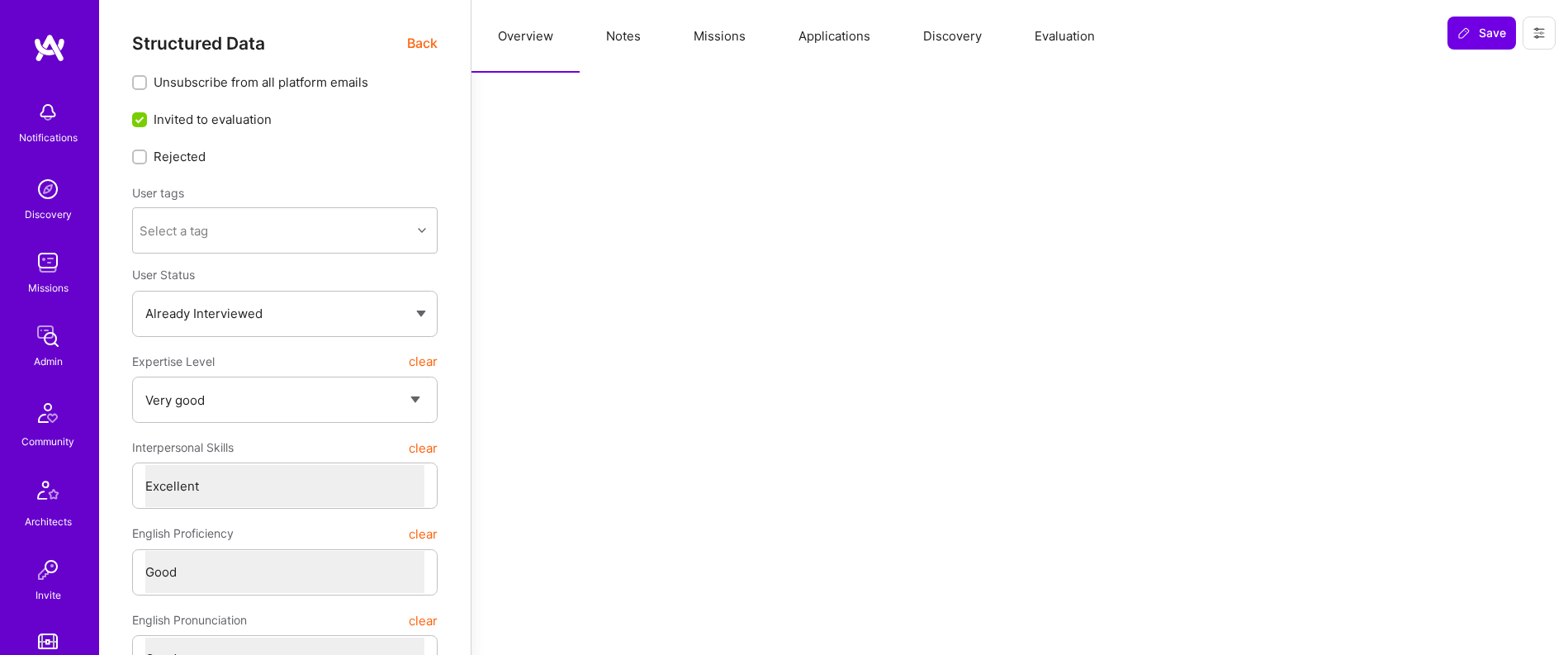 click on "Evaluation" at bounding box center [1064, 36] 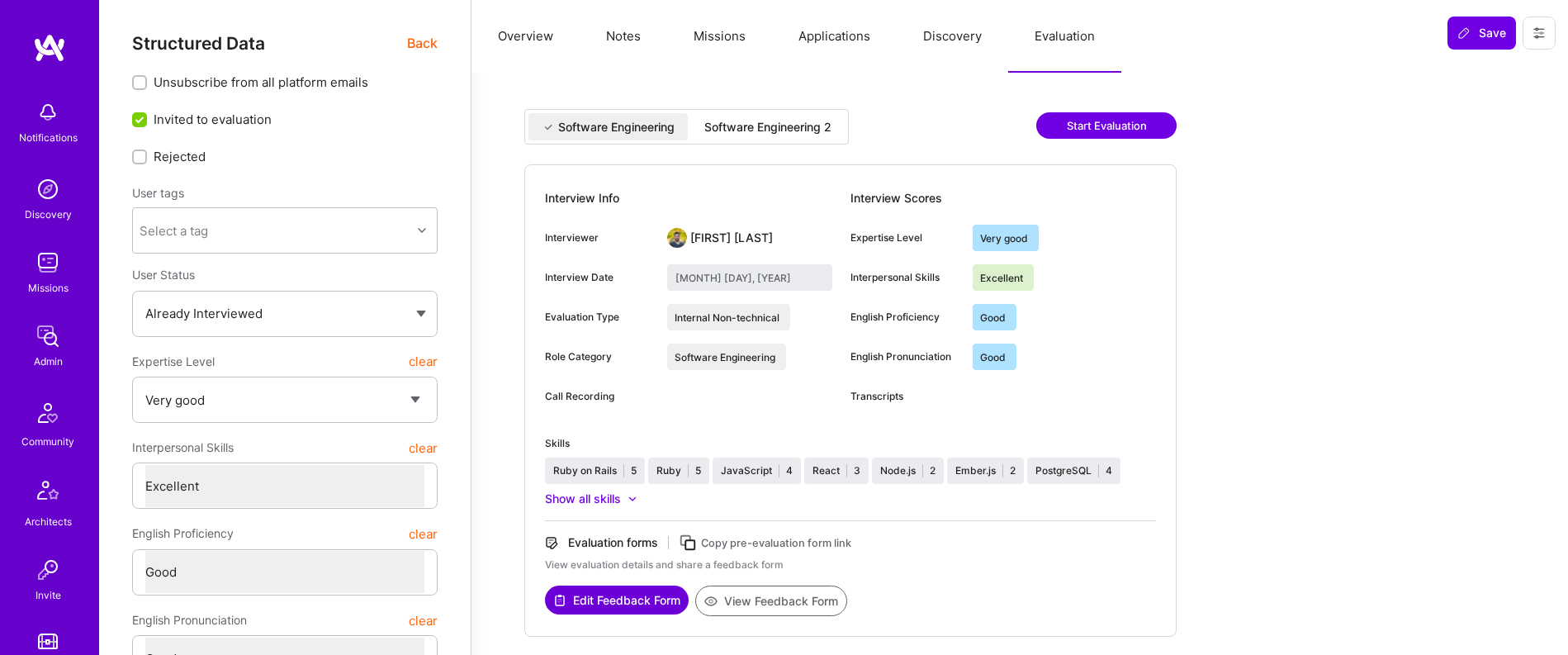 click on "Software Engineering 2" at bounding box center [768, 127] 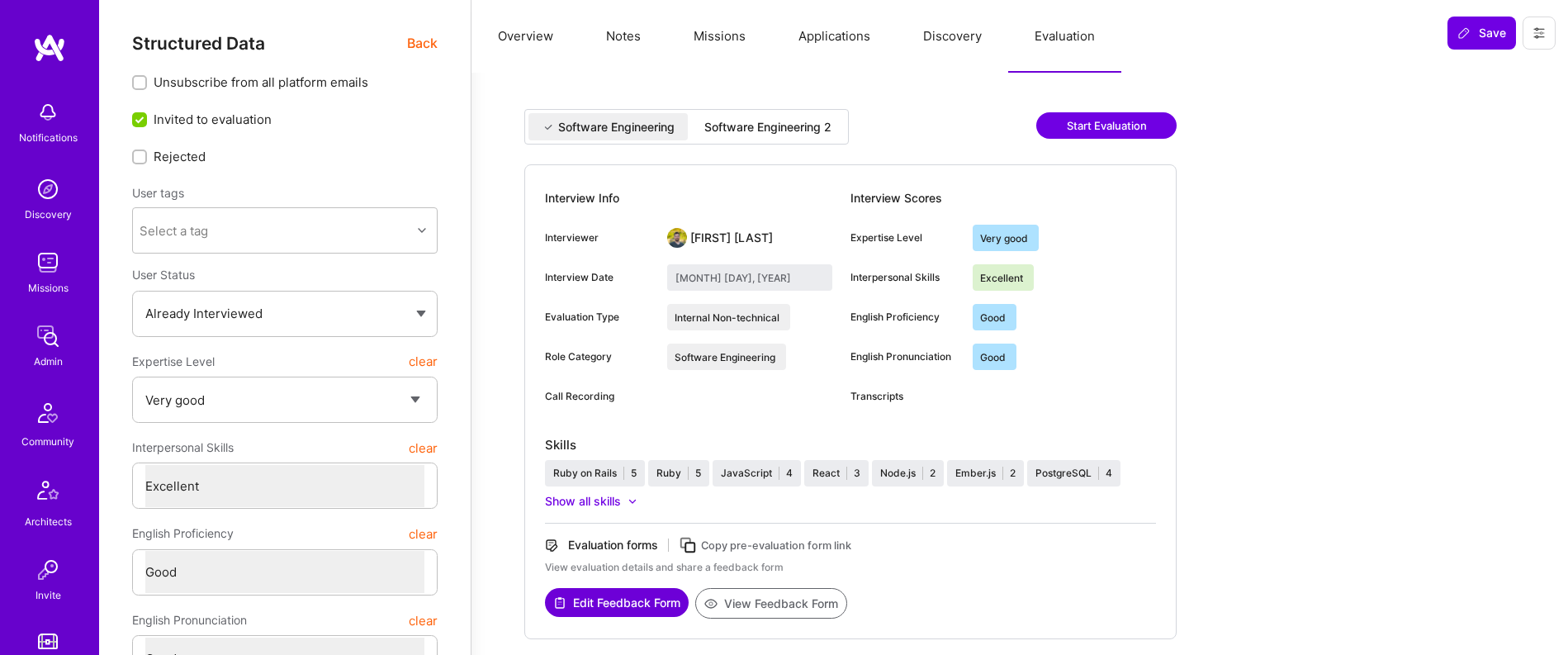 type on "July 24, 2025" 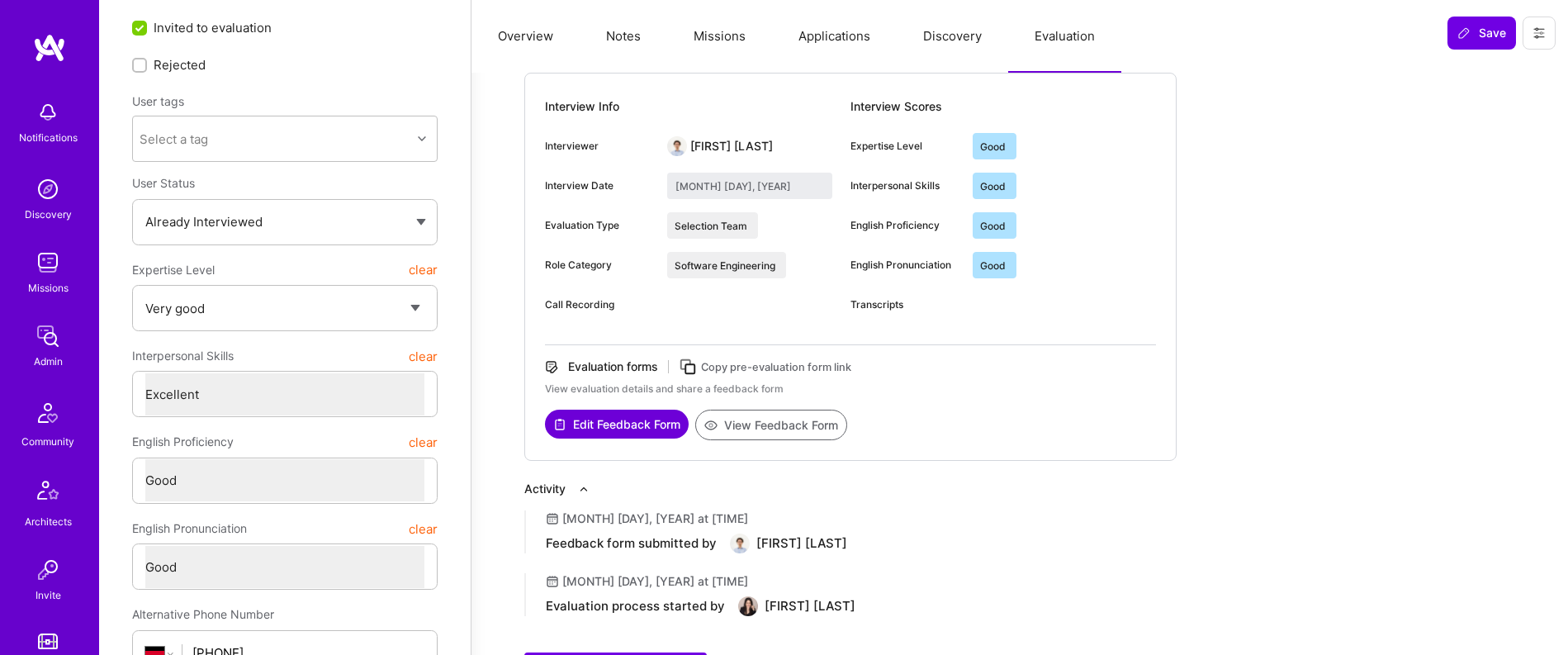 scroll, scrollTop: 90, scrollLeft: 0, axis: vertical 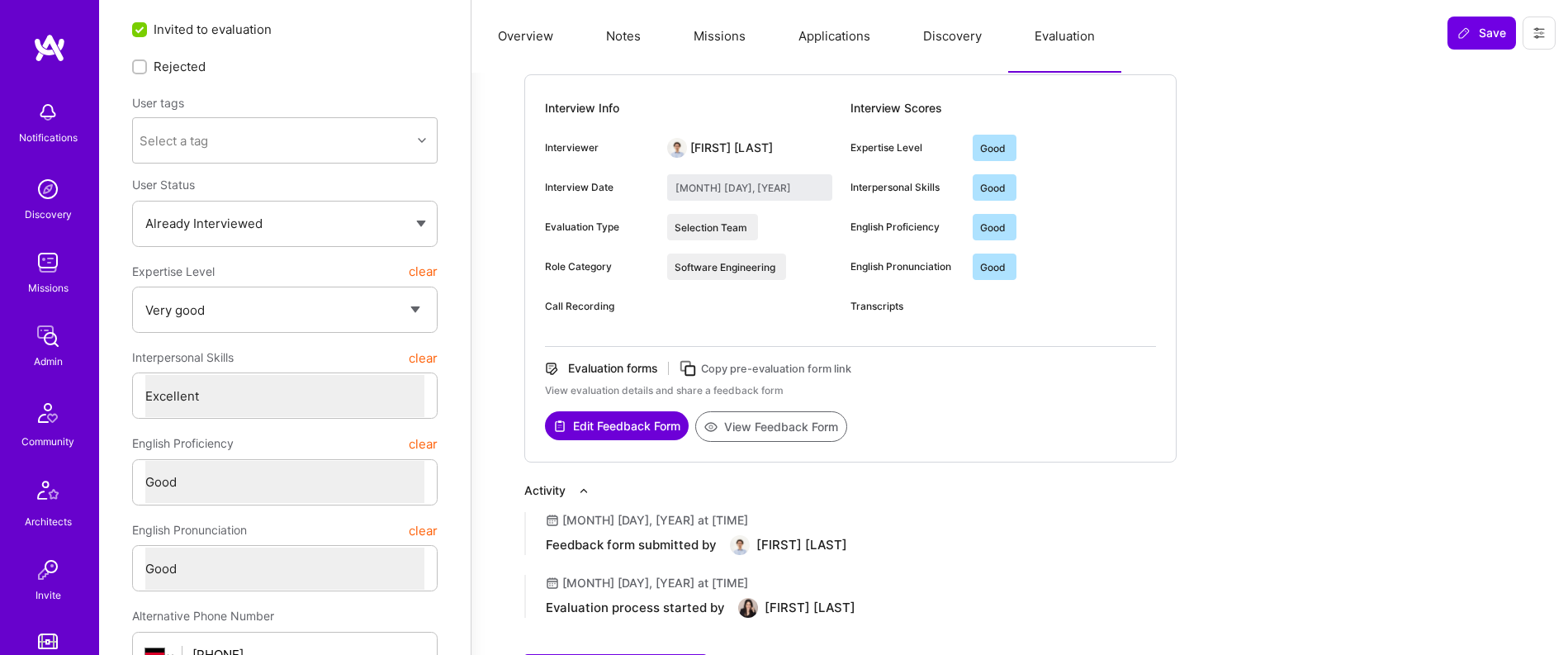 click on "Software Engineering Software Engineering 2 Start Evaluation Interview Info Interviewer Pedro Nogueira Interview Date July 24, 2025 Evaluation Type Selection Team Role Category Software Engineering Call Recording Interview Scores Expertise Level Good Interpersonal Skills Good English Proficiency Good English Pronunciation Good Transcripts Evaluation forms Copy pre-evaluation form link View evaluation details and share a feedback form Edit Feedback Form View Feedback Form Activity July 28, 2025 at 7:40 PM Feedback form submitted by Pedro Nogueira   July 8, 2025 at 12:04 PM Evaluation process started by Adi Sofer   Pre-Evaluation Email Invites" at bounding box center (1020, 353) 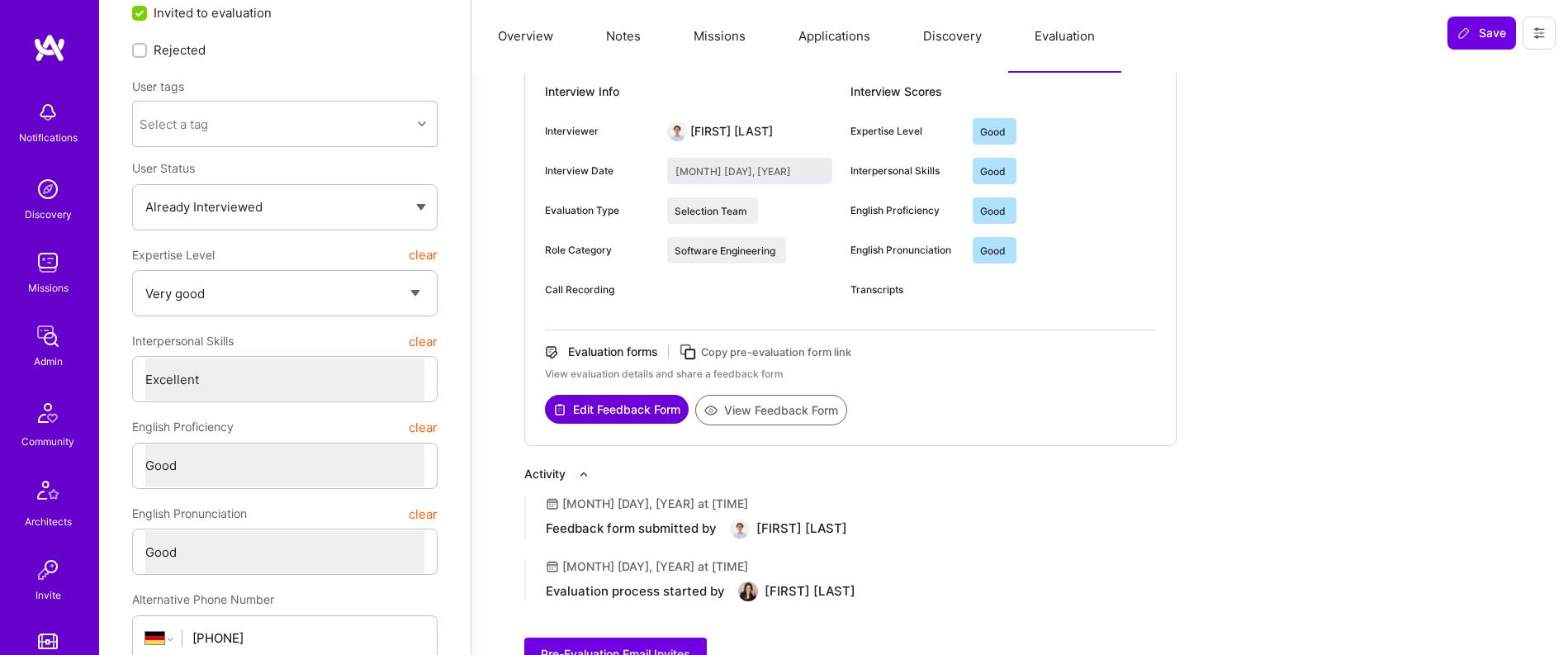 scroll, scrollTop: 230, scrollLeft: 0, axis: vertical 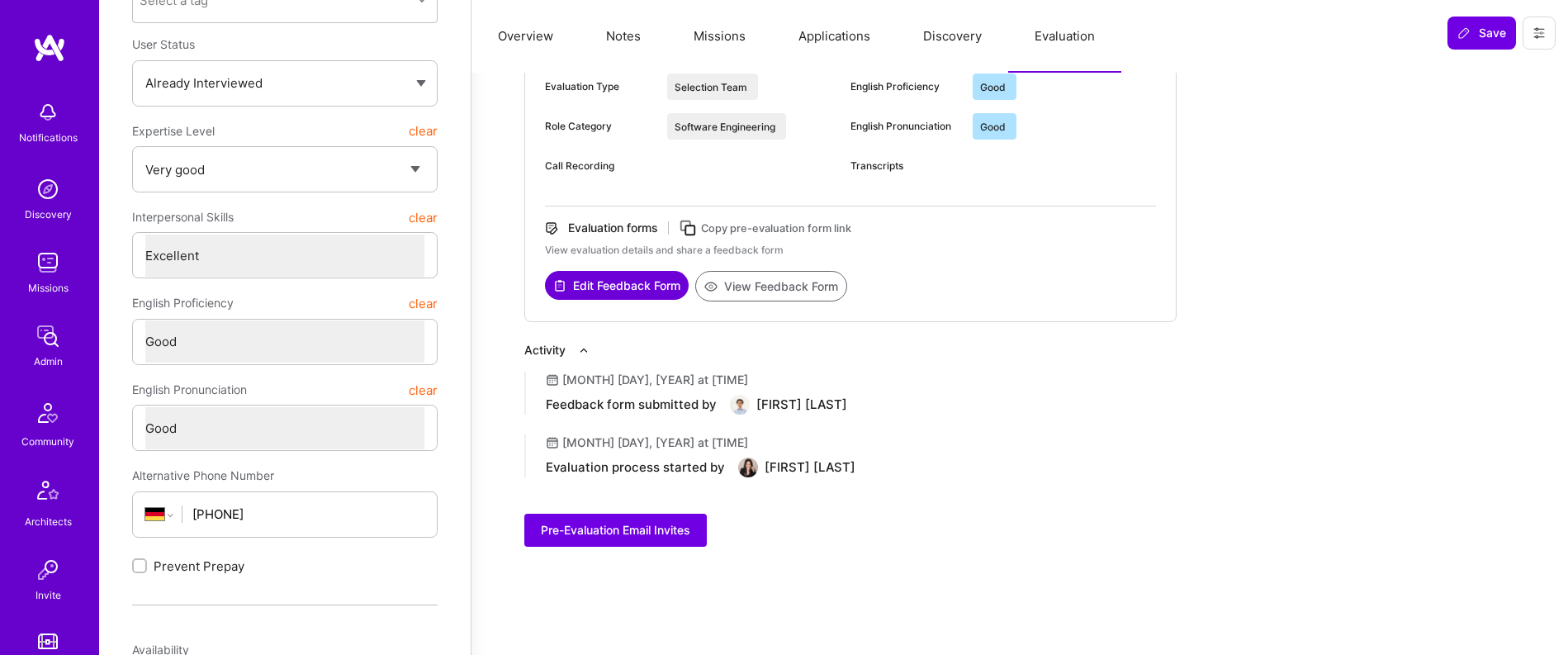 click on "View Feedback Form" at bounding box center (771, 286) 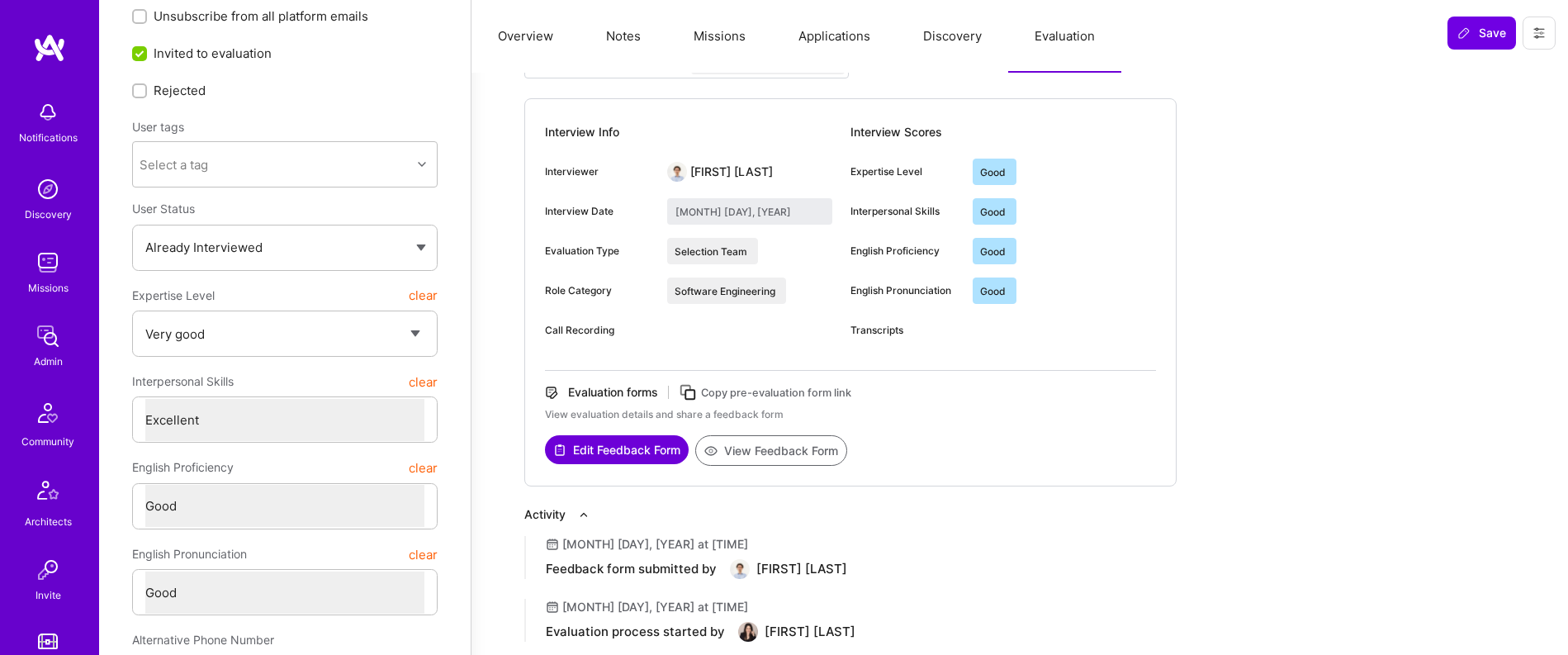 scroll, scrollTop: 0, scrollLeft: 0, axis: both 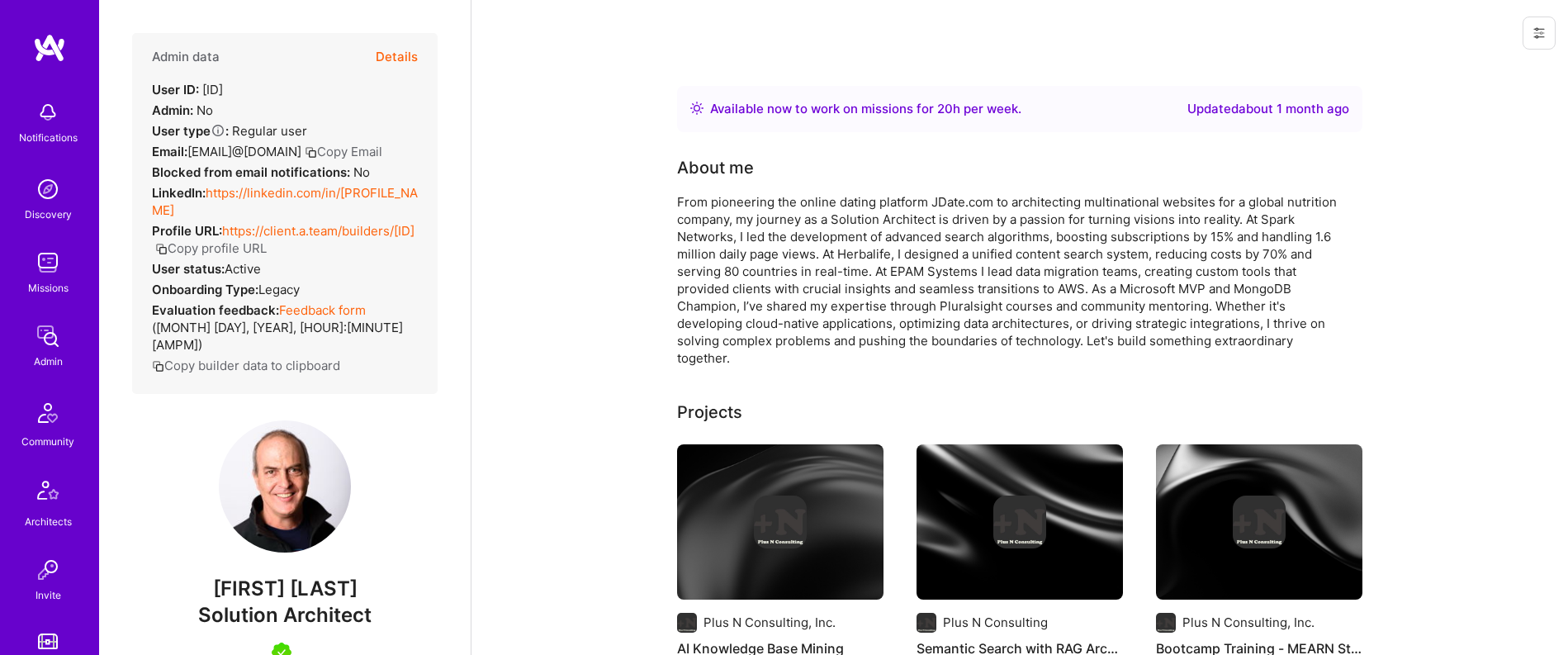 click on "Details" at bounding box center (396, 57) 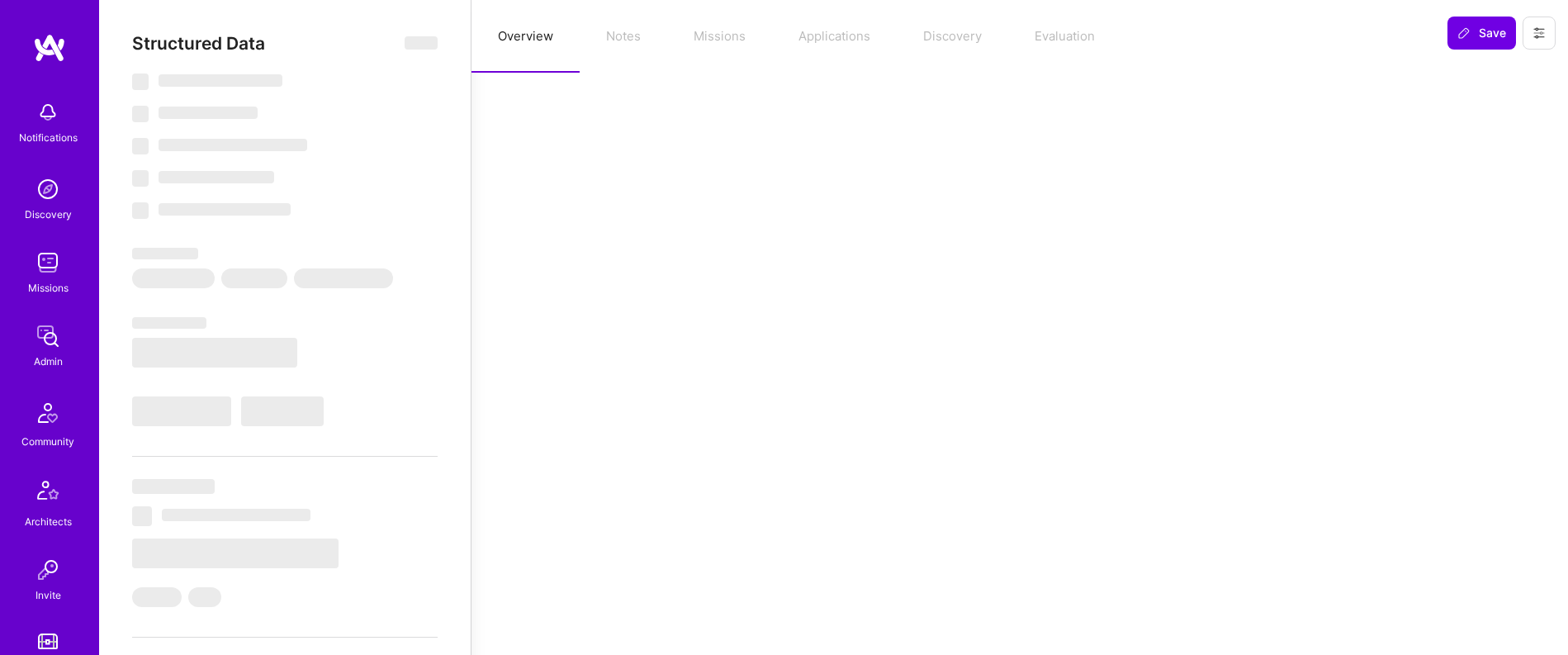 click on "Overview Notes Missions Applications Discovery Evaluation" at bounding box center (953, 36) 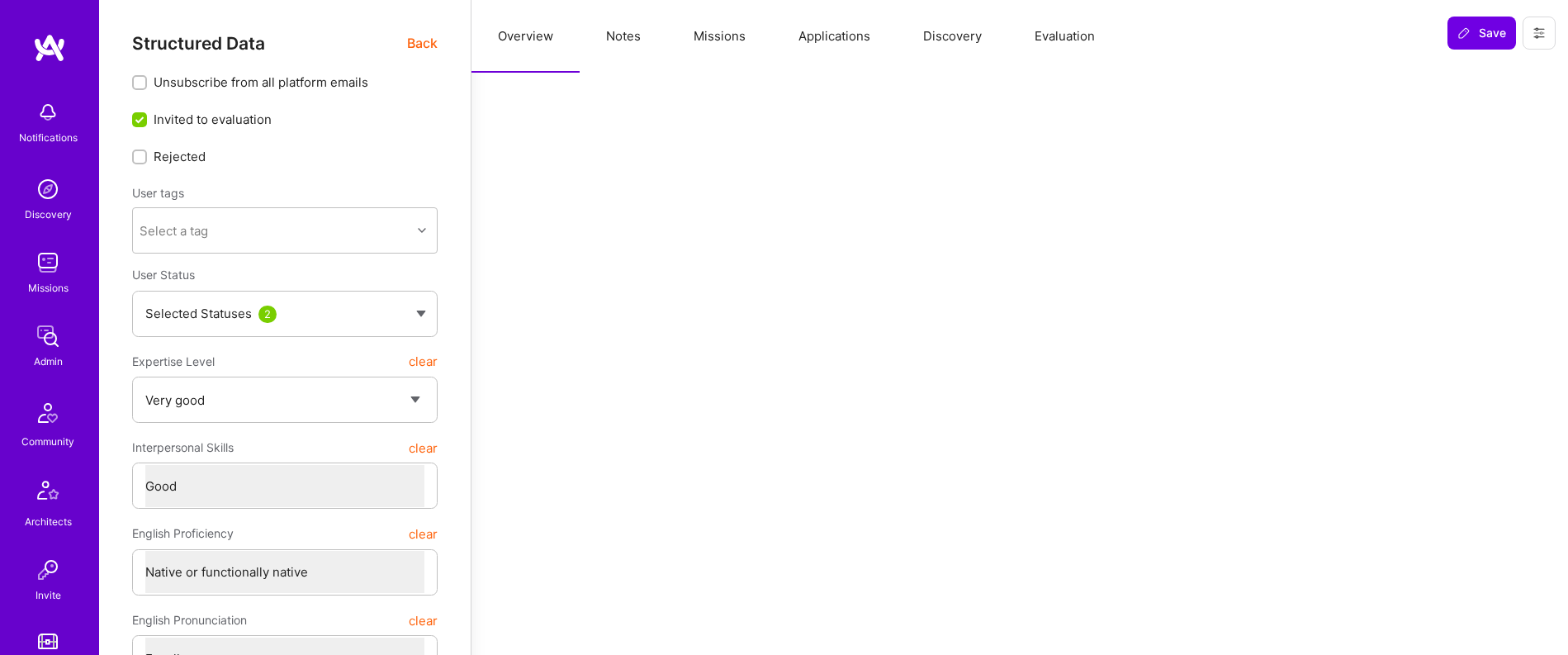 click on "Evaluation" at bounding box center (1064, 36) 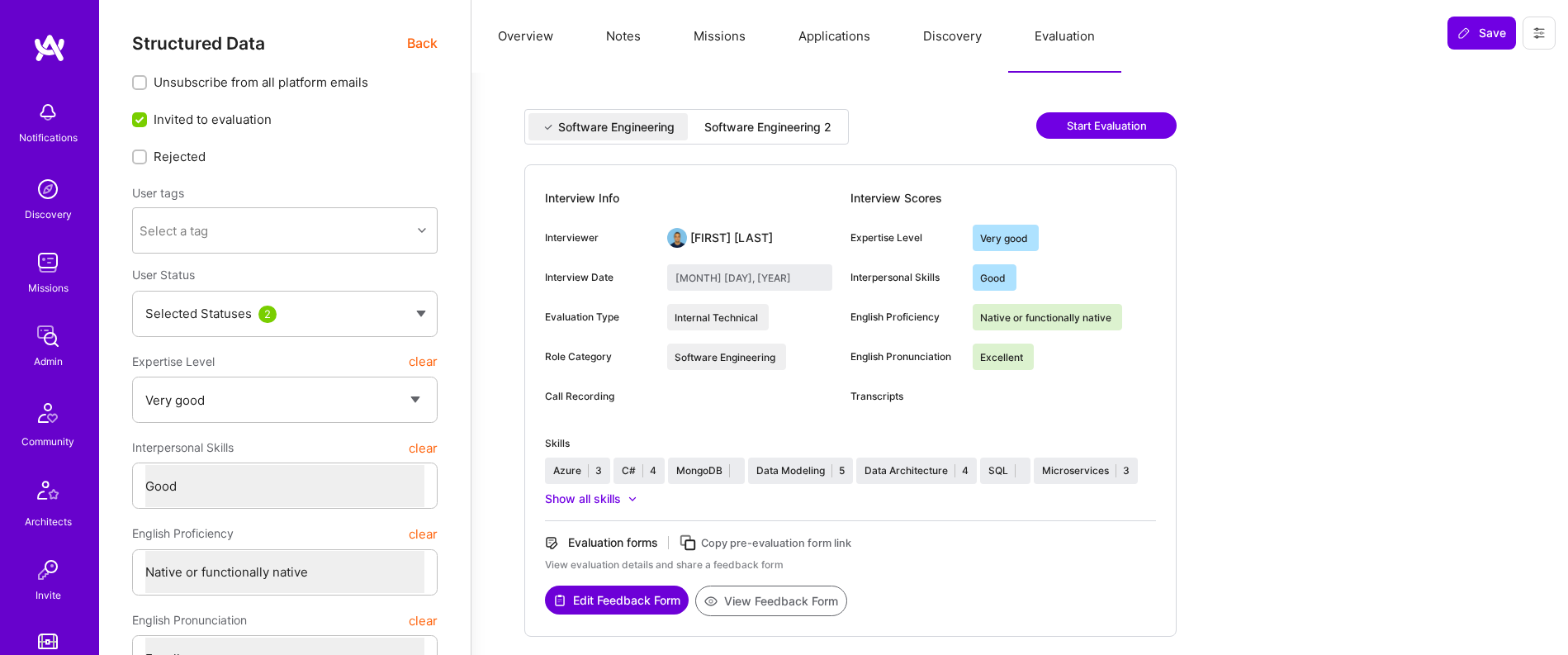 click on "Software Engineering 2" at bounding box center [768, 127] 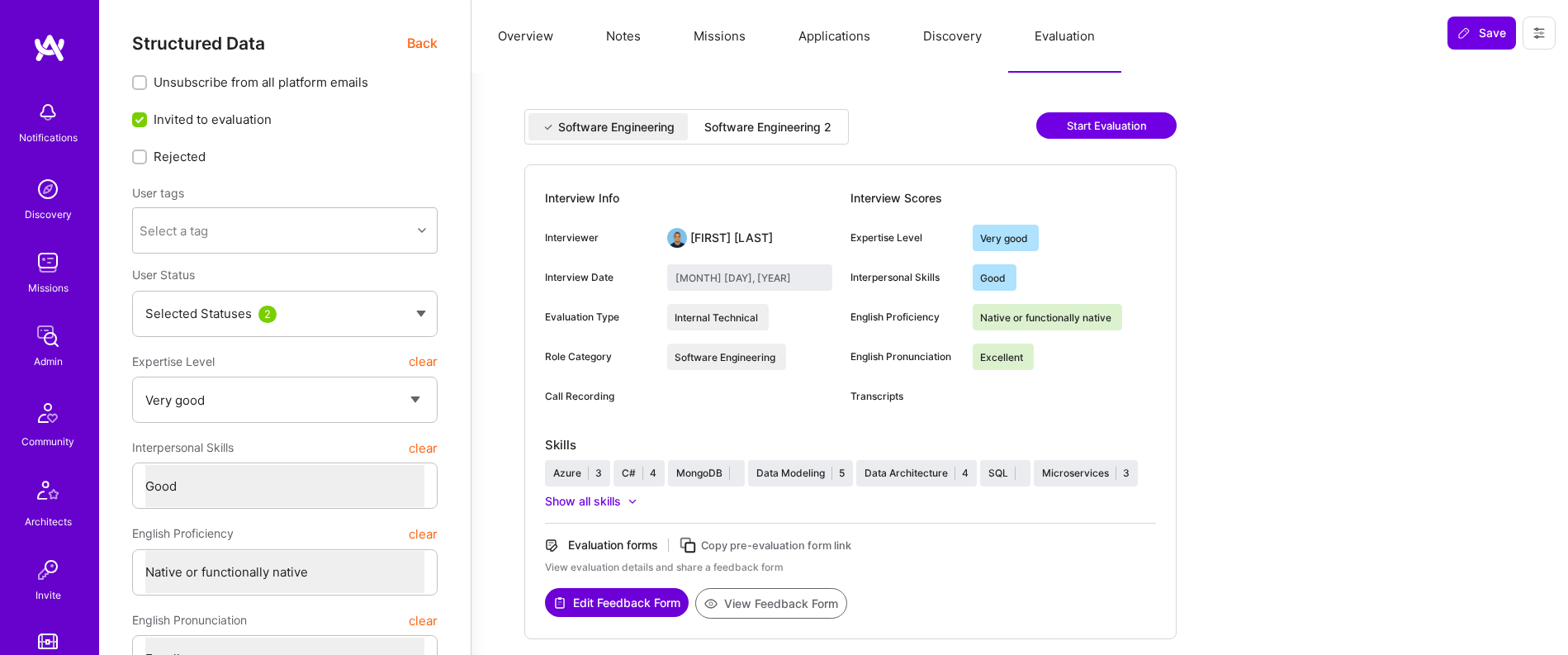 type on "July 25, 2025" 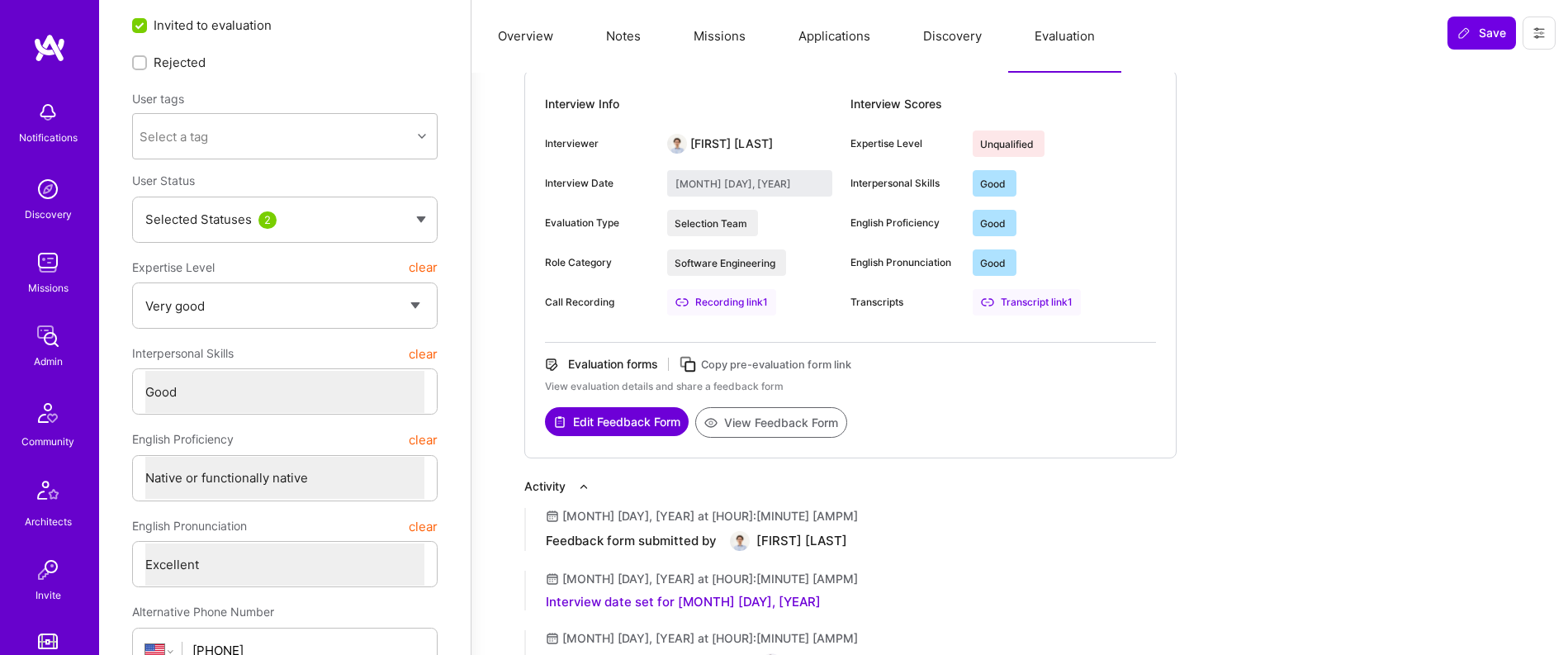 scroll, scrollTop: 125, scrollLeft: 0, axis: vertical 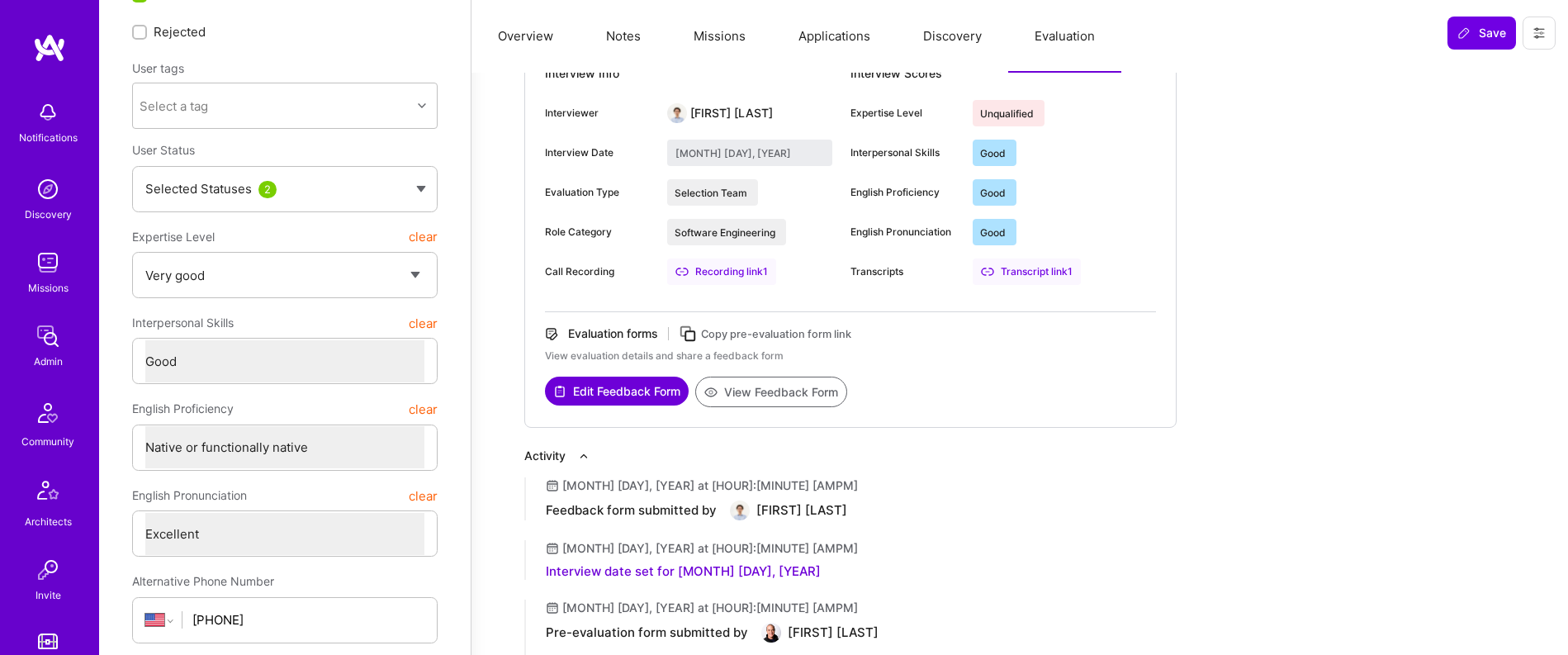 click on "View Feedback Form" at bounding box center (771, 392) 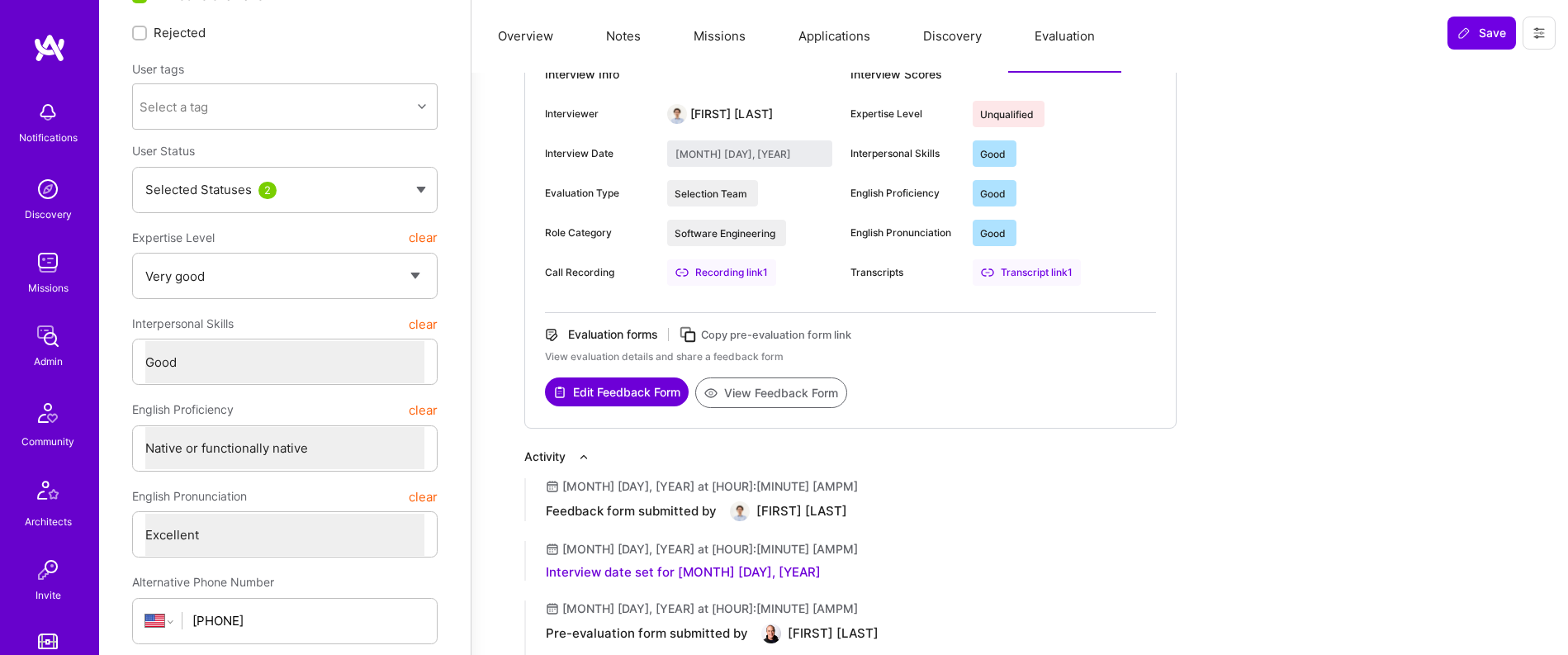 scroll, scrollTop: 121, scrollLeft: 0, axis: vertical 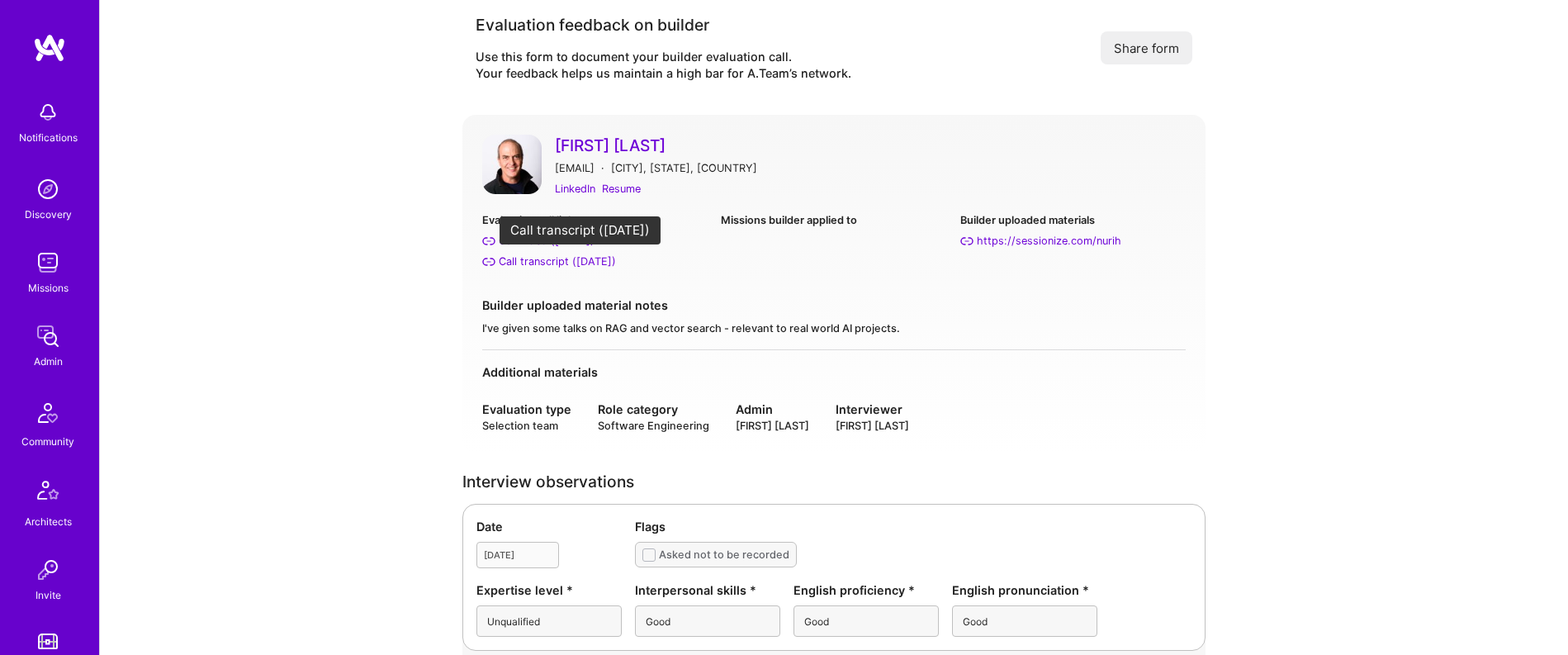 click on "Call transcript (Jul 25, 2025)" at bounding box center [557, 261] 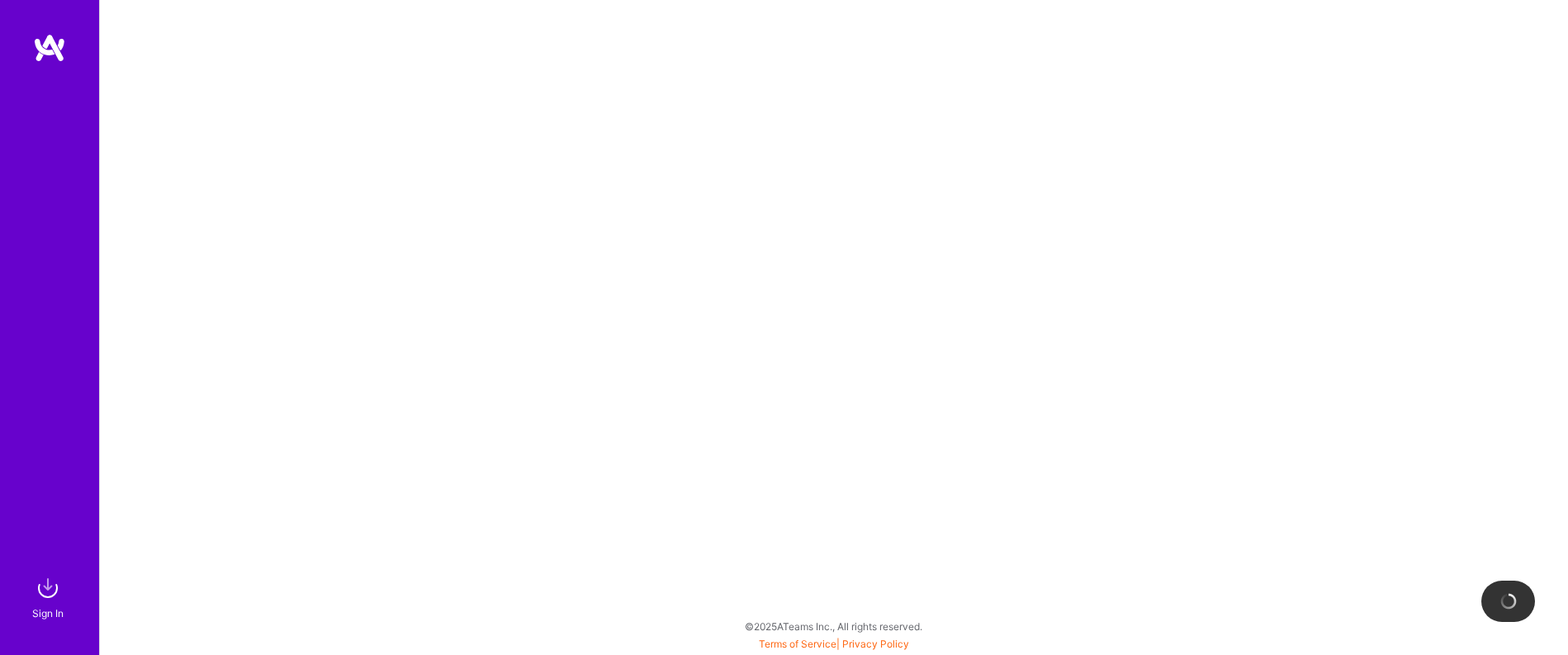 scroll, scrollTop: 0, scrollLeft: 0, axis: both 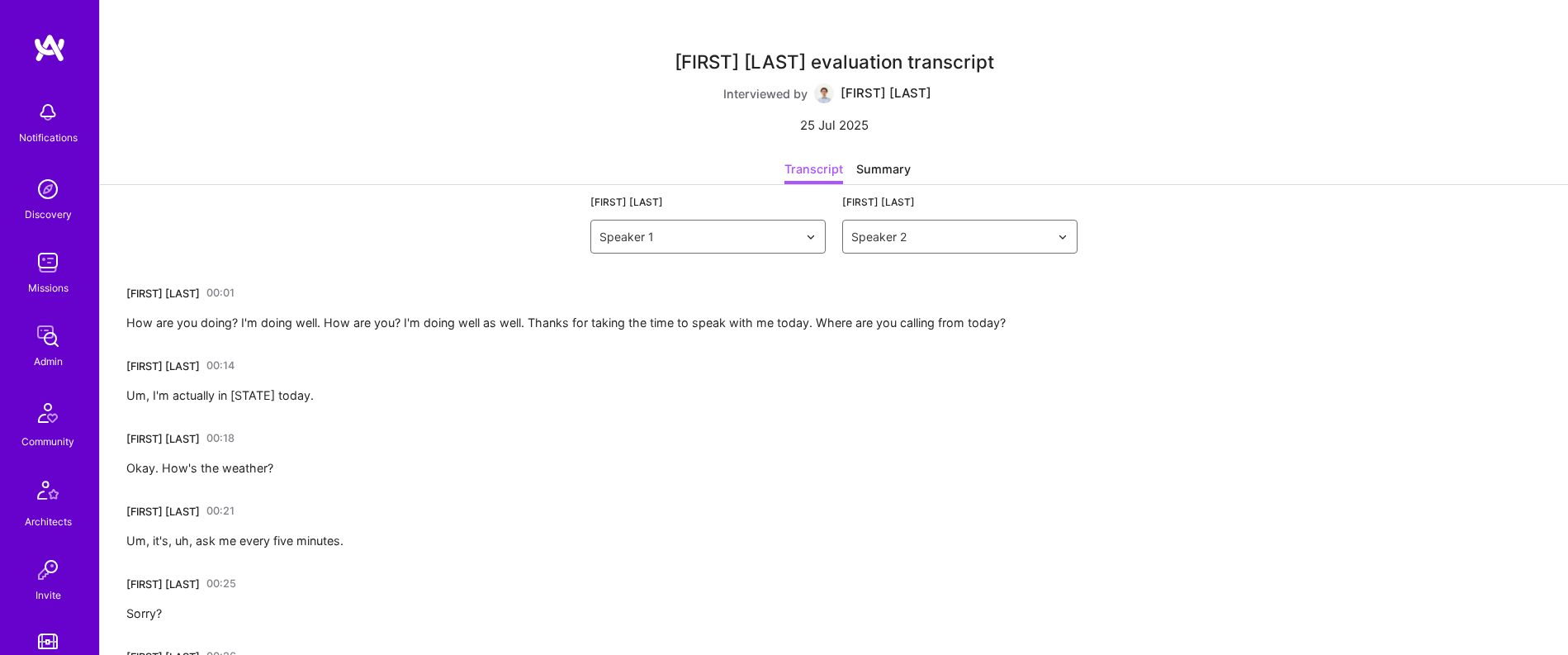 click on "[FIRST] [LAST] [TIME] How are you doing? I'm doing well. How are you? I'm doing well as well. Thanks for taking the time to speak with me today. Where are you calling from today?" at bounding box center [566, 306] 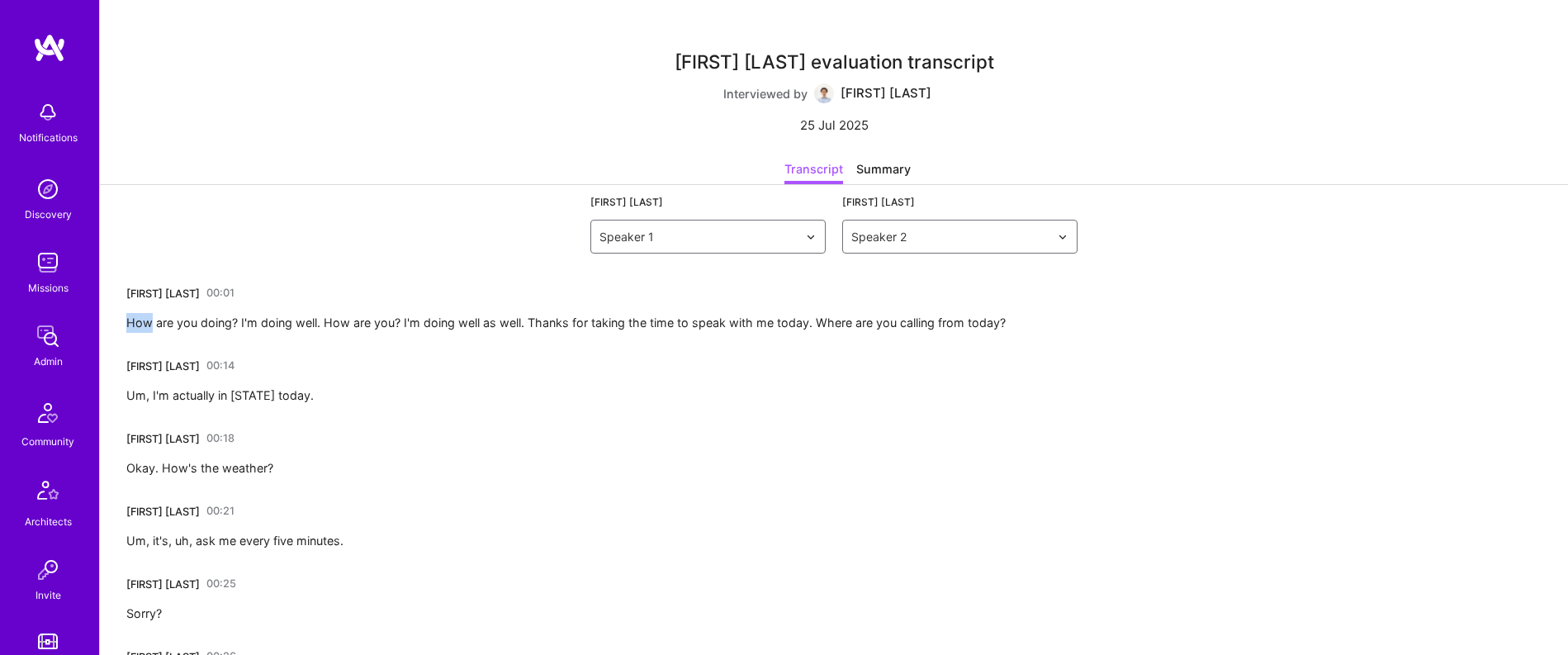 click on "[FIRST] [LAST] [TIME] How are you doing? I'm doing well. How are you? I'm doing well as well. Thanks for taking the time to speak with me today. Where are you calling from today?" at bounding box center [566, 306] 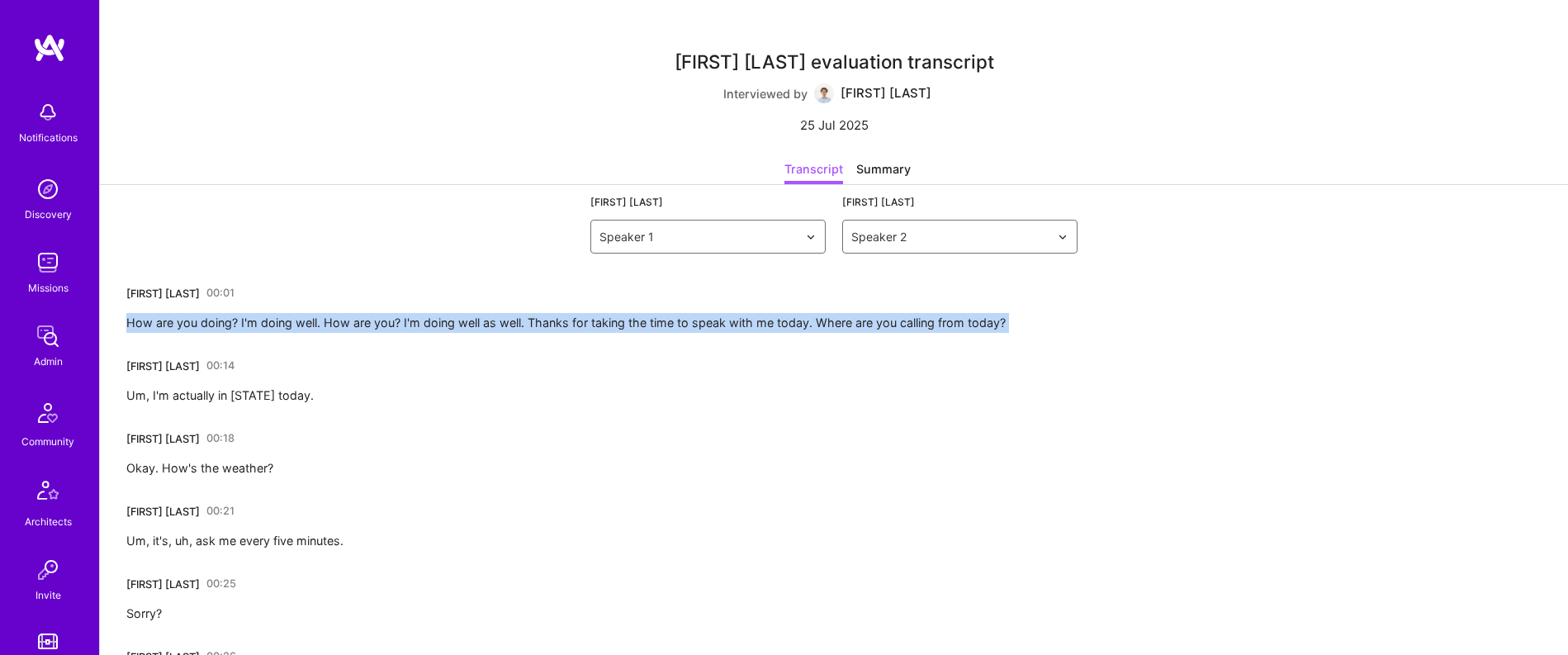 click on "[FIRST] [LAST] [TIME] How are you doing? I'm doing well. How are you? I'm doing well as well. Thanks for taking the time to speak with me today. Where are you calling from today?" at bounding box center [566, 306] 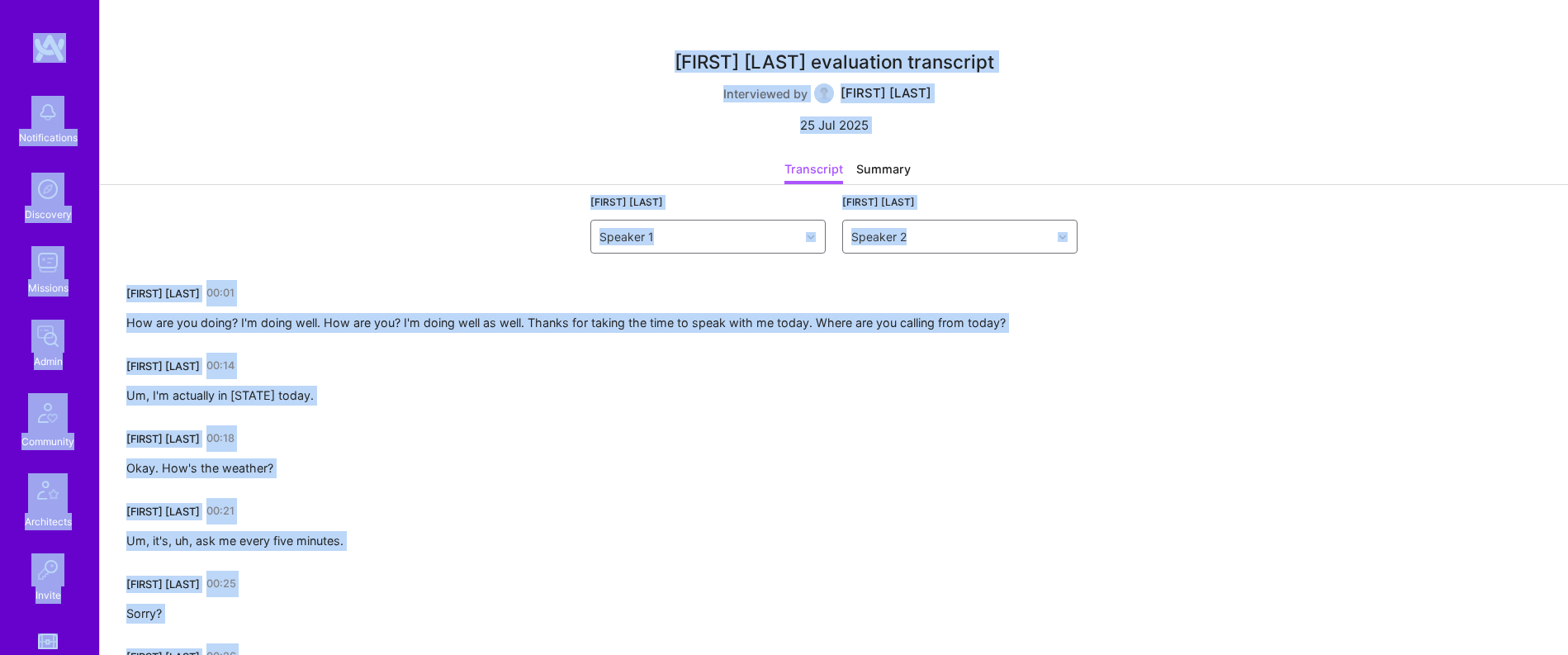 copy on "Notifications Discovery Missions Admin Community Architects Invite Tokens A.Guide Evaluation DB Targeter Profile
Close
Show all notifications
Show unread notifications only No notifications to show. [FIRST] [LAST] evaluation transcript Interviewed by [FIRST] [LAST] [DATE] Transcript Summary [FIRST] [LAST] Speaker 1 [FIRST] [LAST] Speaker 2 [FIRST] [LAST] [TIME] How are you doing? I'm doing well. How are you? I'm doing well as well. Thanks for taking the time to speak with me today. Where are you calling from today? [FIRST] [LAST] [TIME] Um, I'm actually in [STATE] today. [FIRST] [LAST] [TIME] Okay. How's the weather? [FIRST] [LAST] [TIME] Um, it's, uh, ask me every five minutes. [FIRST] [LAST] [TIME] Sorry? [FIRST] [LAST] [TIME] Ask me every five minutes. It it changes here a lot. It's, uh, today's gonna be stormy, maybe later sunny, hot, cold, everything. [FIRST] [LAST] [TIME] Yeah. Okay. It's Very weird weather. Uh, I'm in [COUNTRY], in [CITY]. It's it's pretty hot. Hot and dry for for a change, actu..." 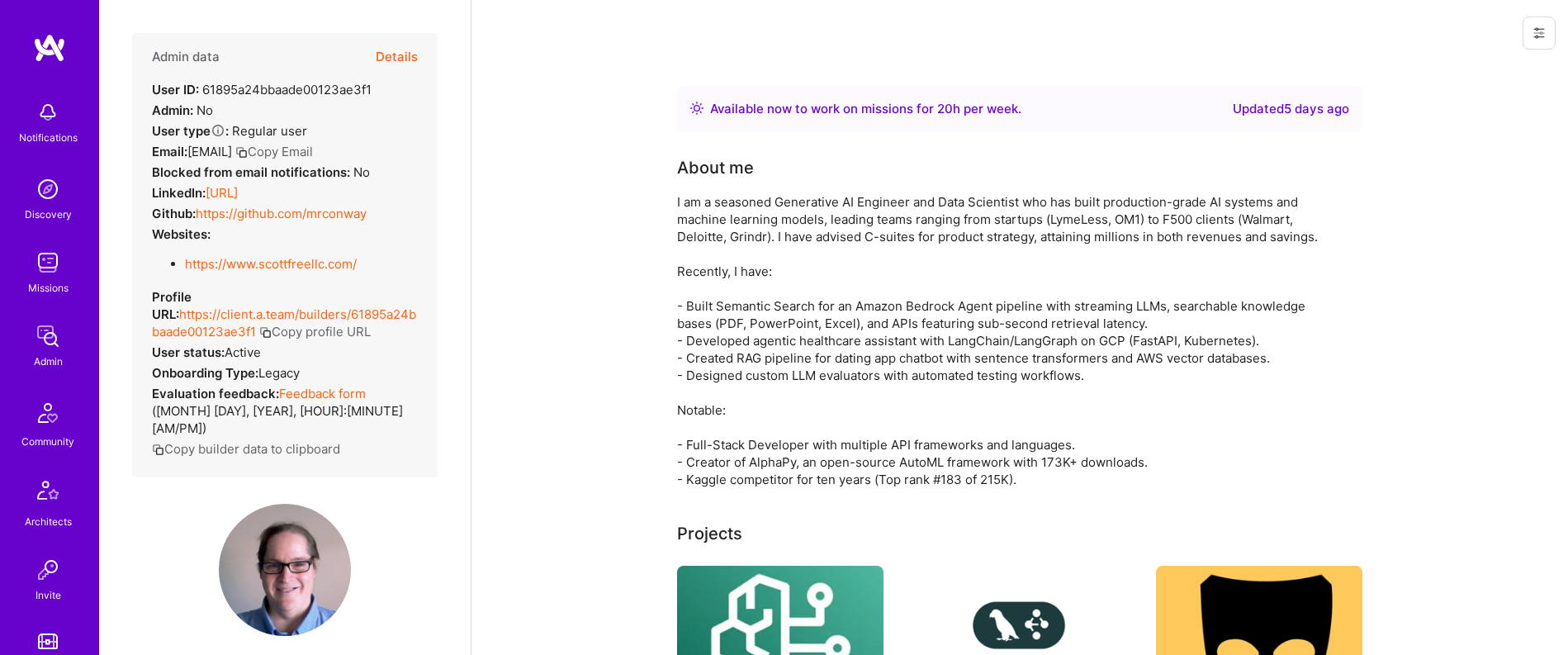 scroll, scrollTop: 0, scrollLeft: 0, axis: both 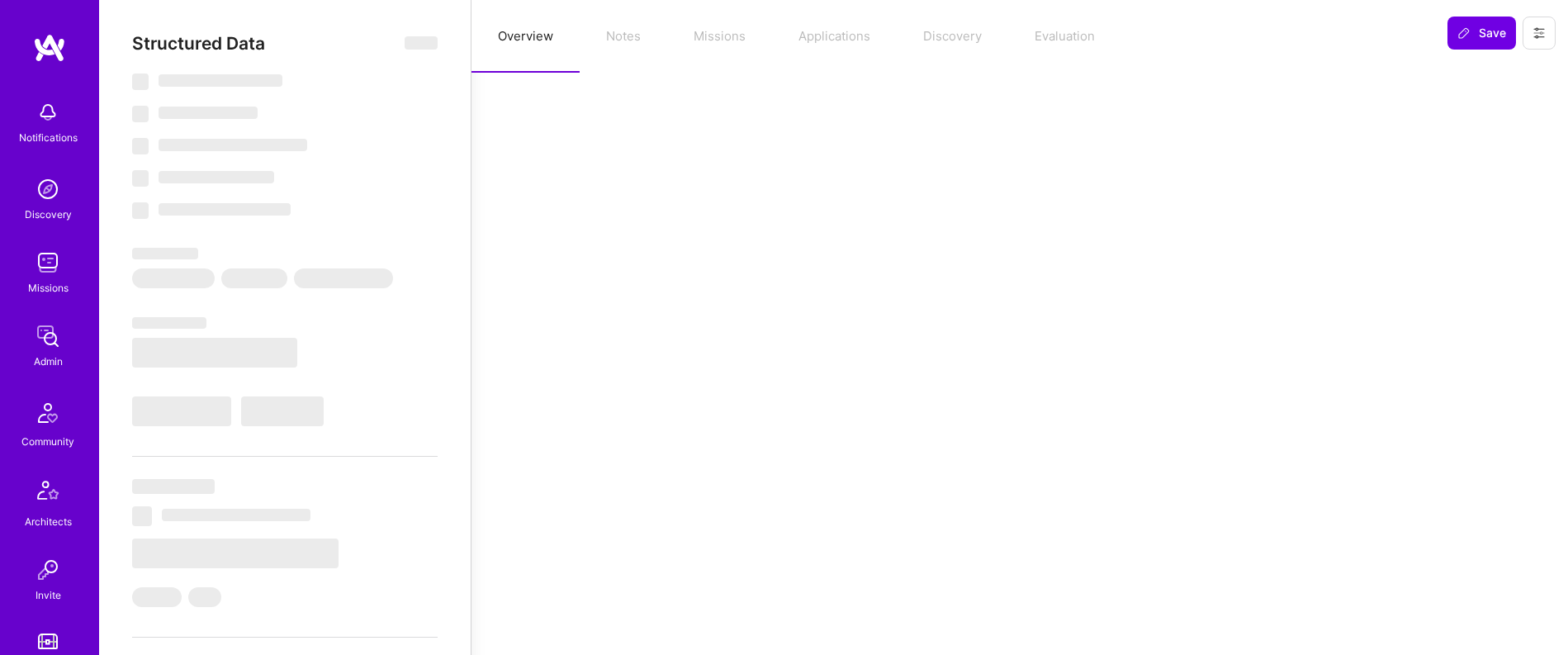 select on "Right Now" 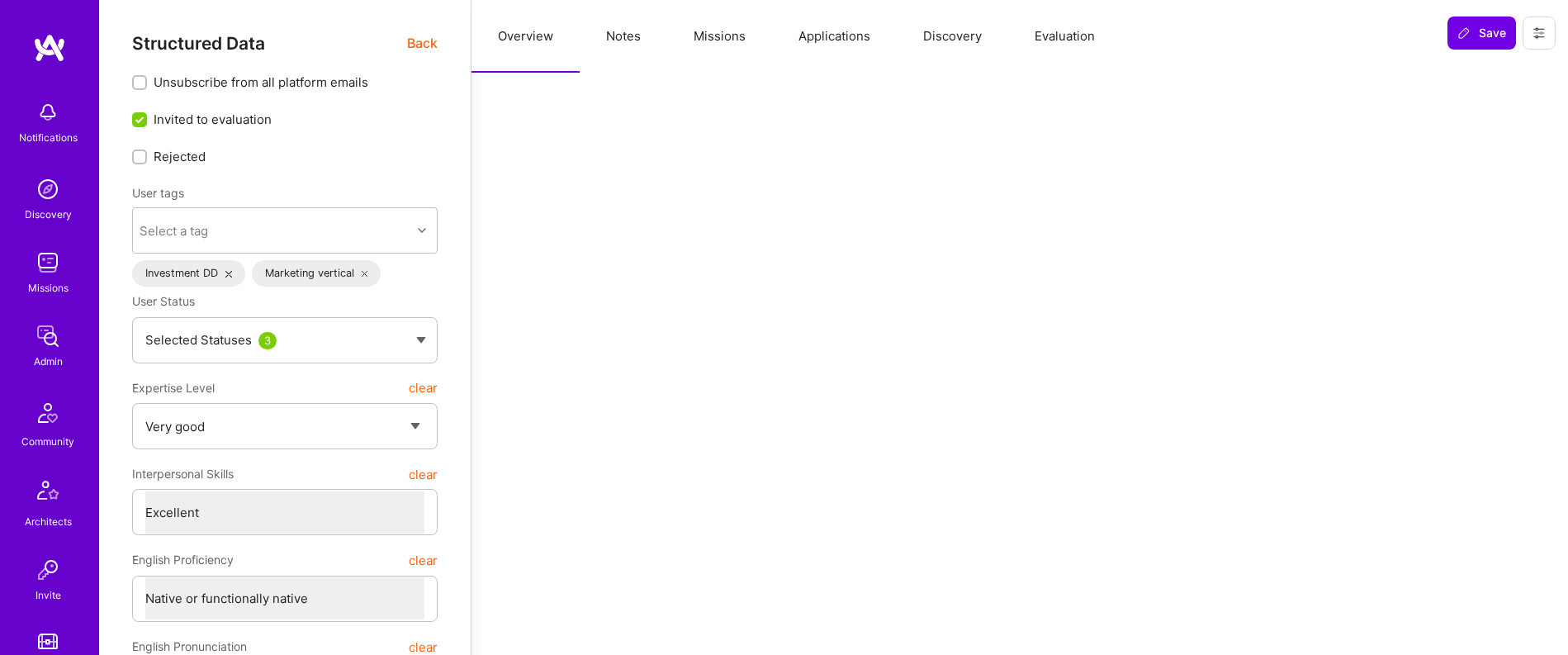 click on "Evaluation" at bounding box center [1064, 36] 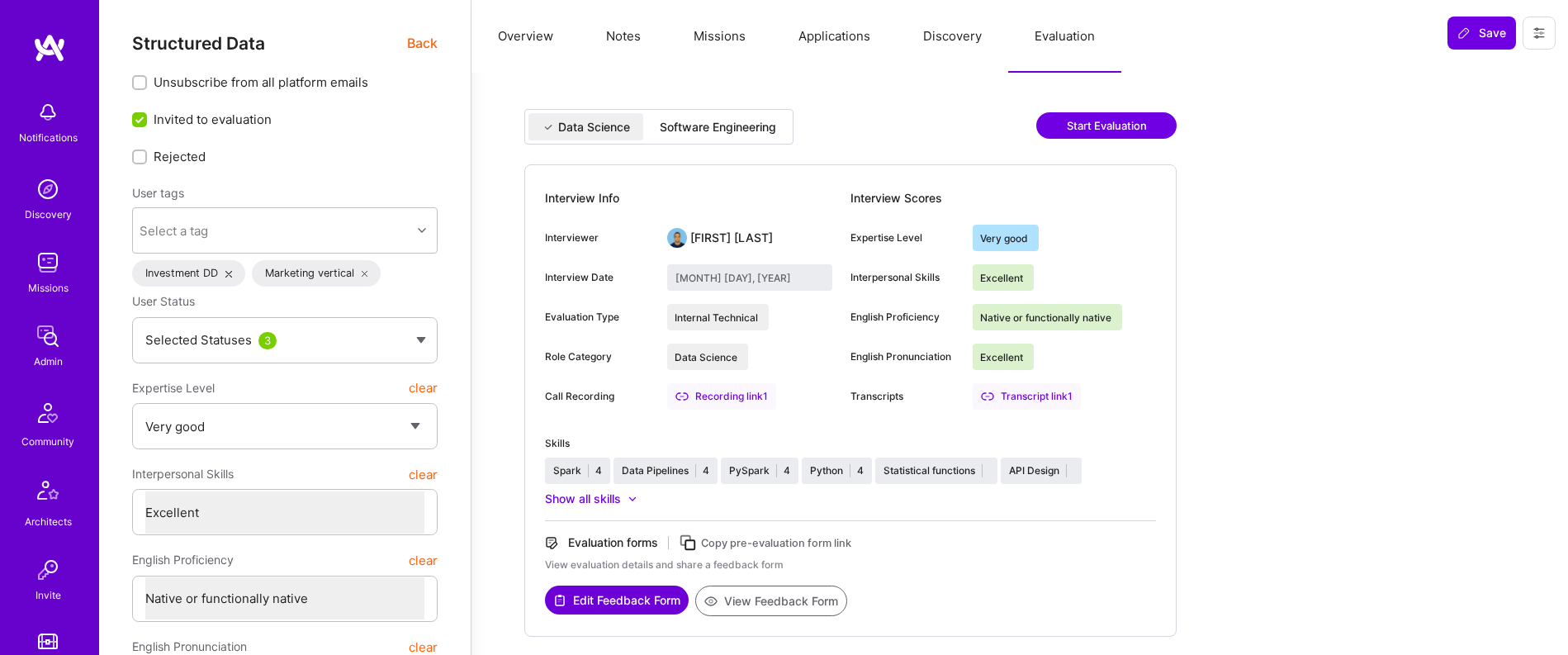 click on "Software Engineering" at bounding box center (718, 127) 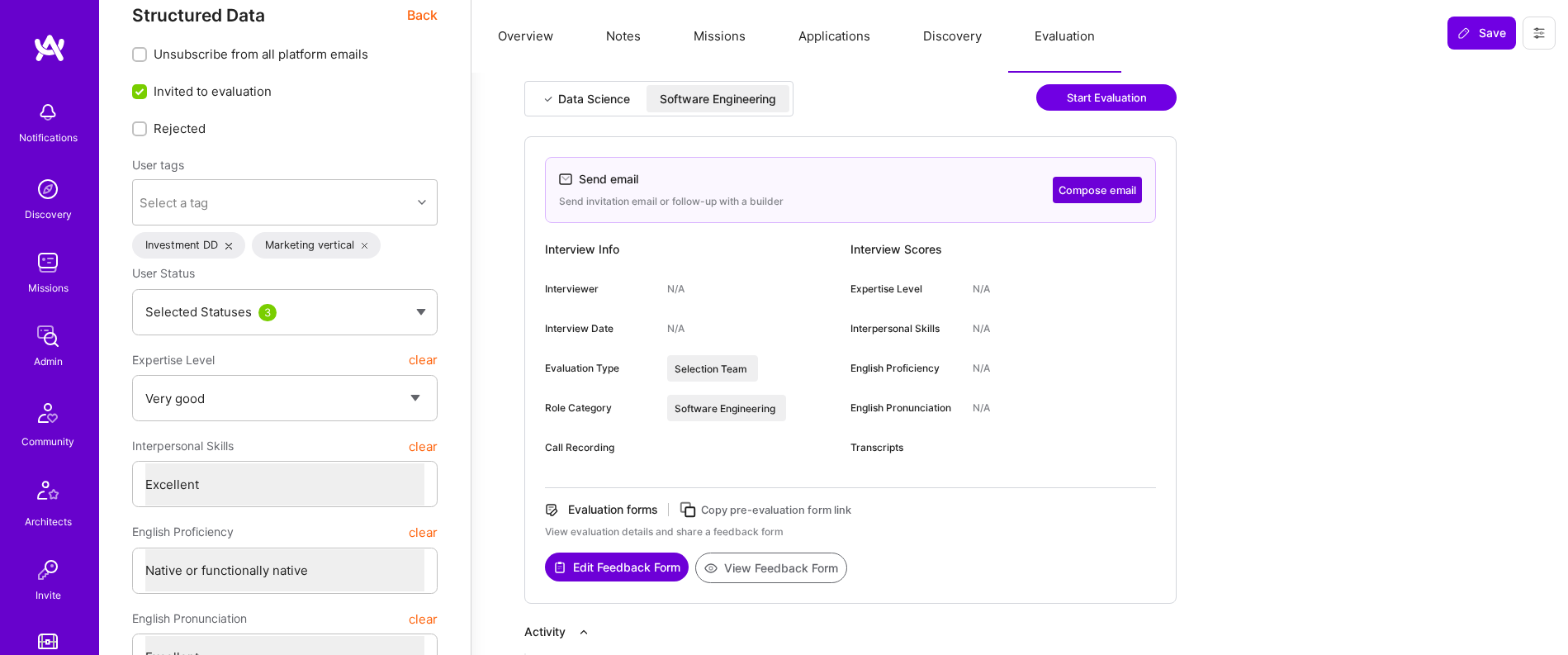 scroll, scrollTop: 0, scrollLeft: 0, axis: both 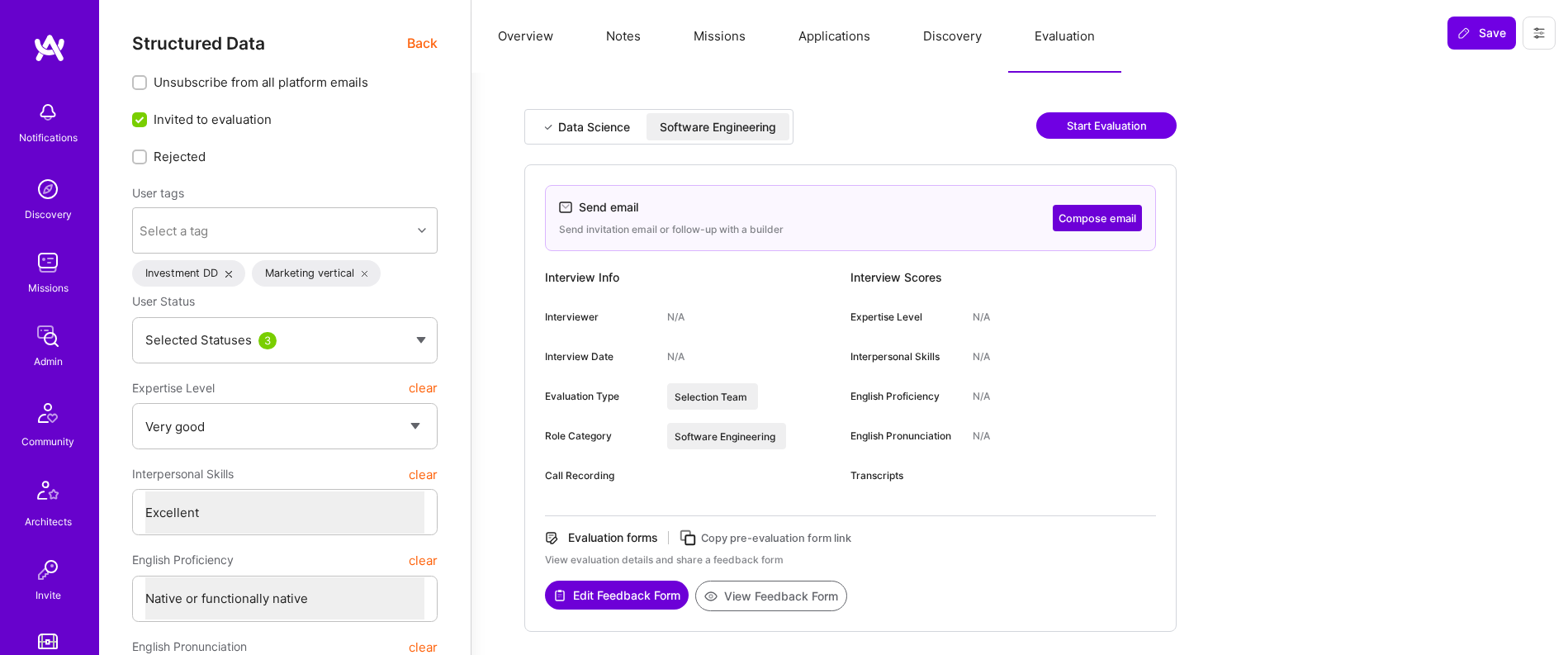 click on "Software Engineering" at bounding box center [718, 127] 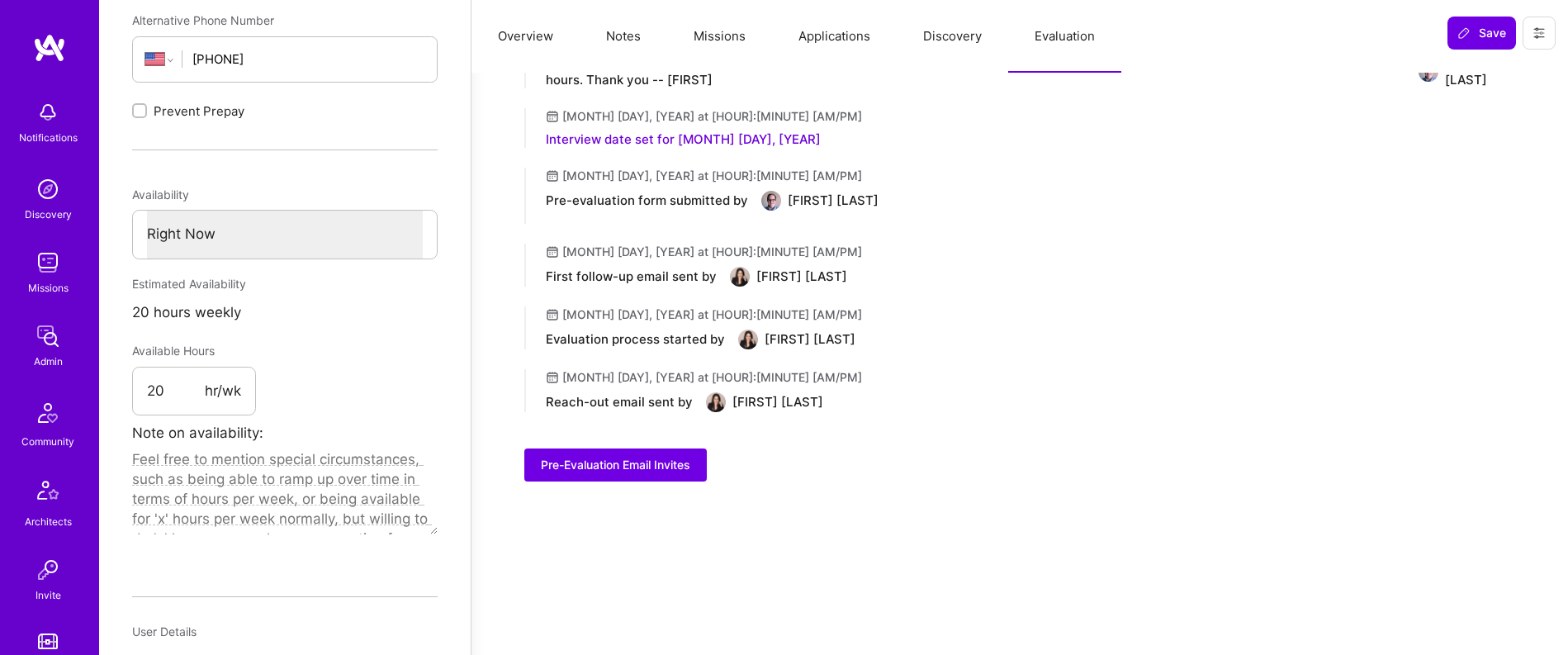 scroll, scrollTop: 866, scrollLeft: 0, axis: vertical 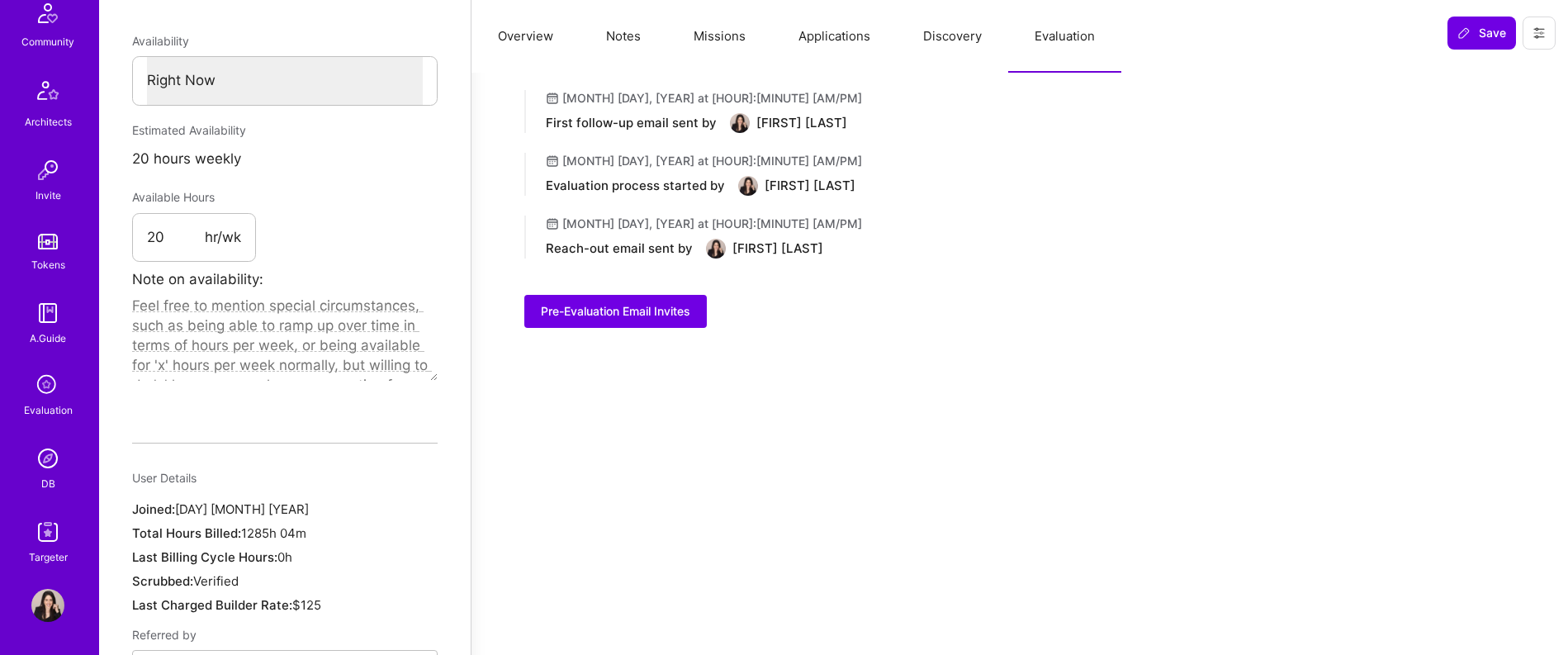 click at bounding box center [48, 458] 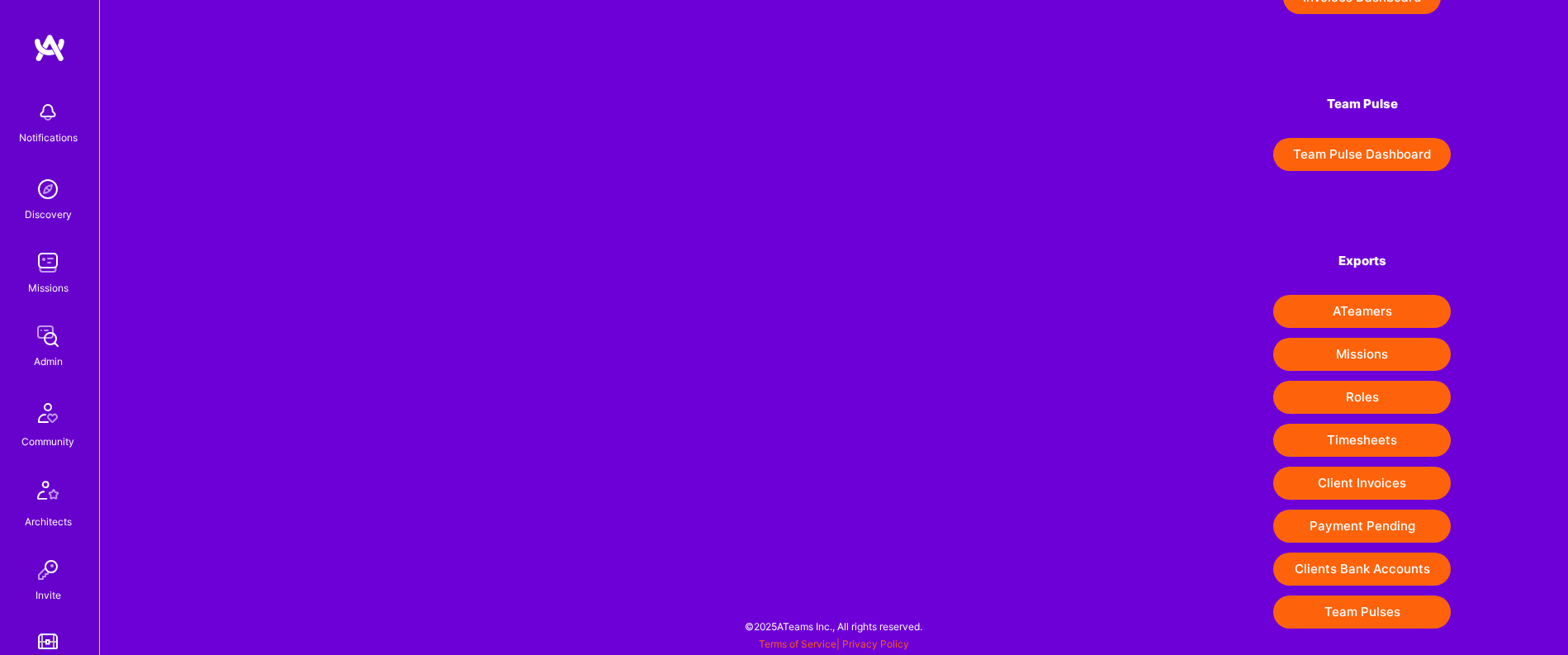 scroll, scrollTop: 0, scrollLeft: 0, axis: both 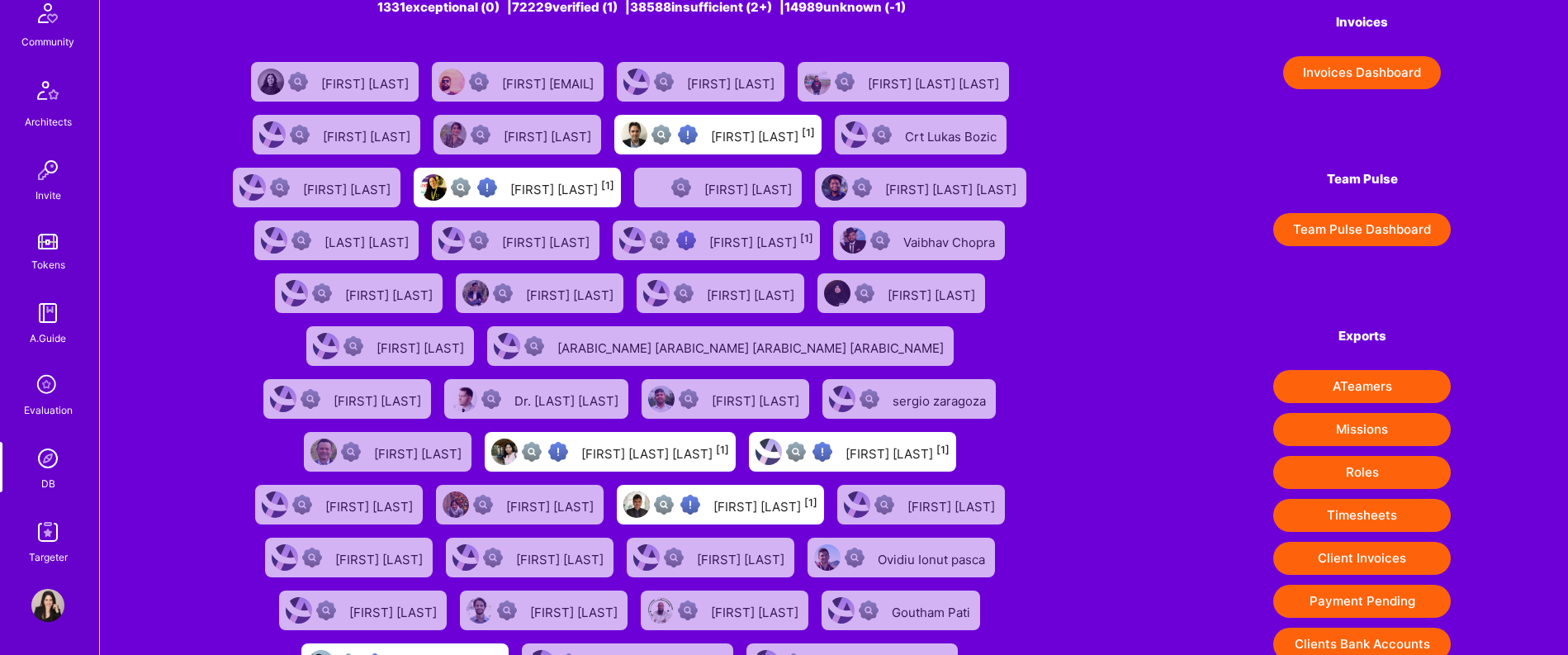 click at bounding box center (48, 386) 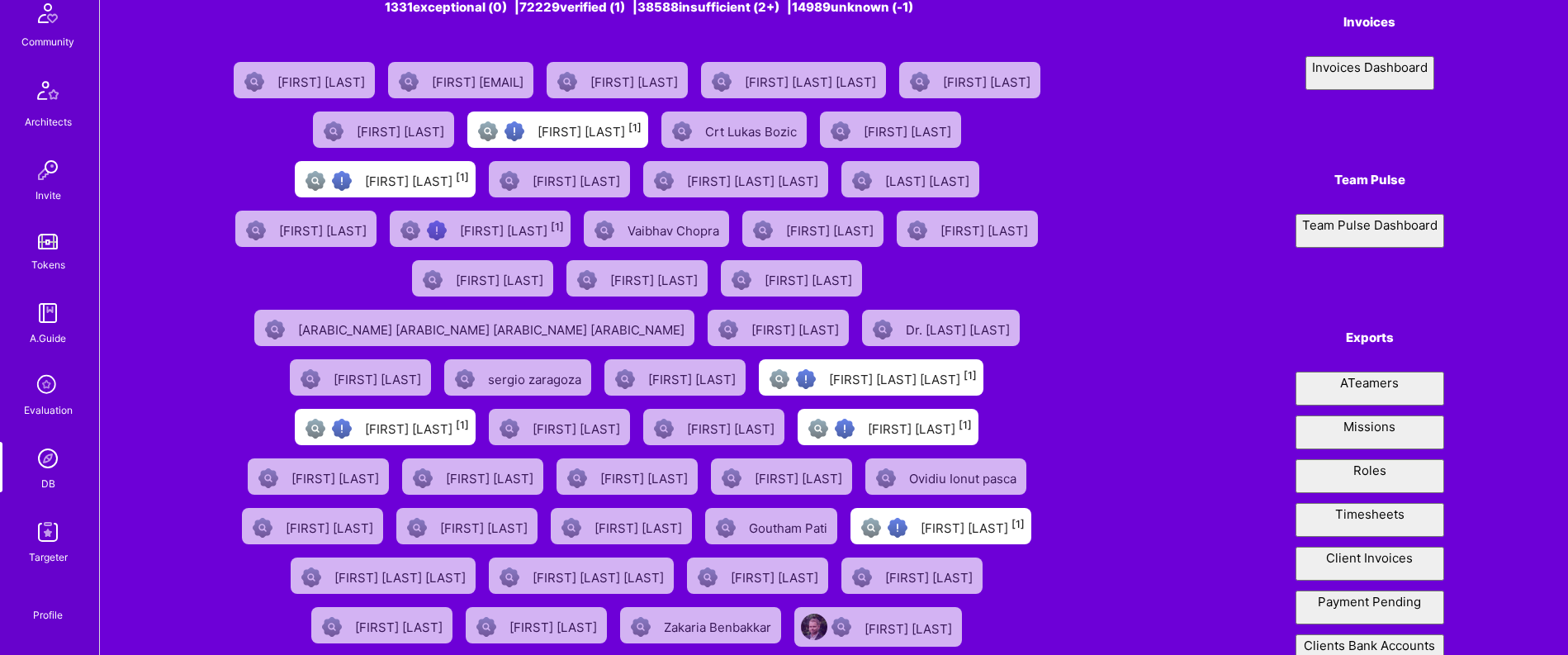 scroll, scrollTop: 0, scrollLeft: 0, axis: both 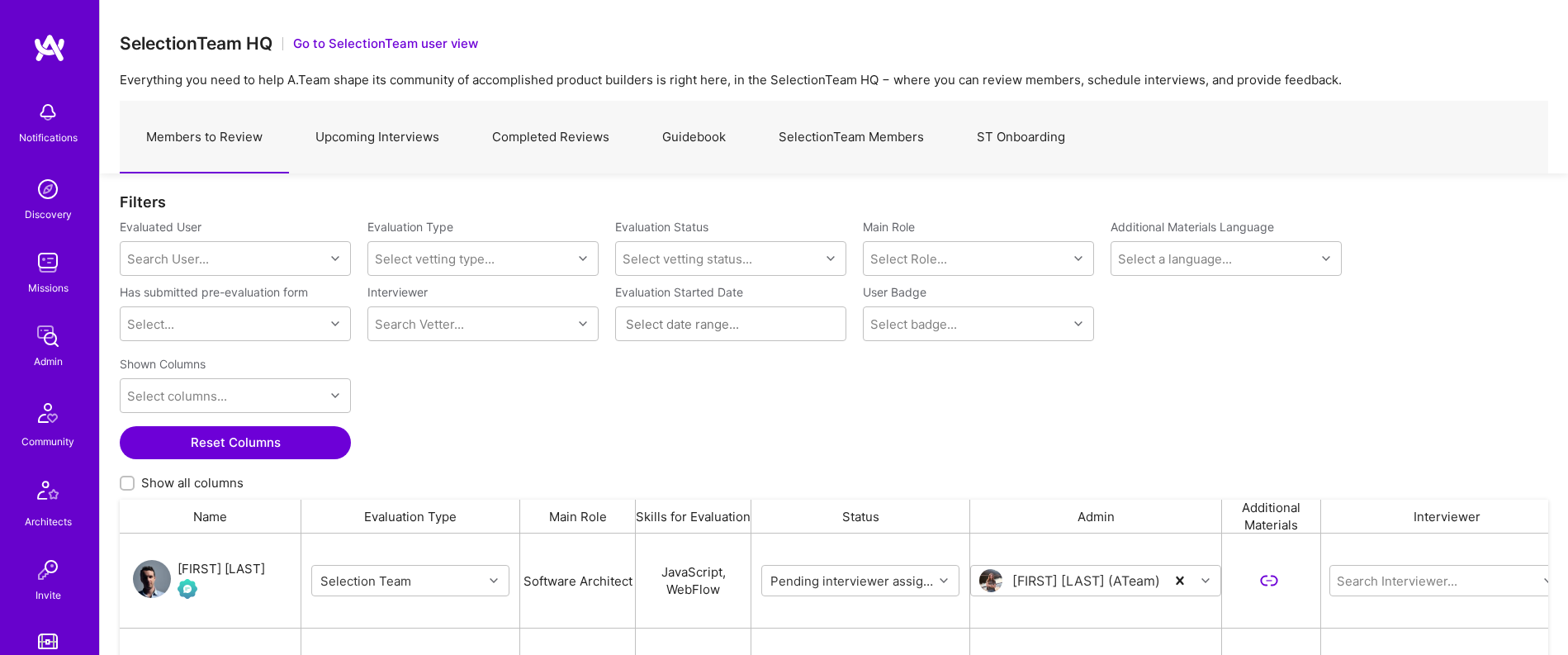click on "Upcoming Interviews" at bounding box center [377, 137] 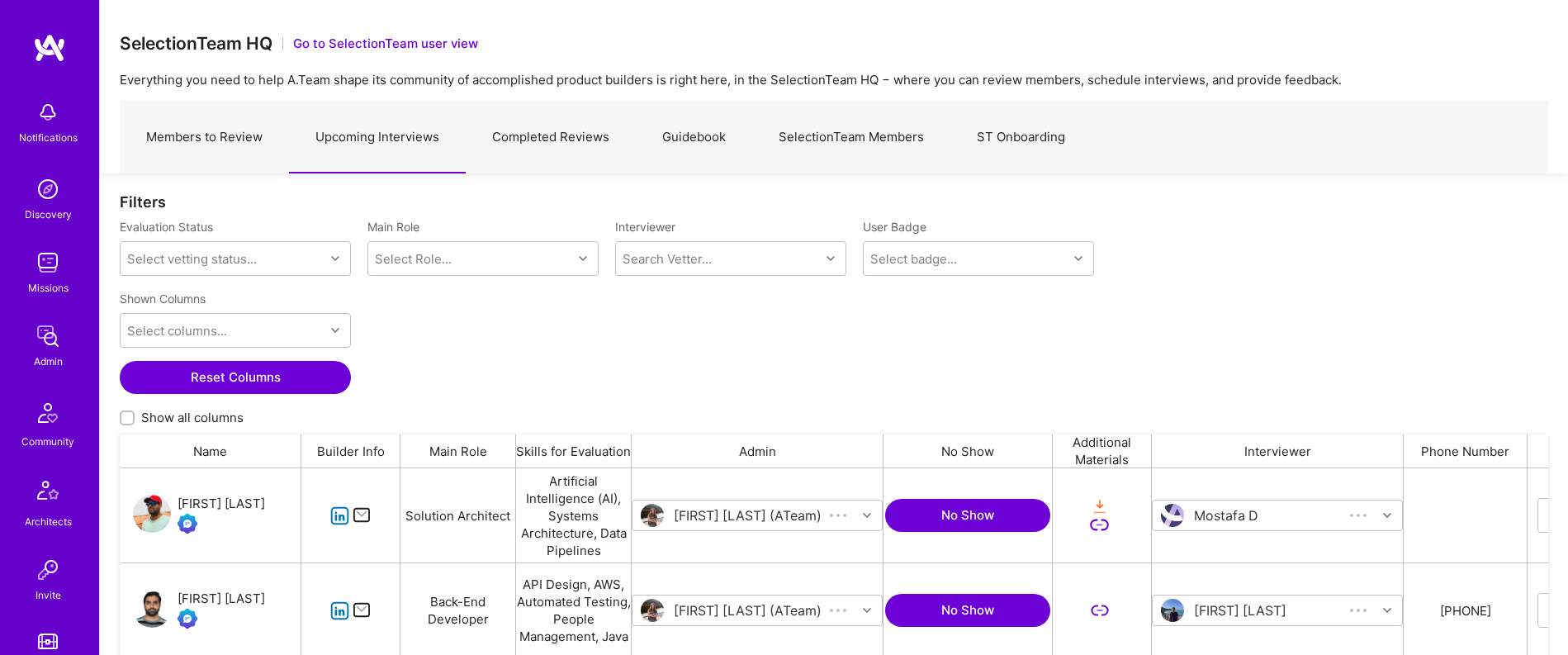 scroll, scrollTop: 1, scrollLeft: 1, axis: both 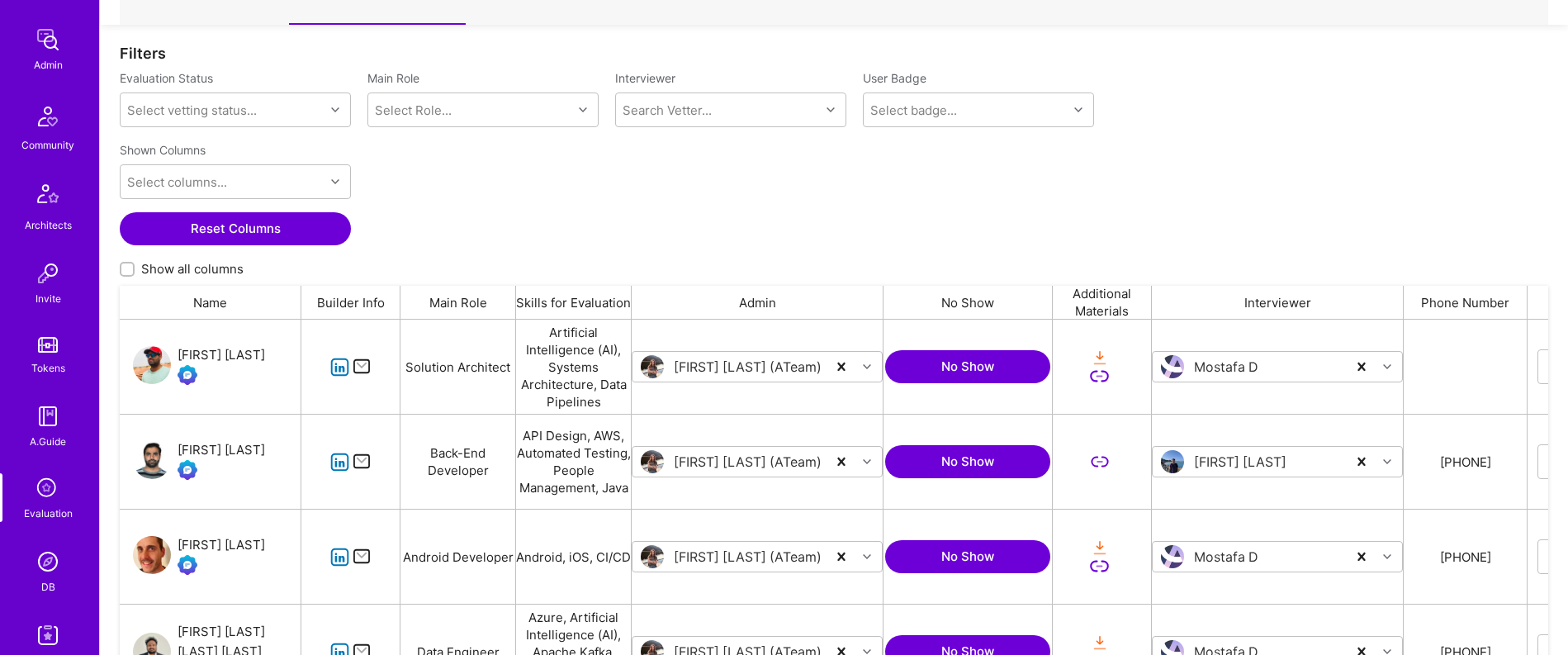 click at bounding box center (48, 562) 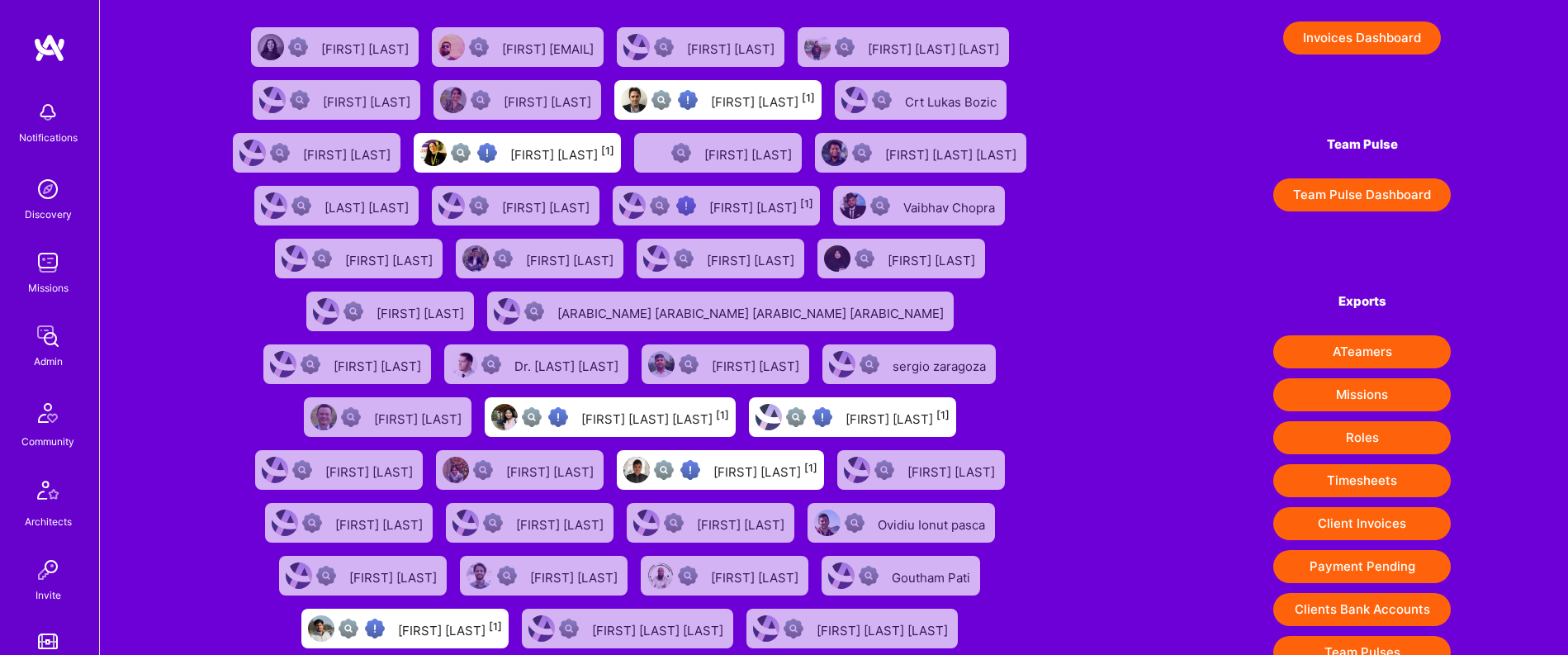 scroll, scrollTop: 0, scrollLeft: 0, axis: both 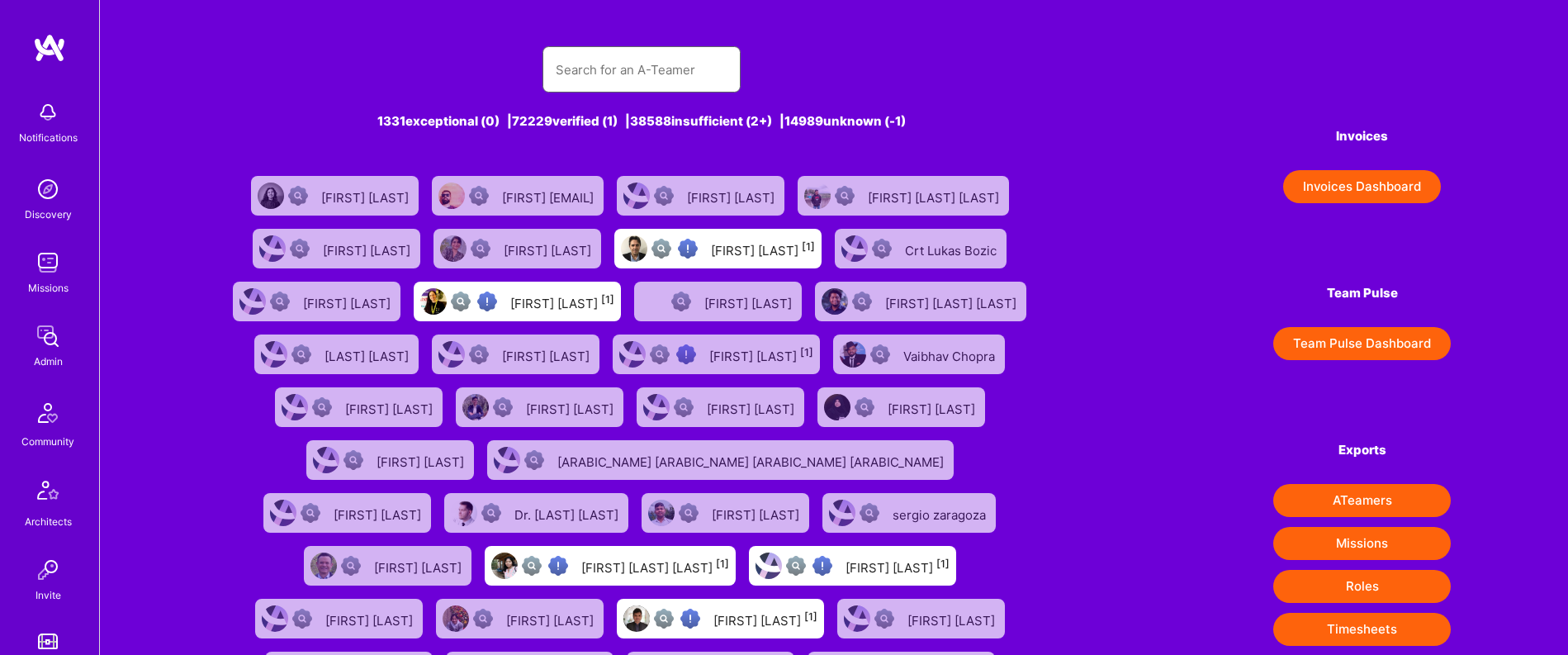 click at bounding box center (642, 69) 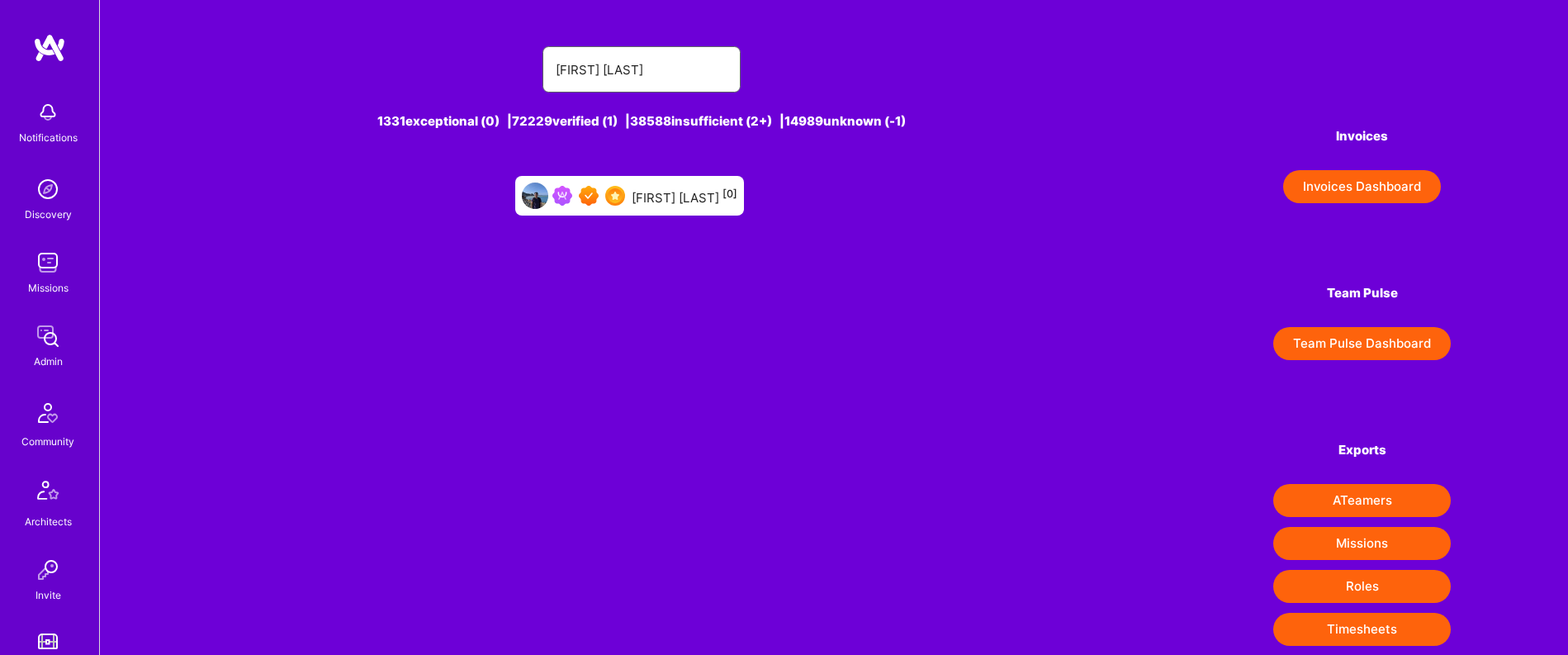 type on "william chan" 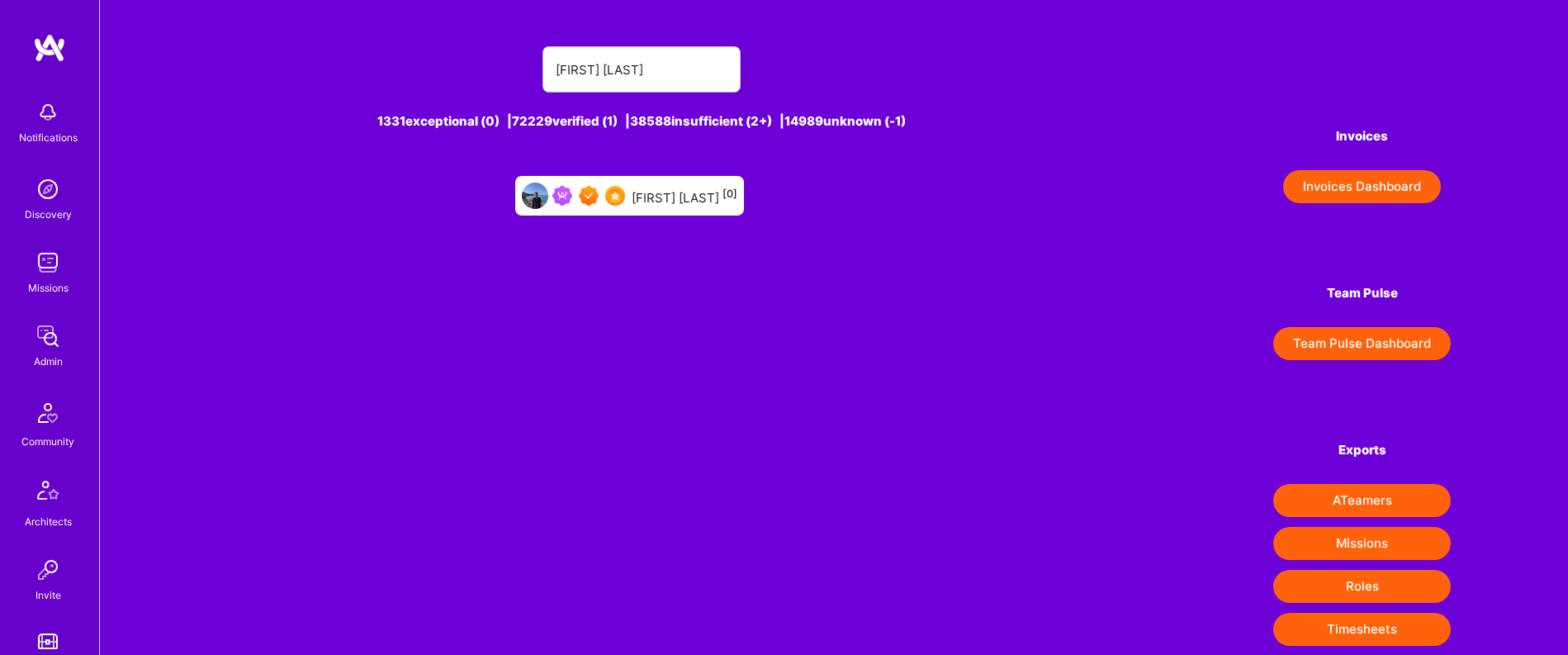 click on "William Chan [0]" at bounding box center [685, 196] 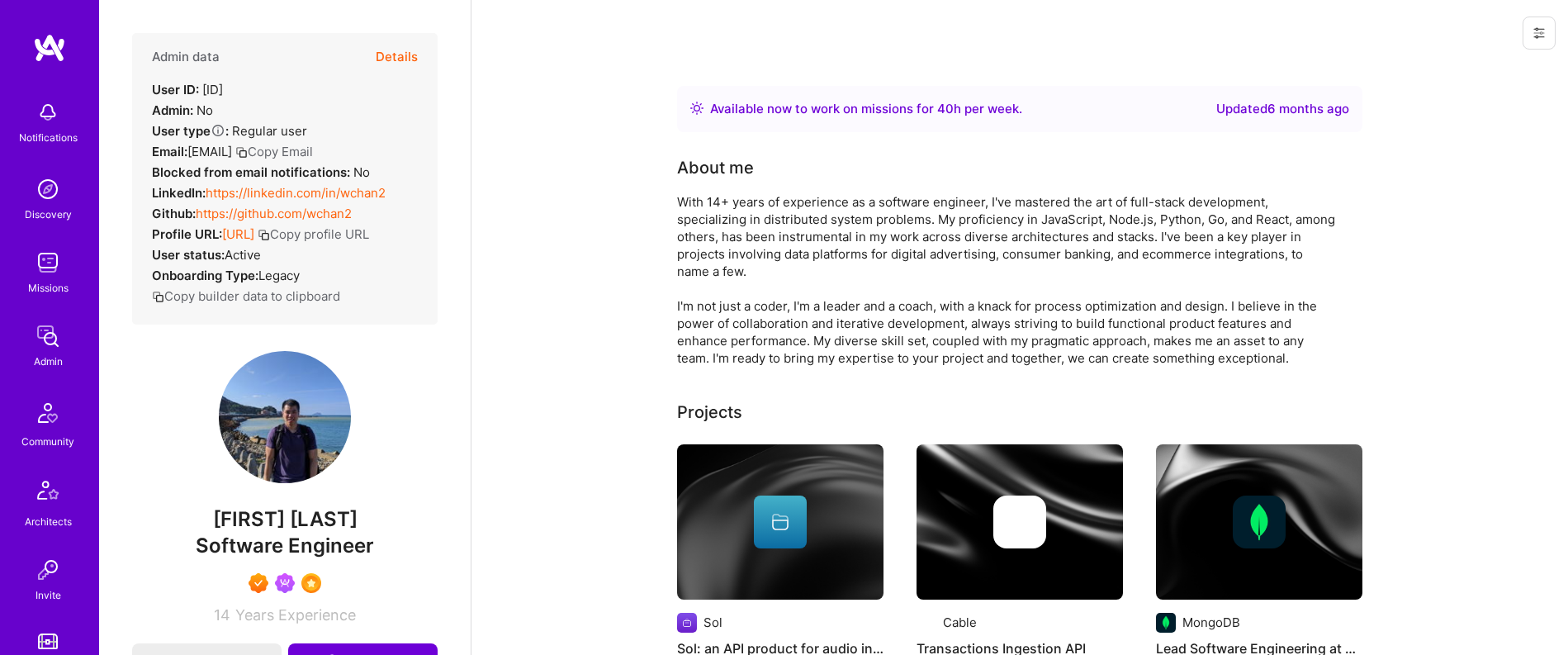click at bounding box center (1539, 33) 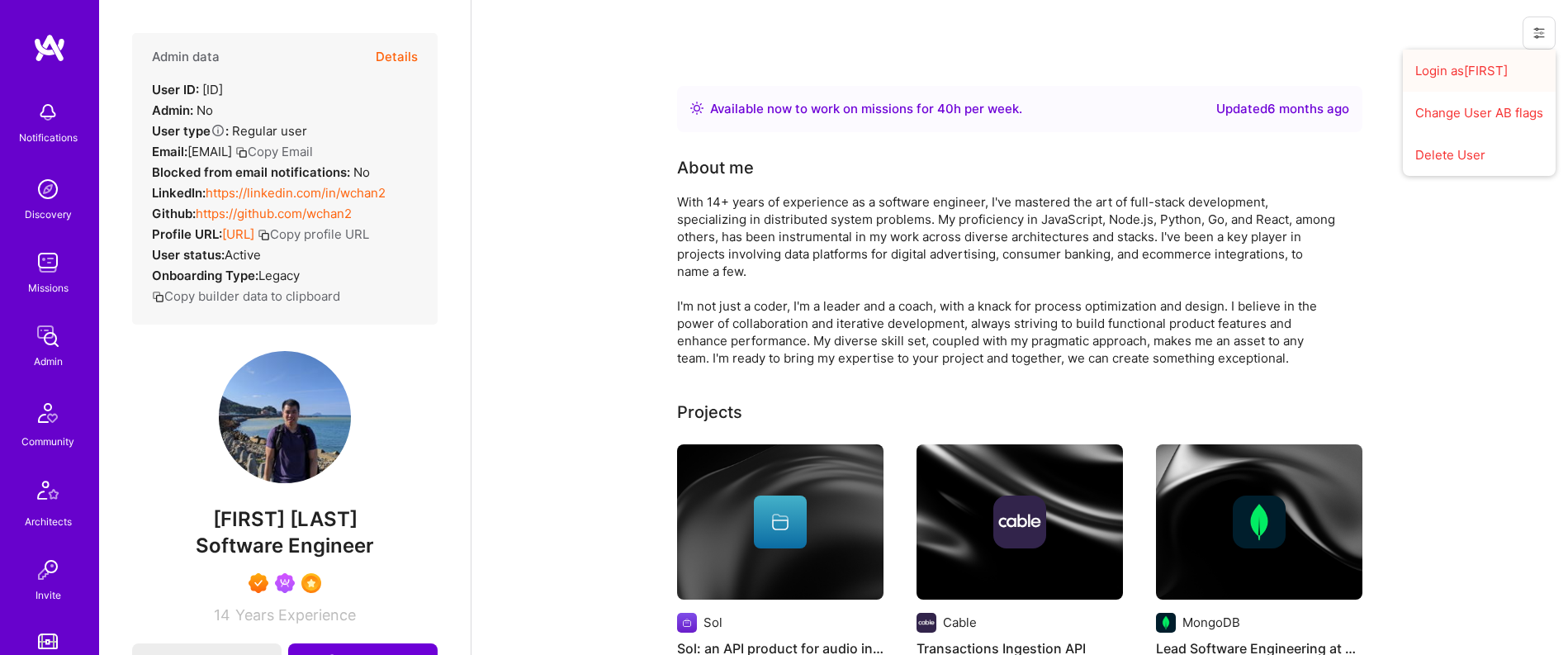 click on "Login as  William" at bounding box center (1479, 70) 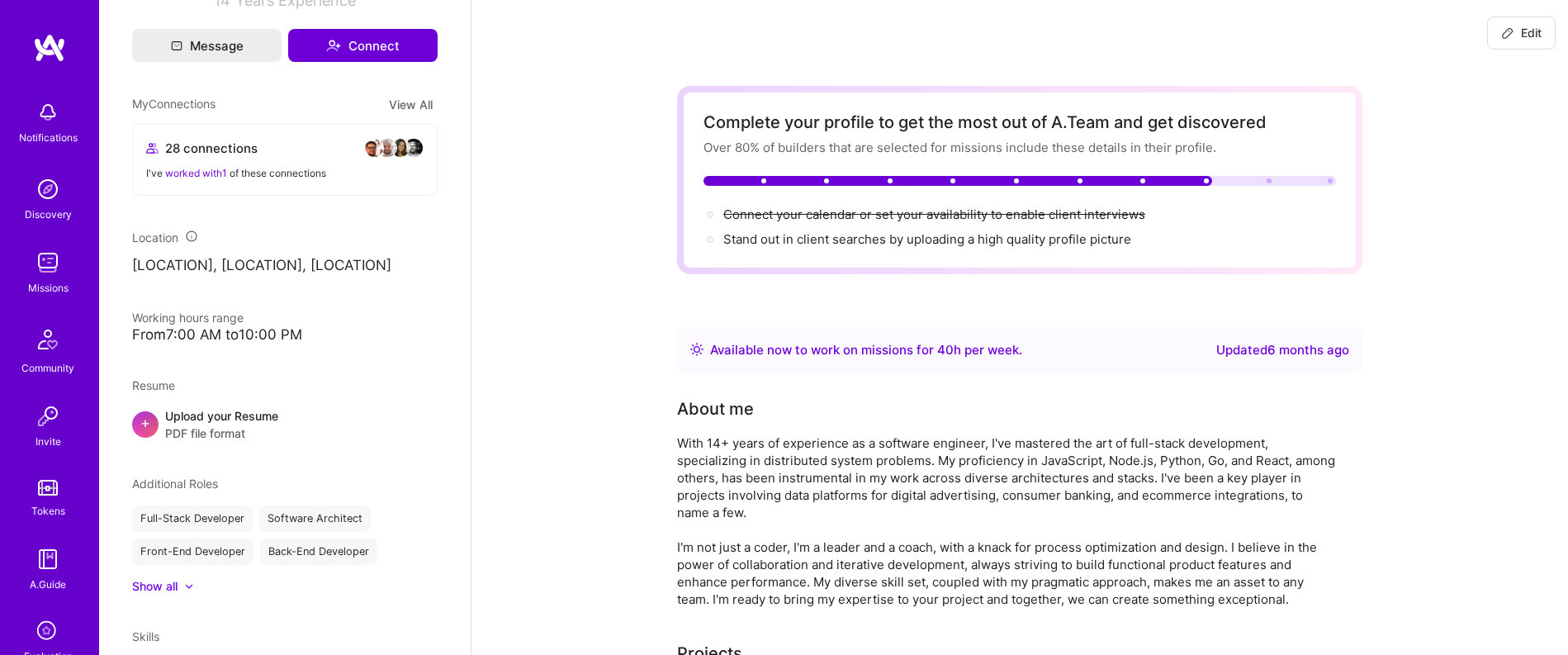 scroll, scrollTop: 0, scrollLeft: 0, axis: both 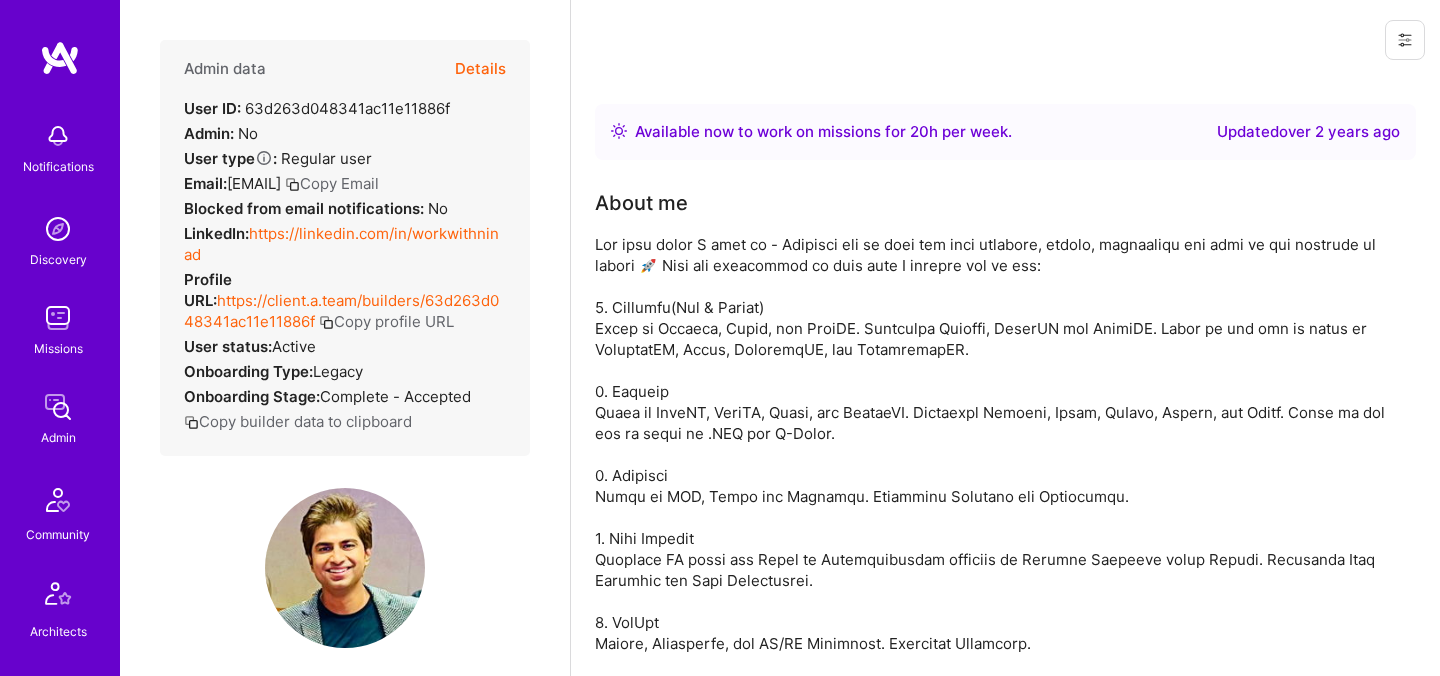 click on "Details" at bounding box center (480, 69) 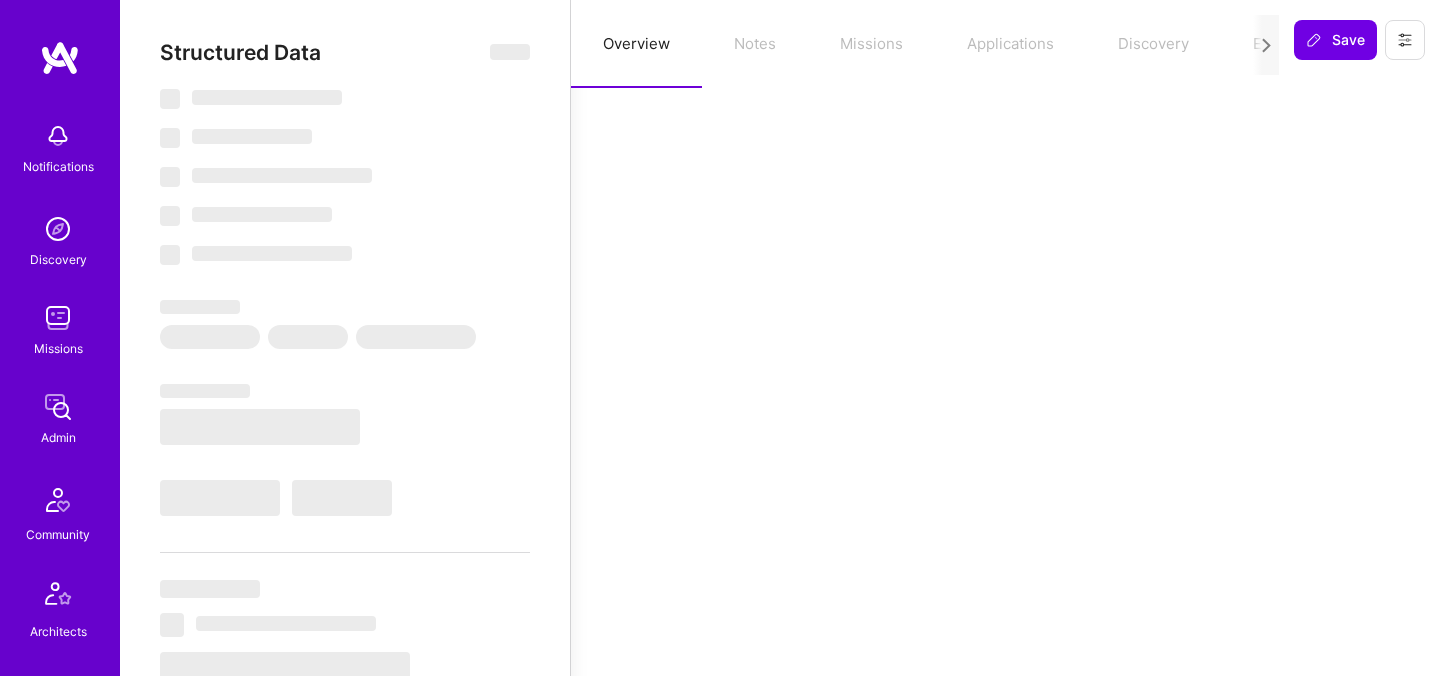 select on "Right Now" 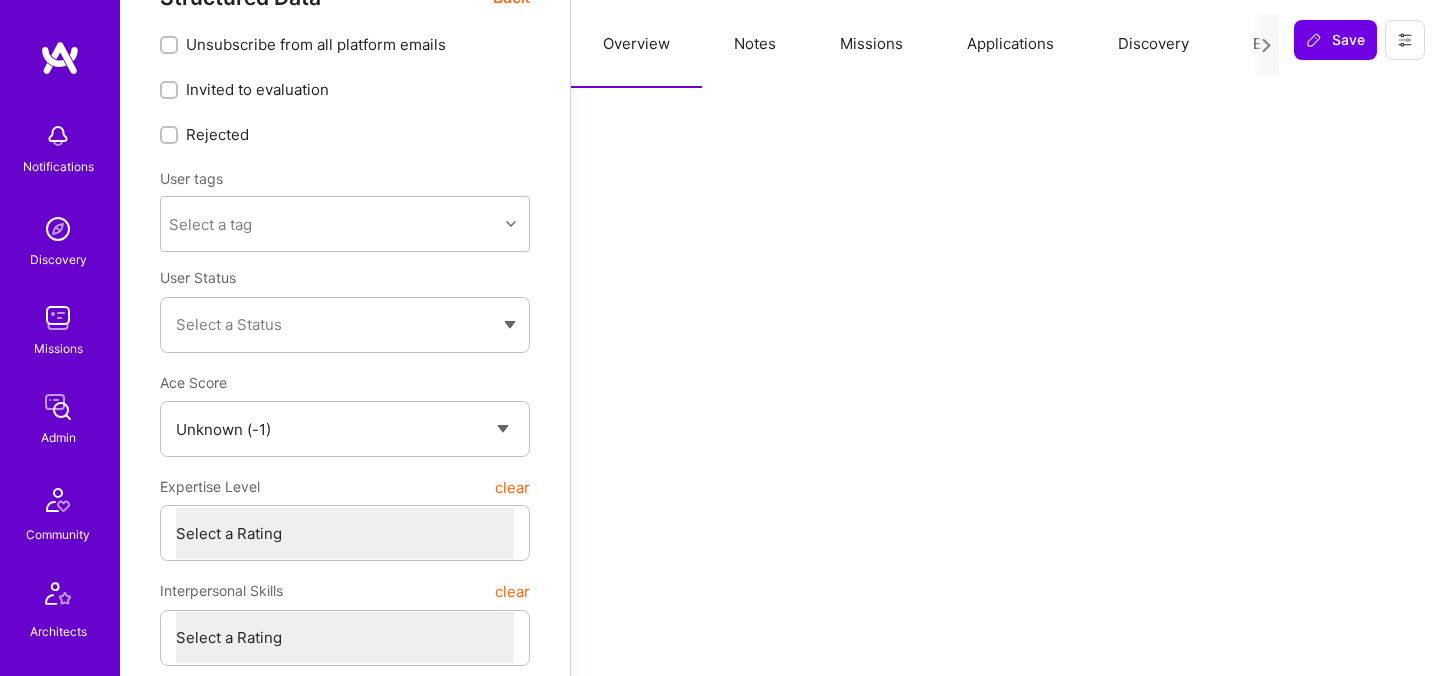 scroll, scrollTop: 79, scrollLeft: 0, axis: vertical 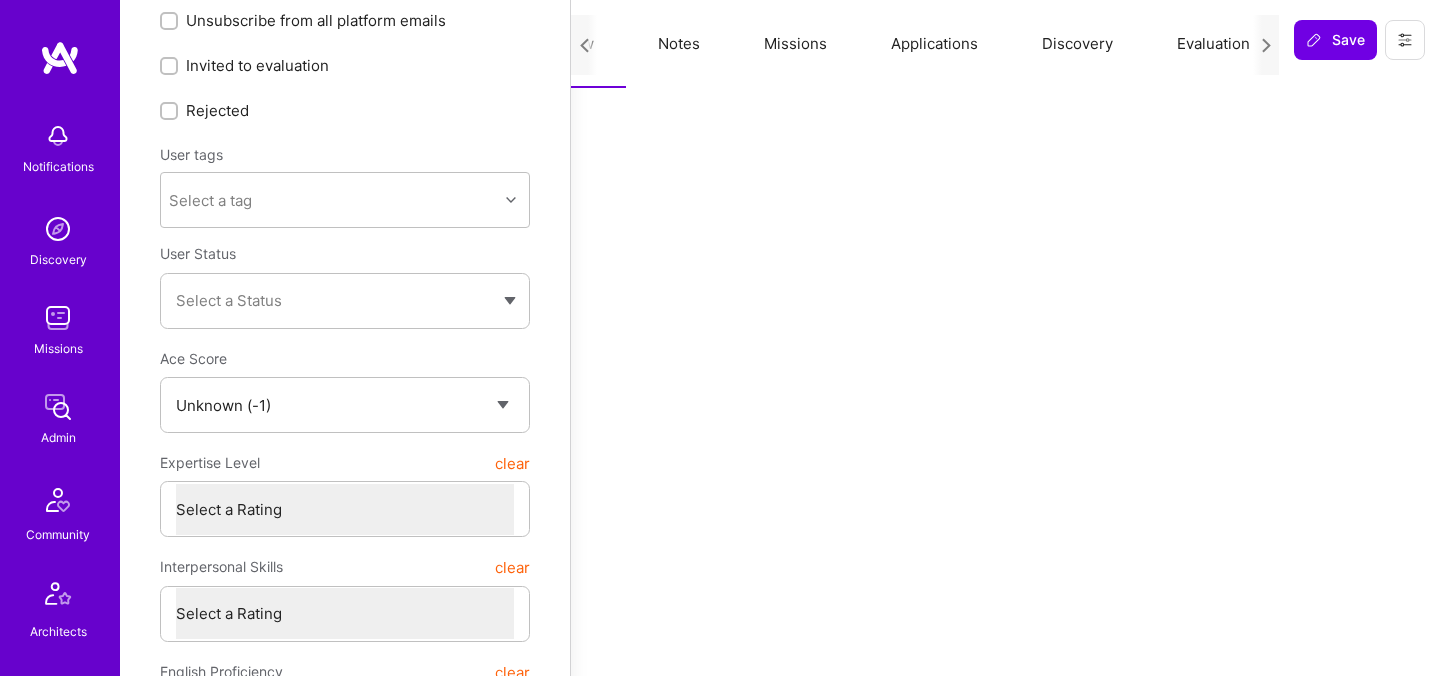 click on "Evaluation" at bounding box center (1213, 44) 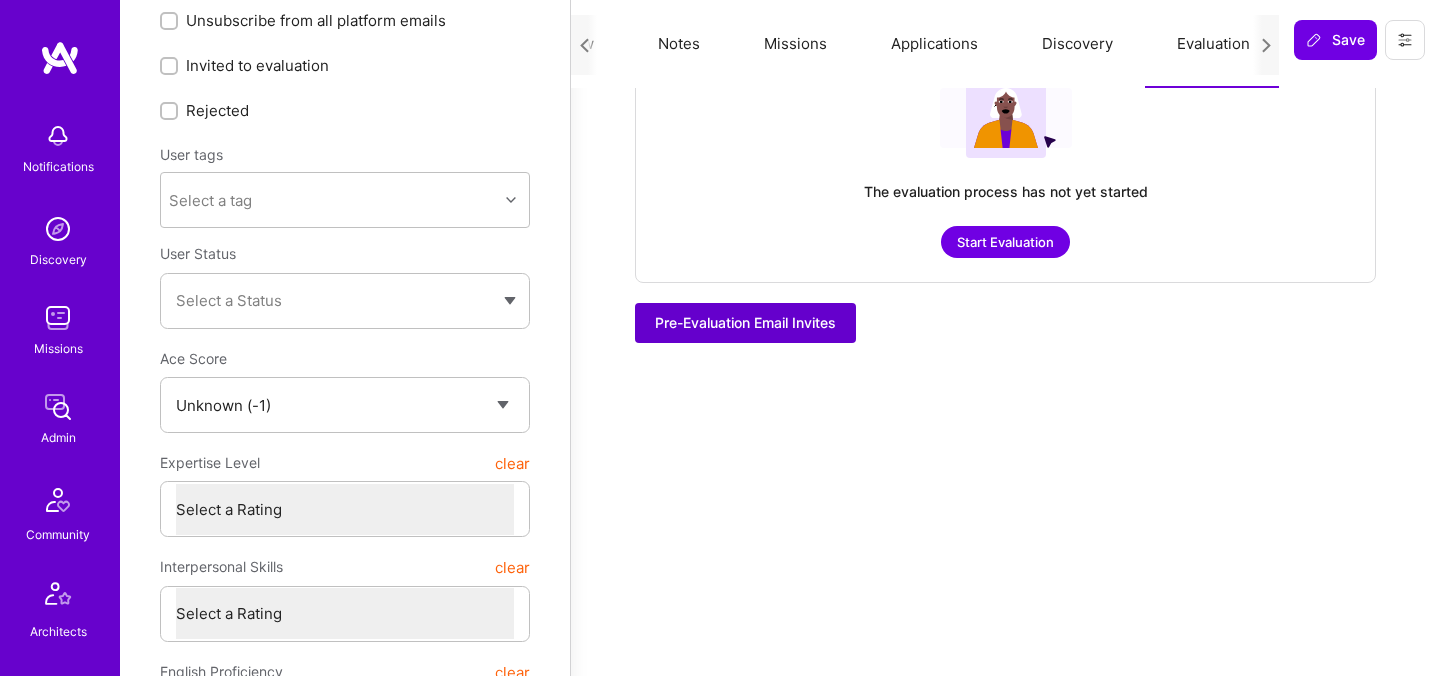 scroll, scrollTop: 0, scrollLeft: 0, axis: both 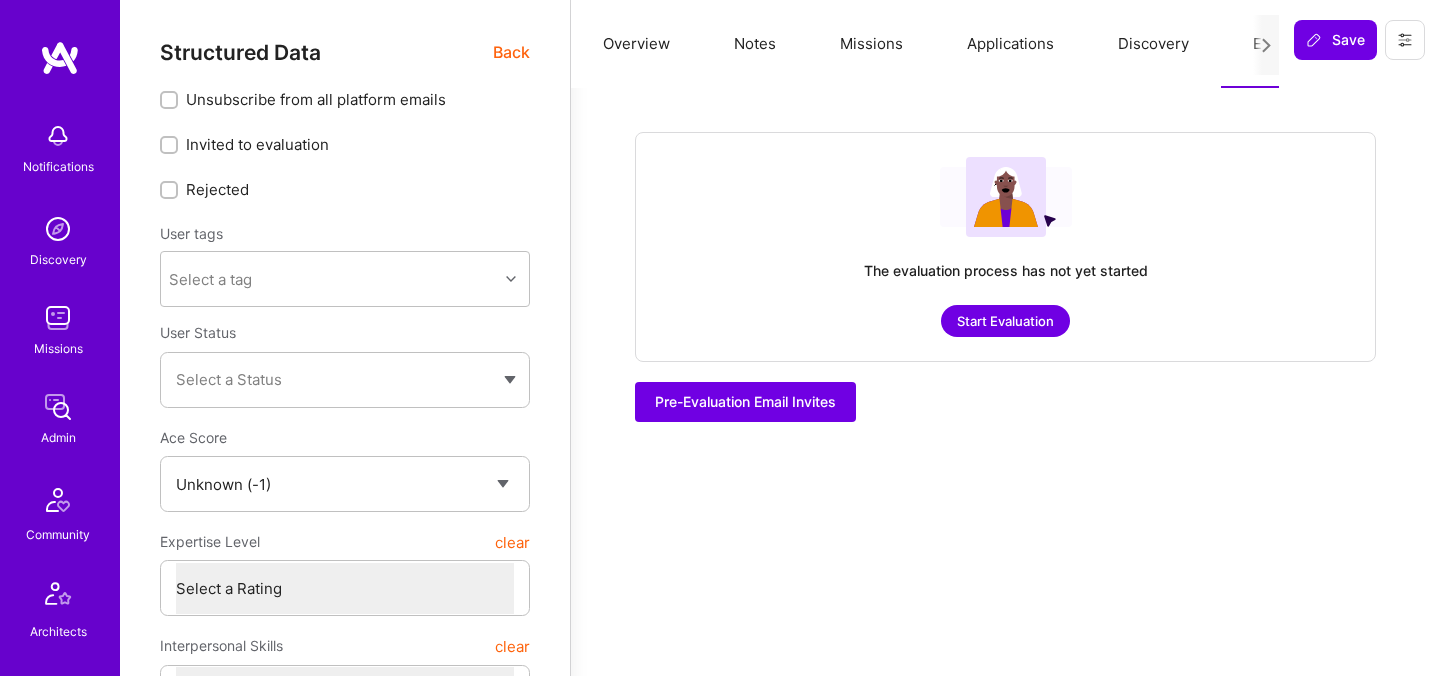 click on "Overview" at bounding box center (636, 44) 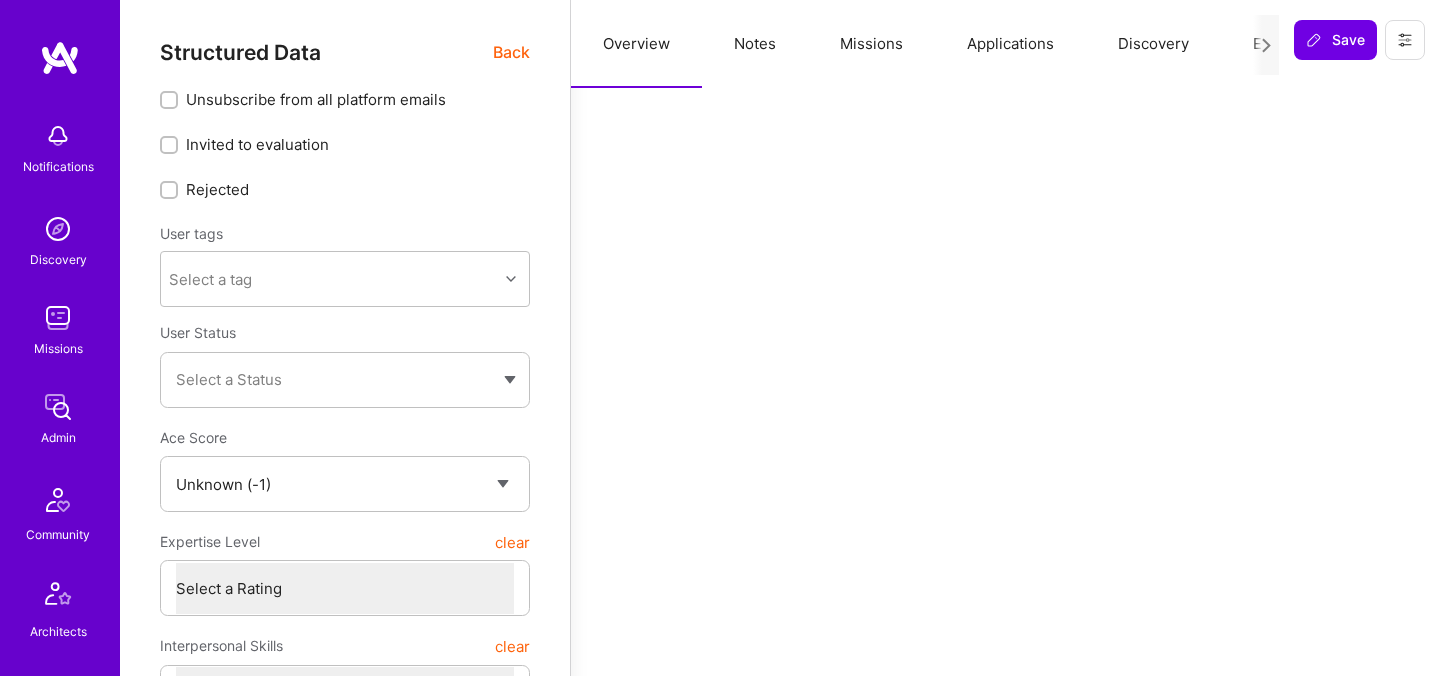 click on "Notes" at bounding box center [755, 44] 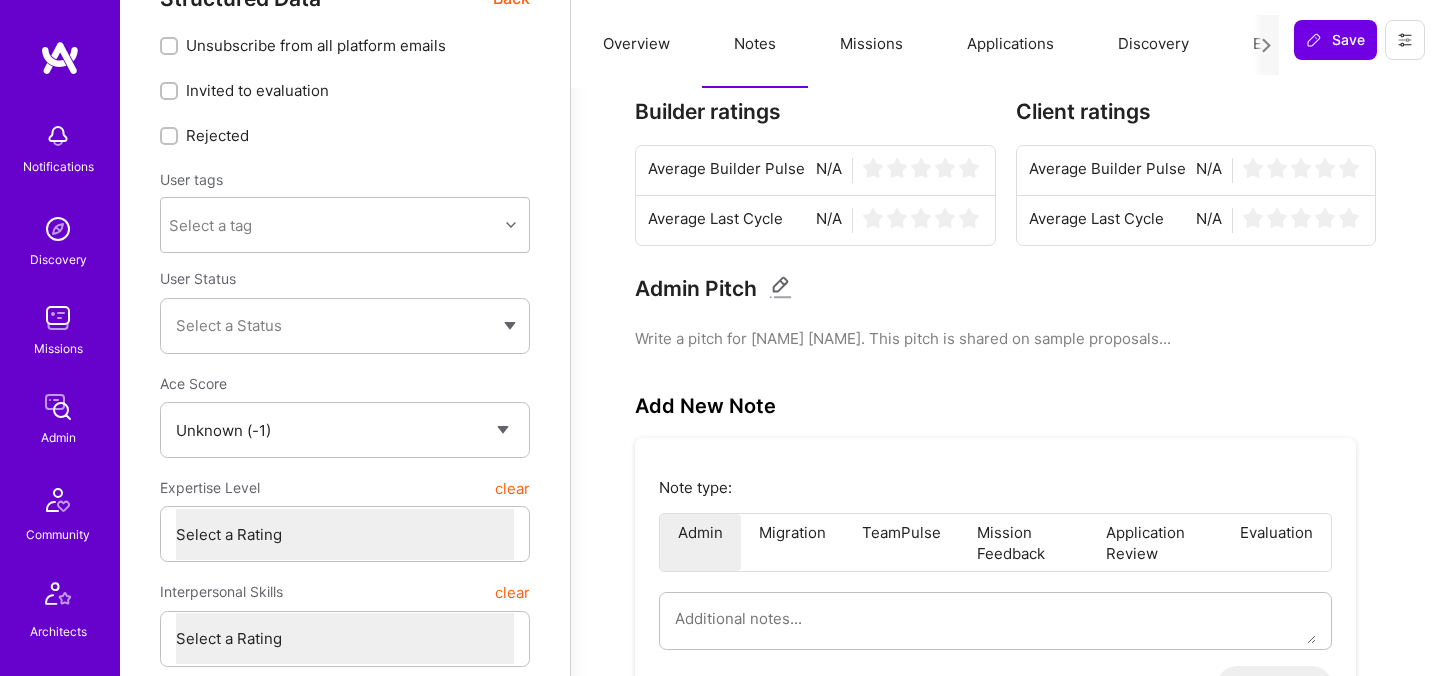 scroll, scrollTop: 0, scrollLeft: 0, axis: both 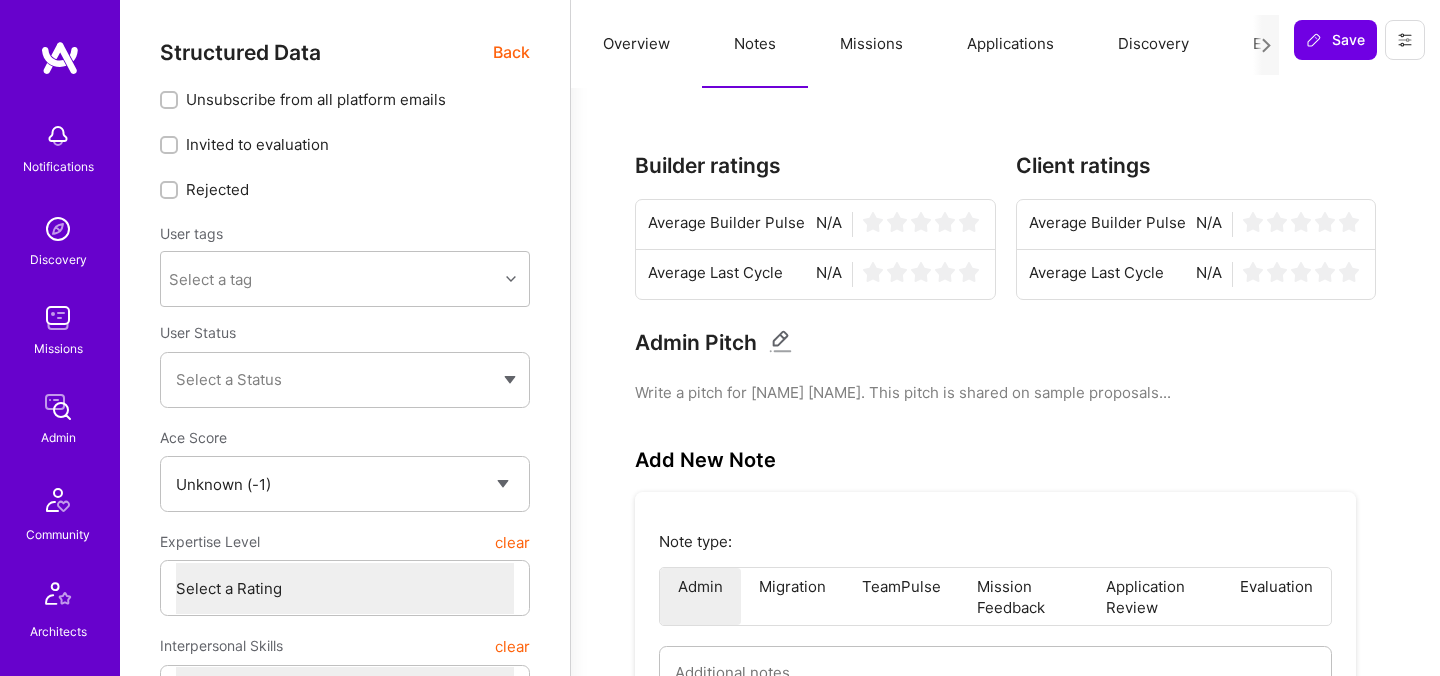 click on "Back" at bounding box center [511, 52] 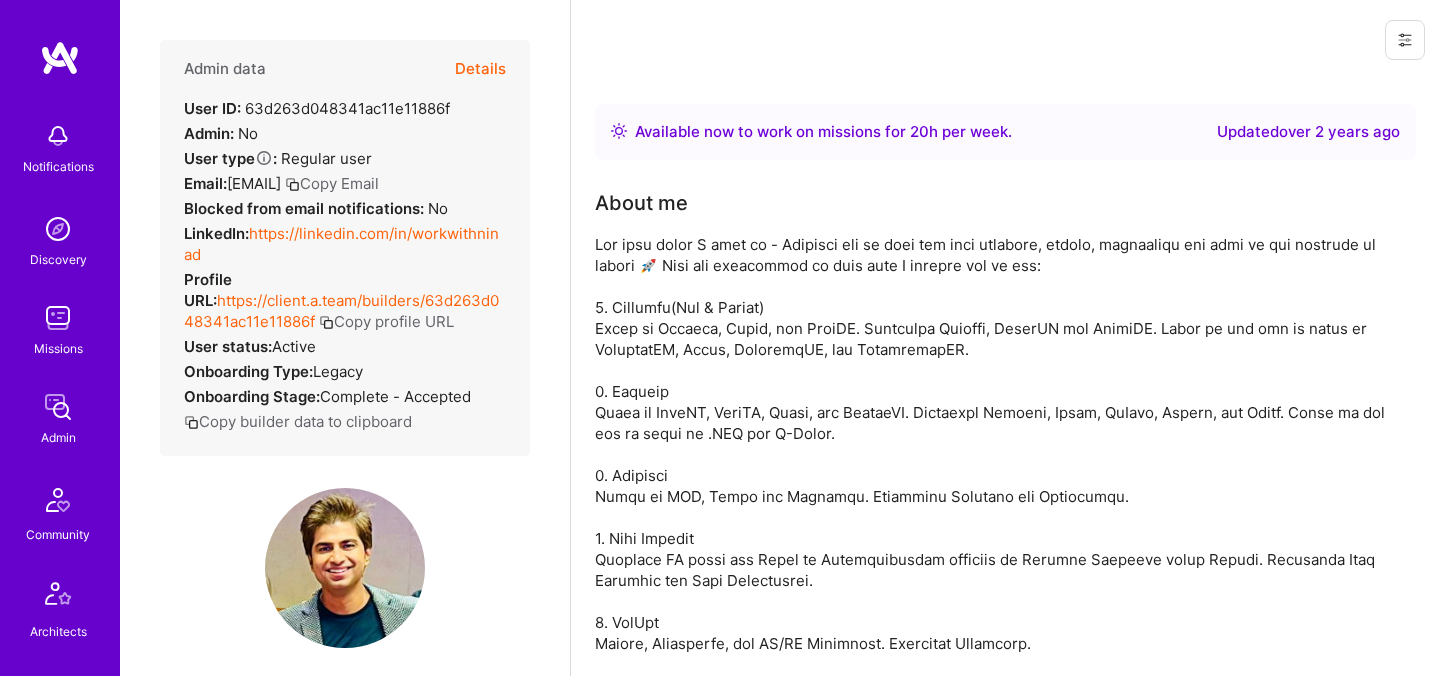 click on "https://linkedin.com/in/workwithninad" at bounding box center (341, 244) 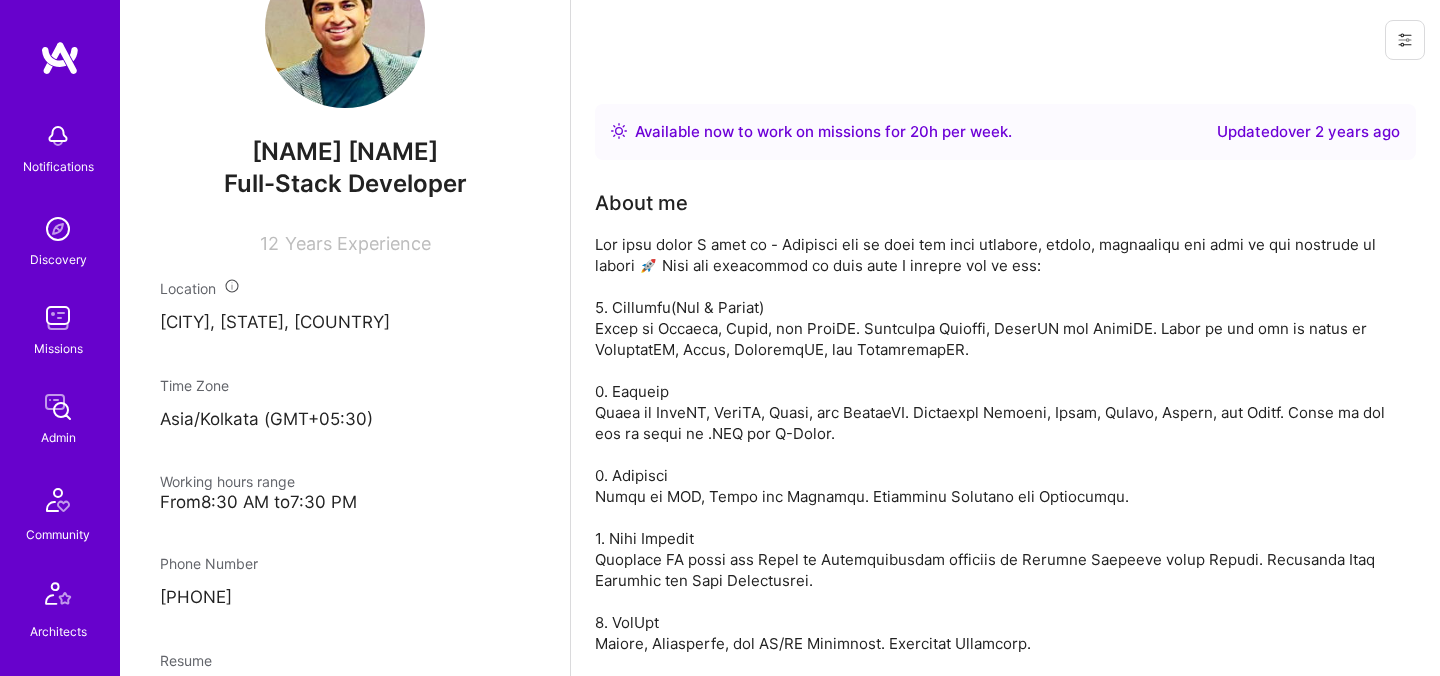 scroll, scrollTop: 574, scrollLeft: 0, axis: vertical 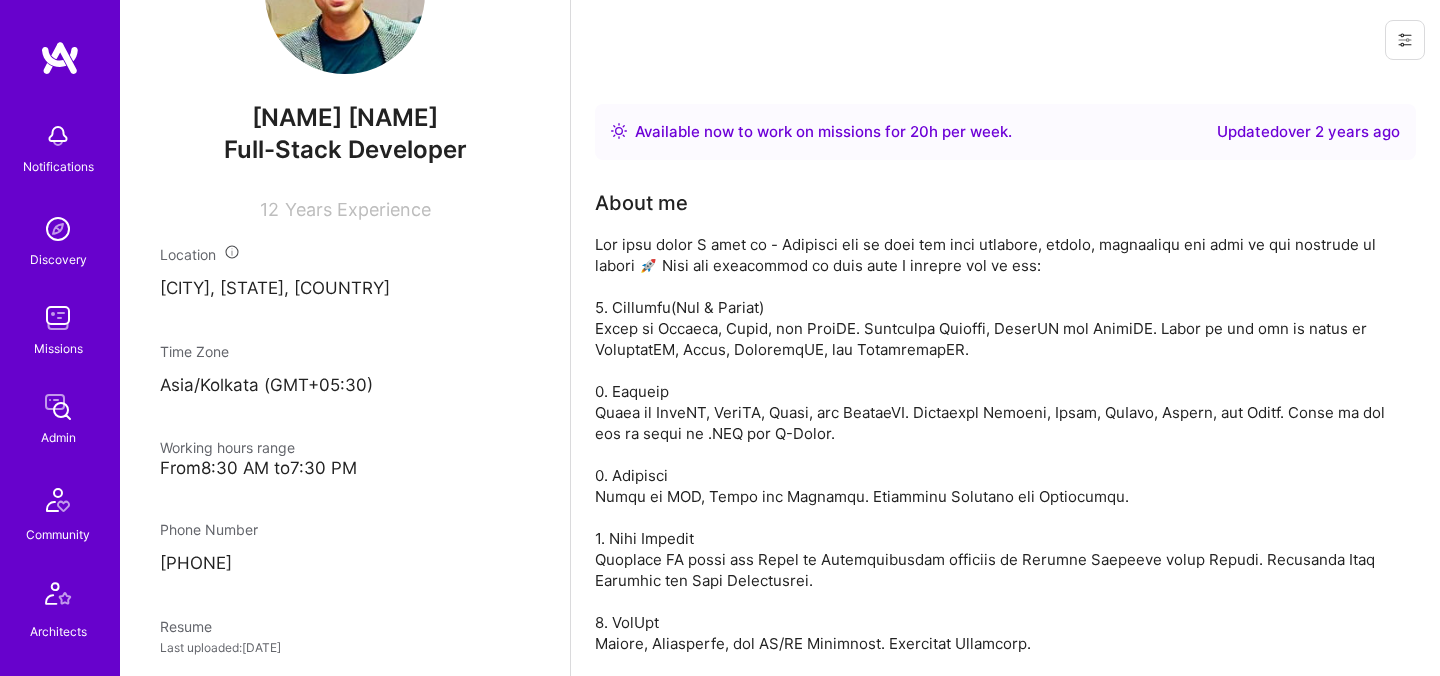 click on "Ninad Kulkarni" at bounding box center (345, 118) 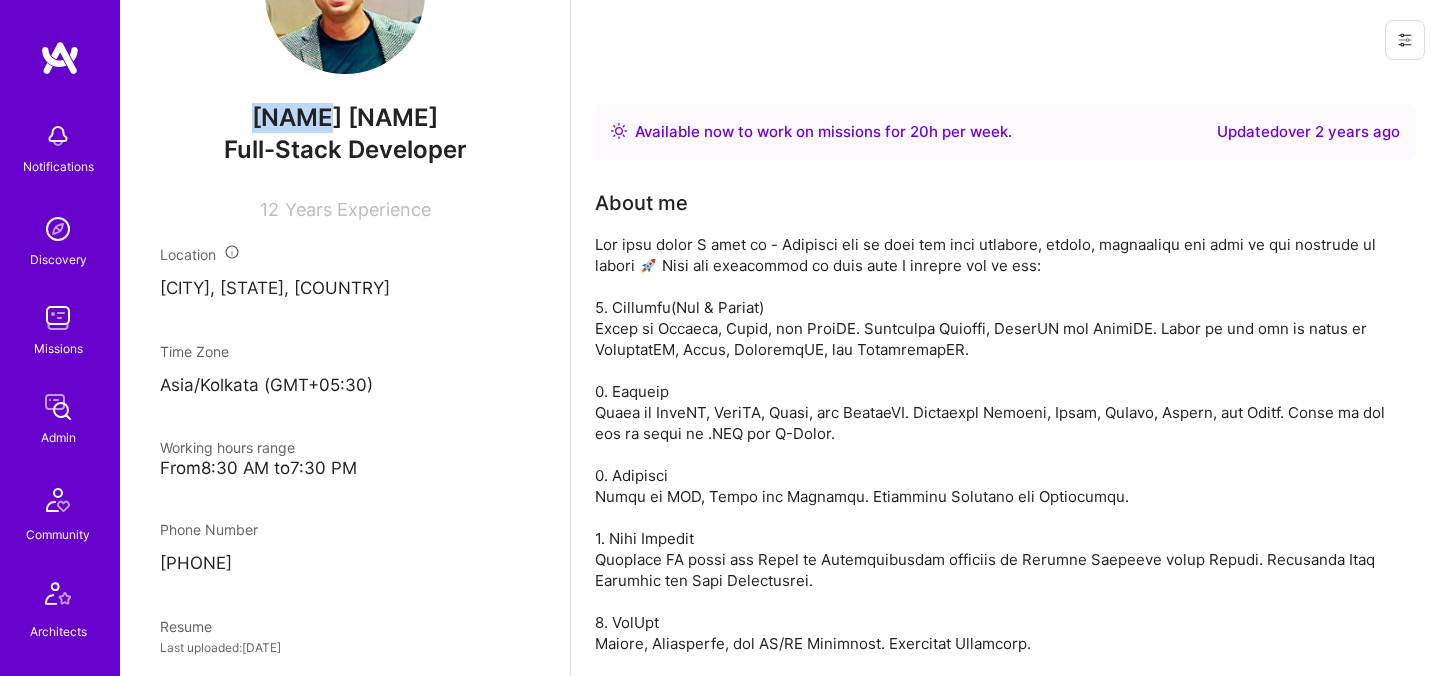 click on "Ninad Kulkarni" at bounding box center (345, 118) 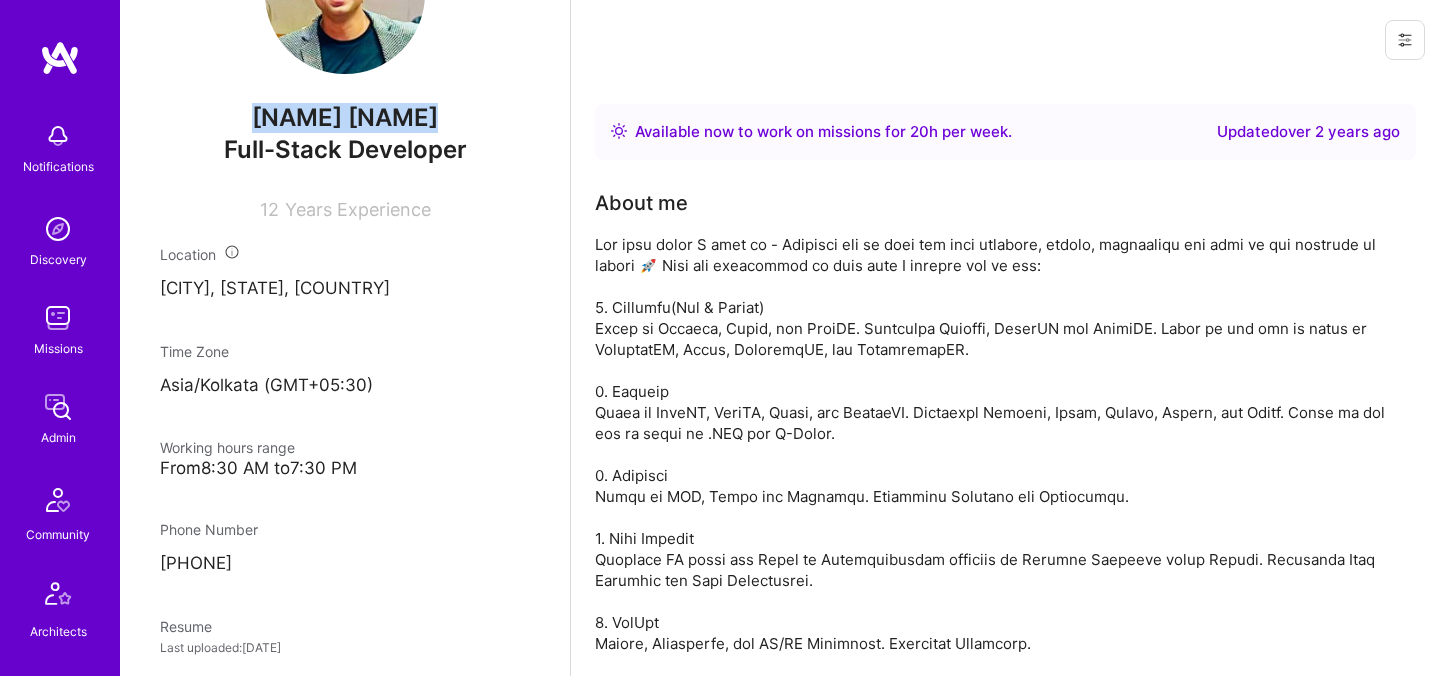click on "Ninad Kulkarni" at bounding box center (345, 118) 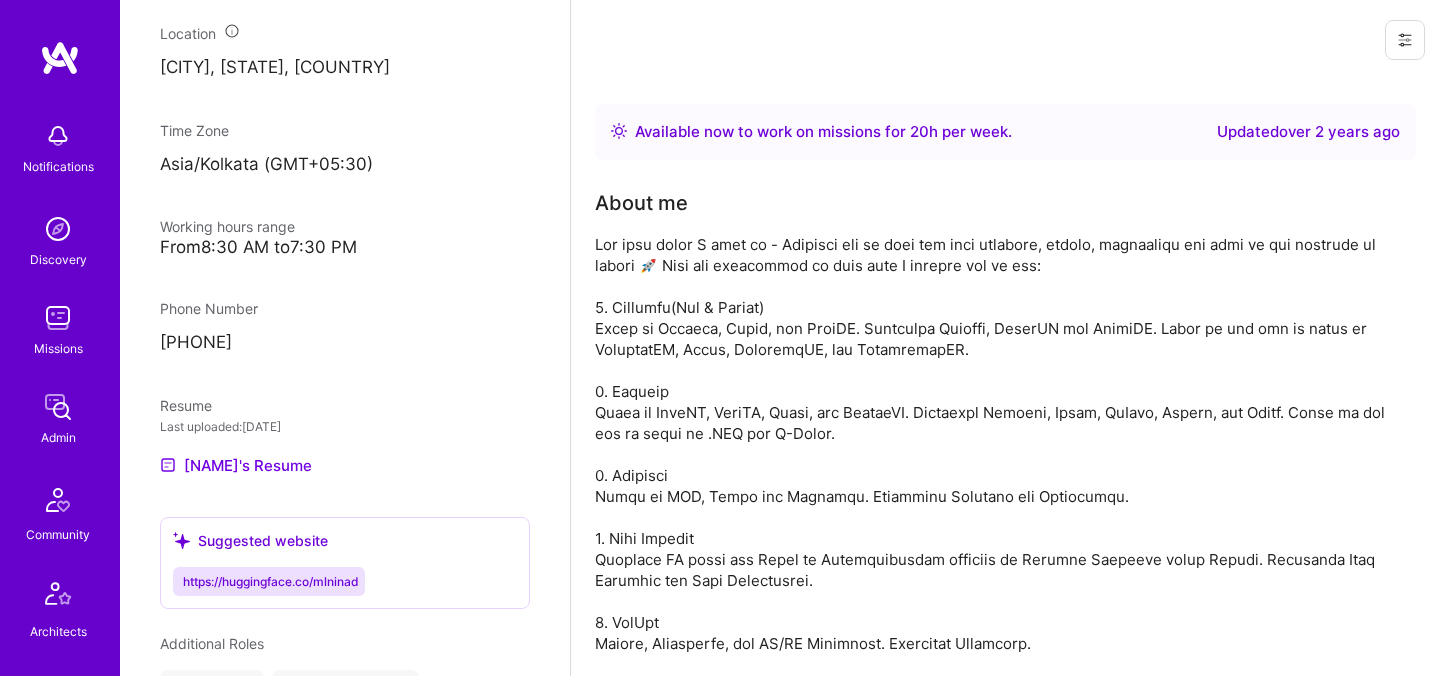 scroll, scrollTop: 800, scrollLeft: 0, axis: vertical 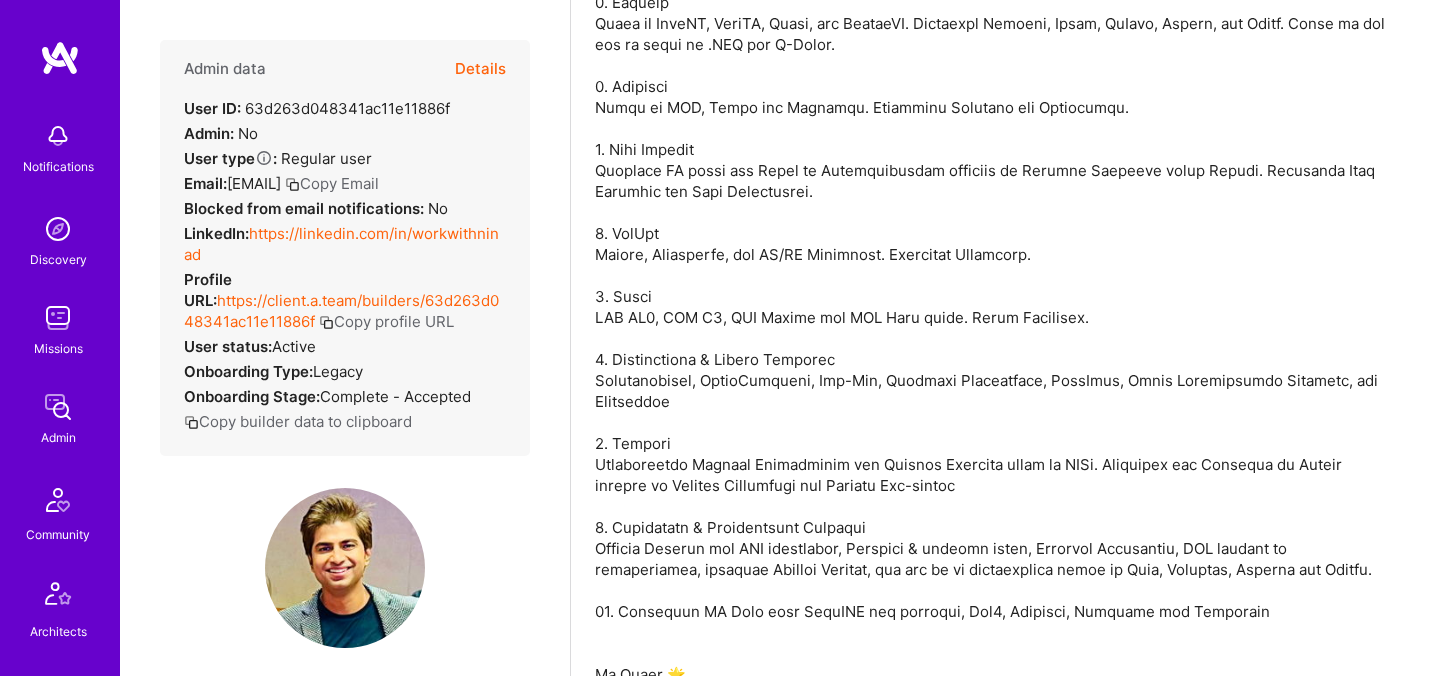 click on "Details" at bounding box center (480, 69) 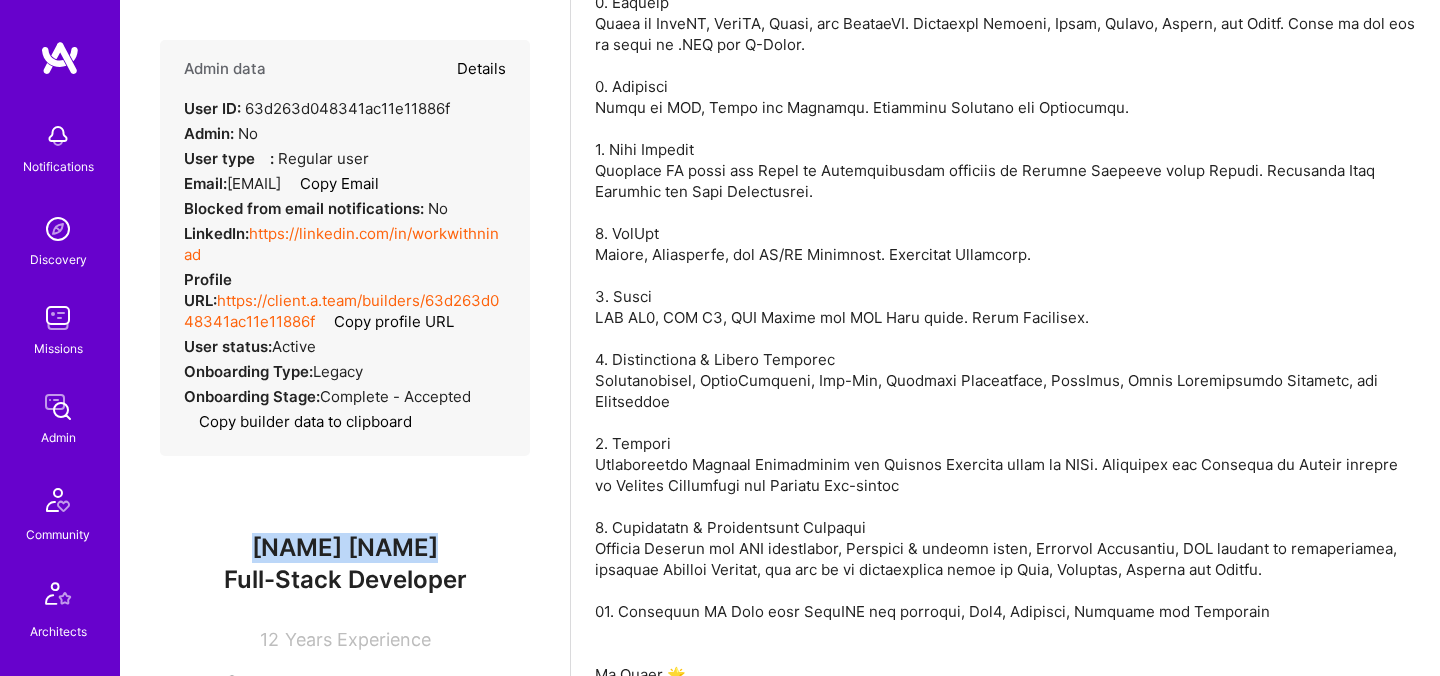 type on "x" 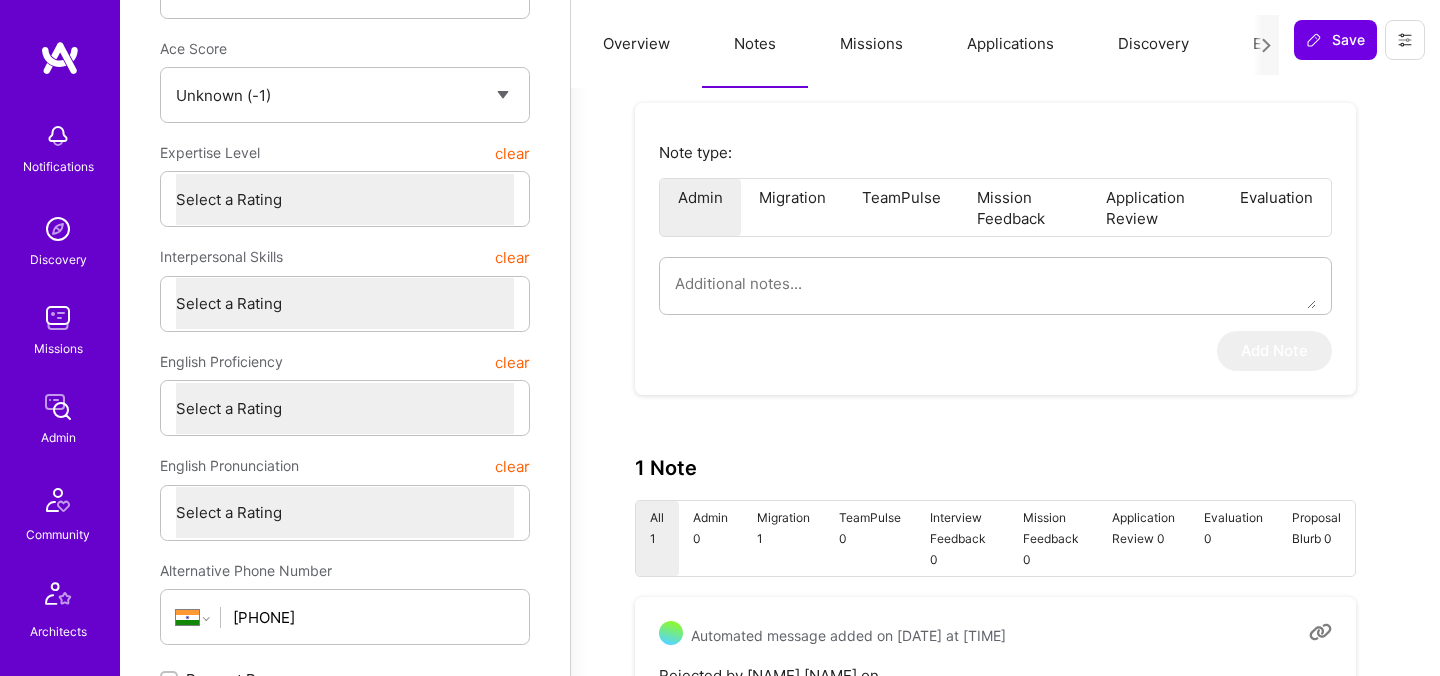 scroll, scrollTop: 397, scrollLeft: 0, axis: vertical 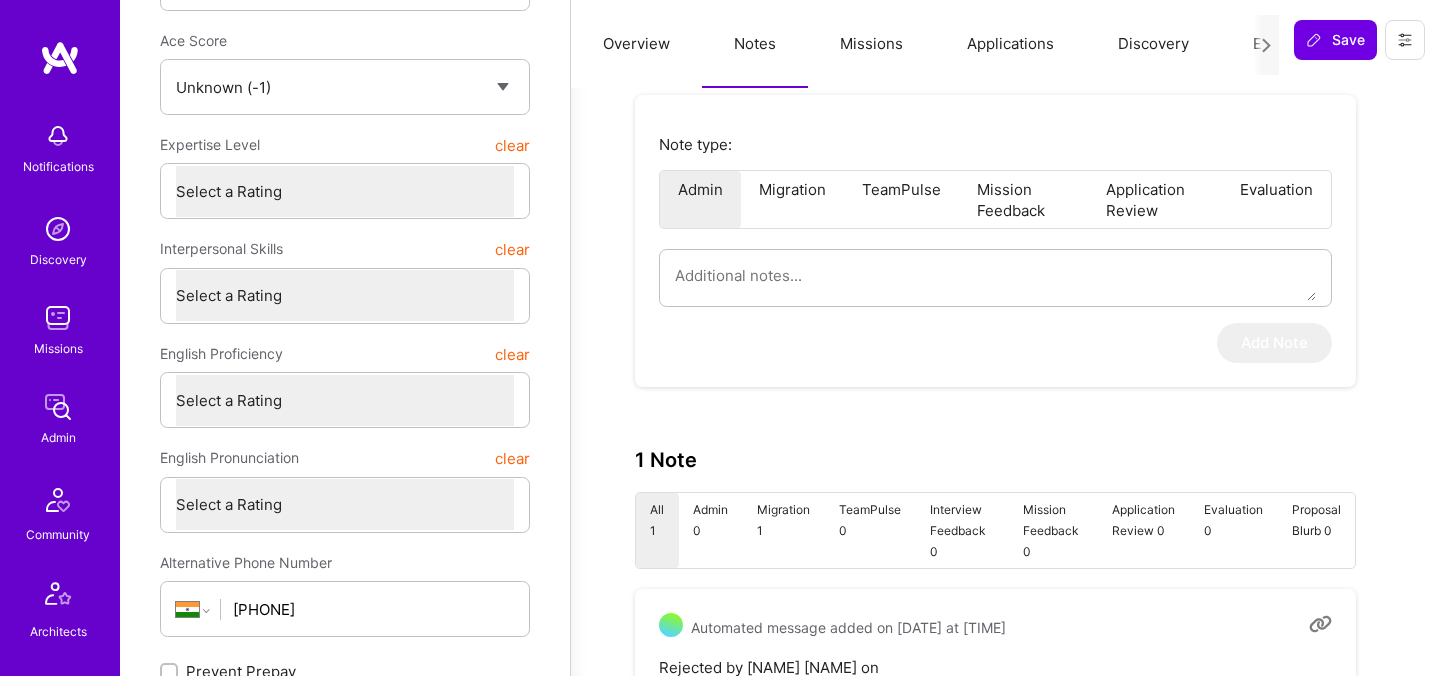 type on "x" 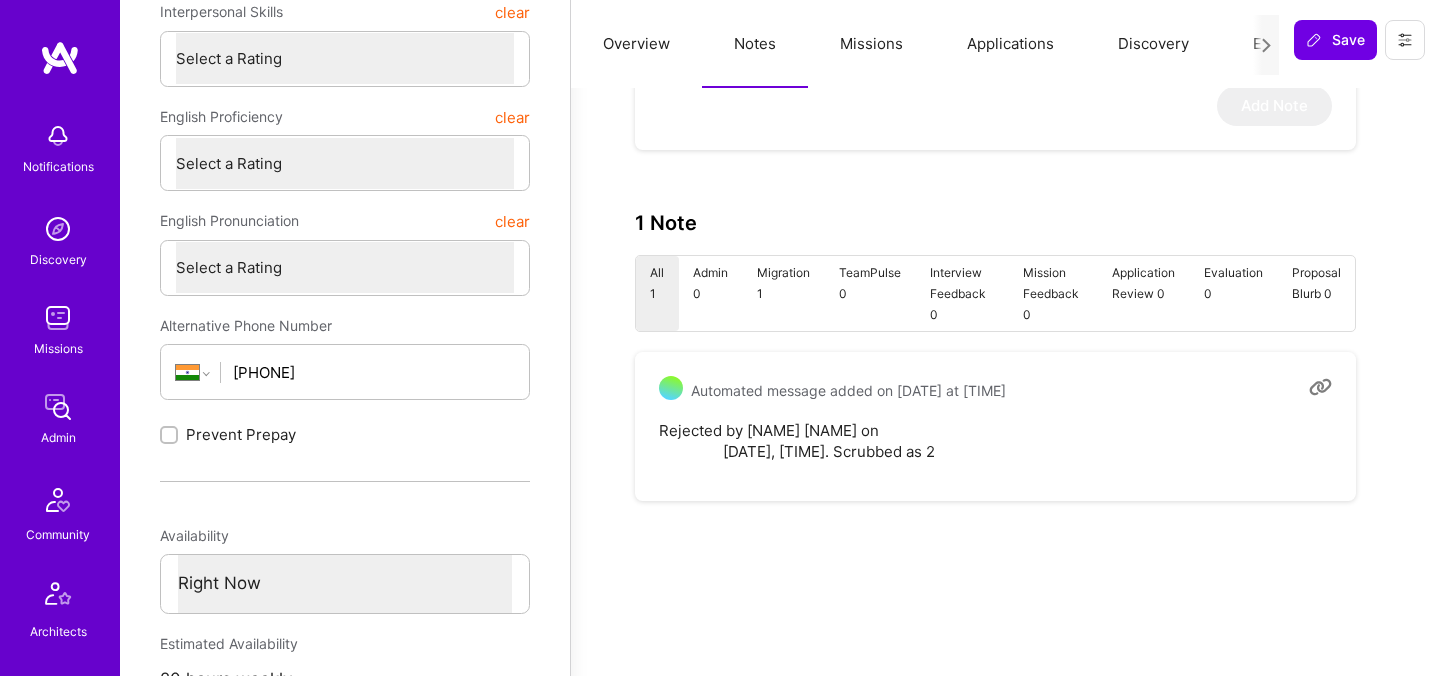 scroll, scrollTop: 649, scrollLeft: 0, axis: vertical 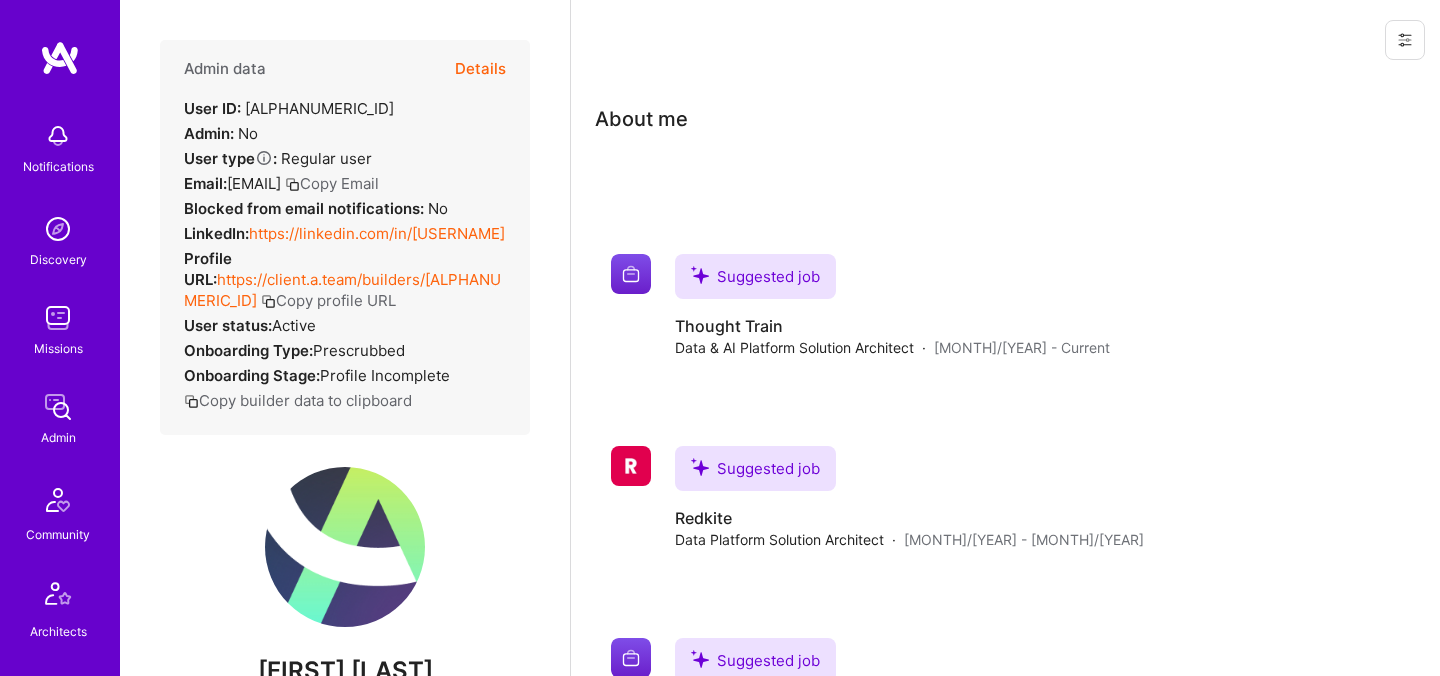 click on "Details" 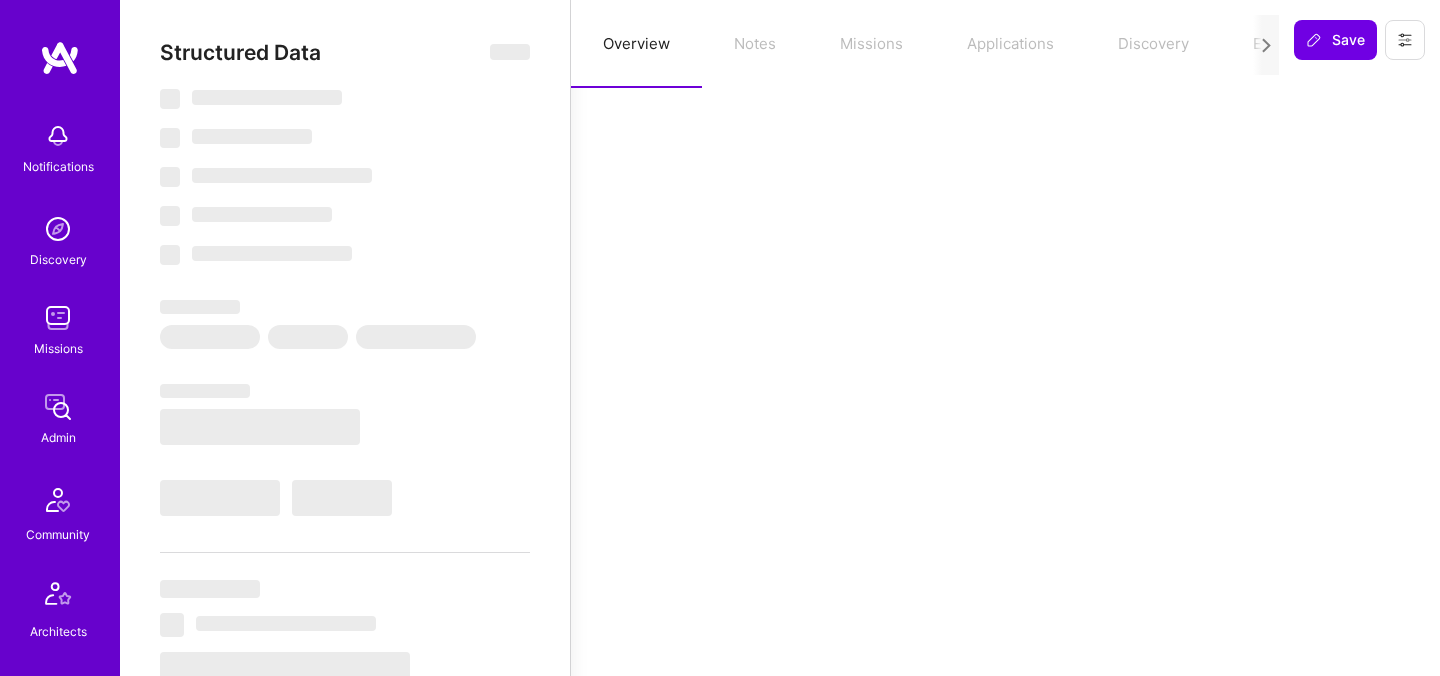 select on "Verified" 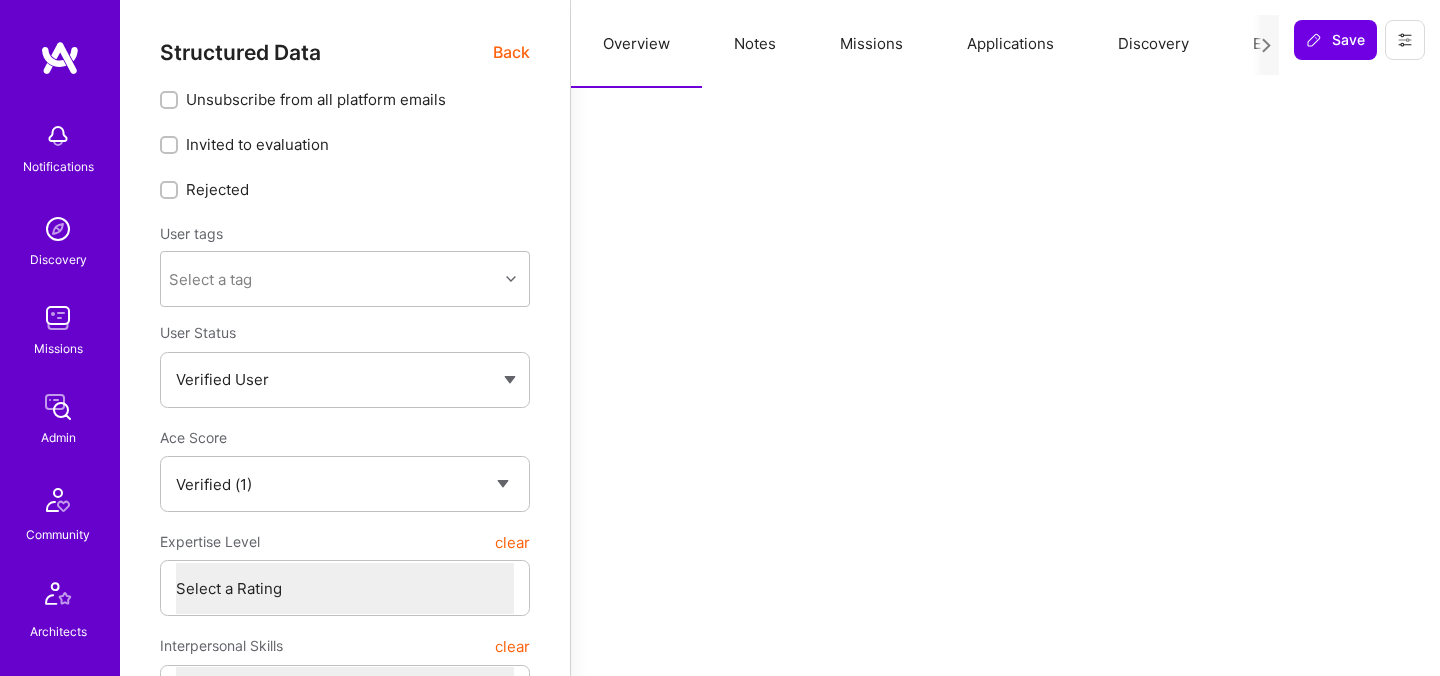 scroll, scrollTop: 0, scrollLeft: 76, axis: horizontal 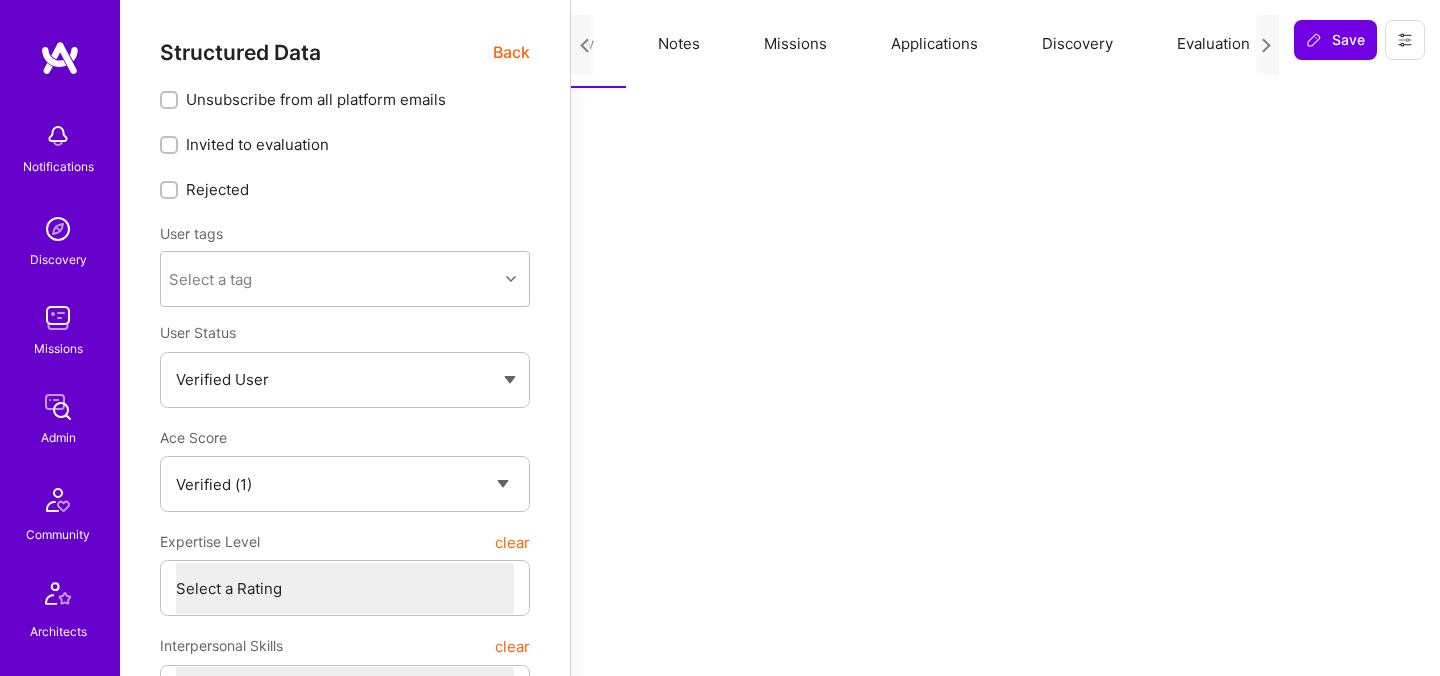 click on "Evaluation" 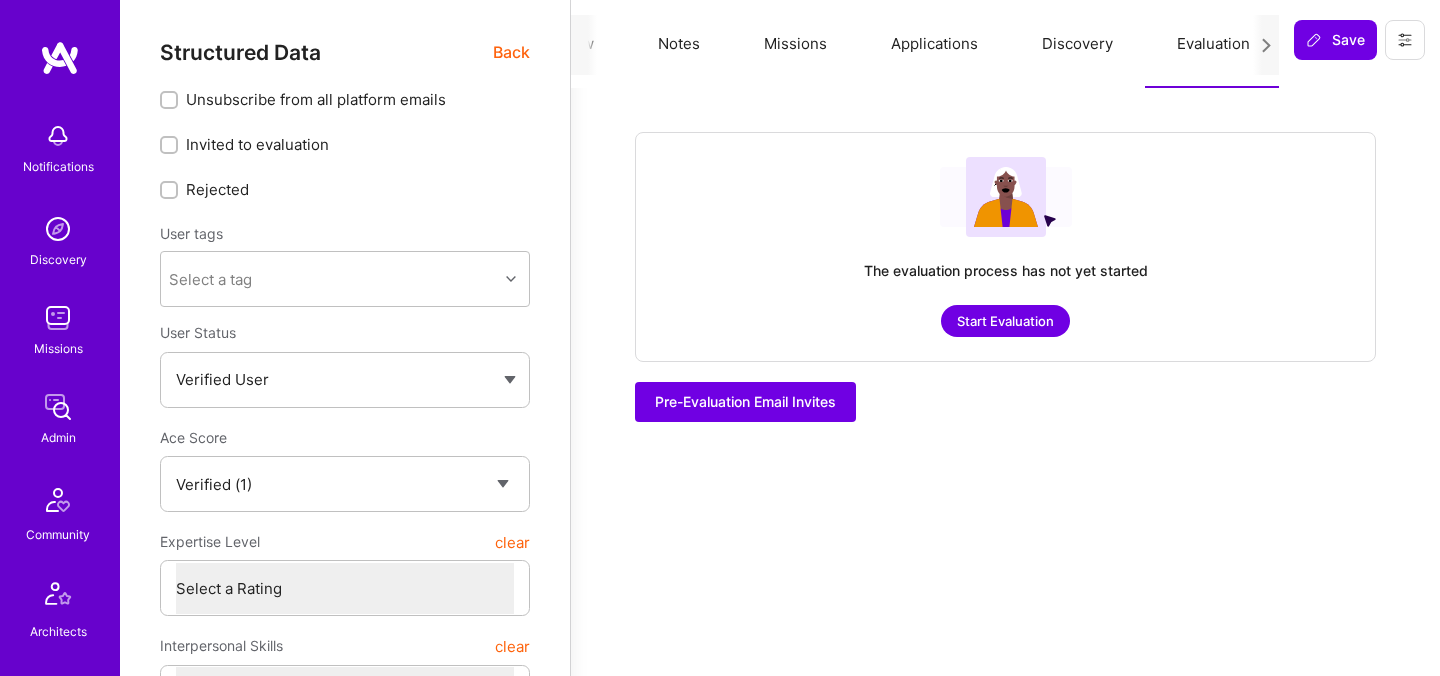 scroll, scrollTop: 0, scrollLeft: 0, axis: both 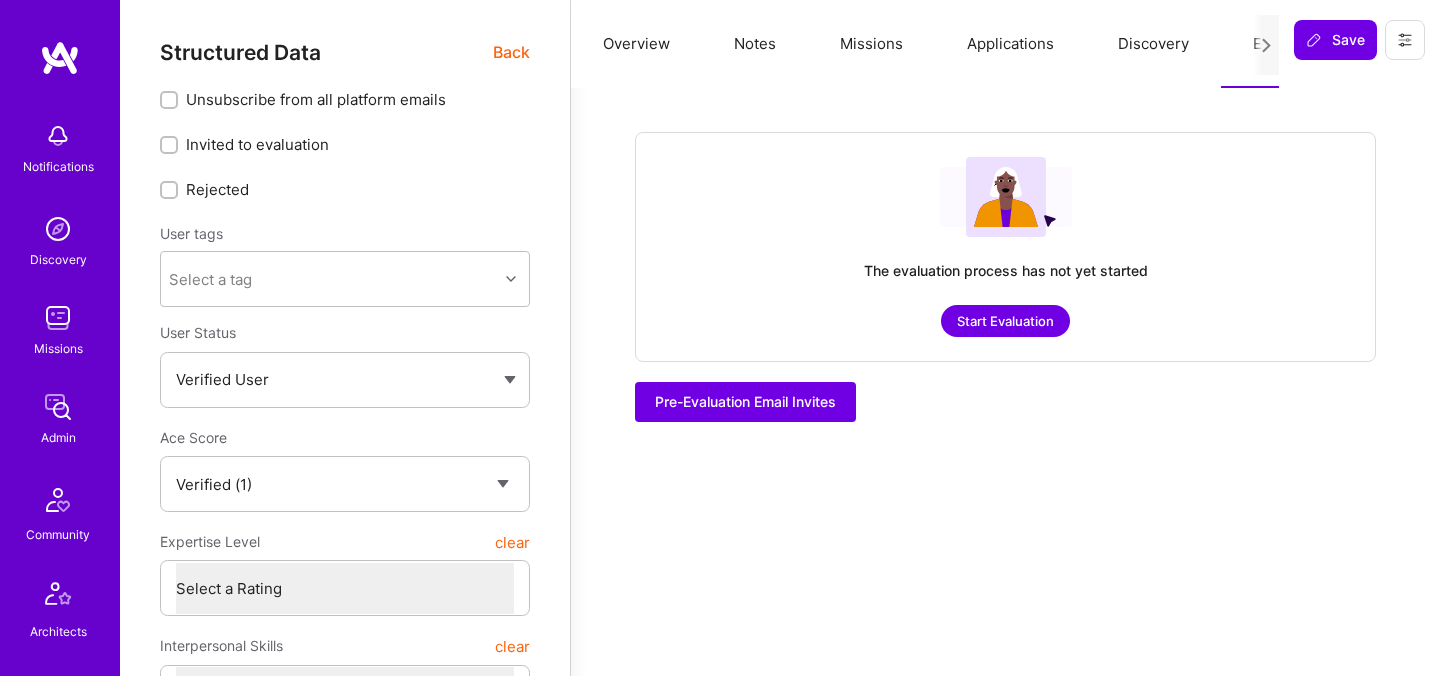 click on "Overview" 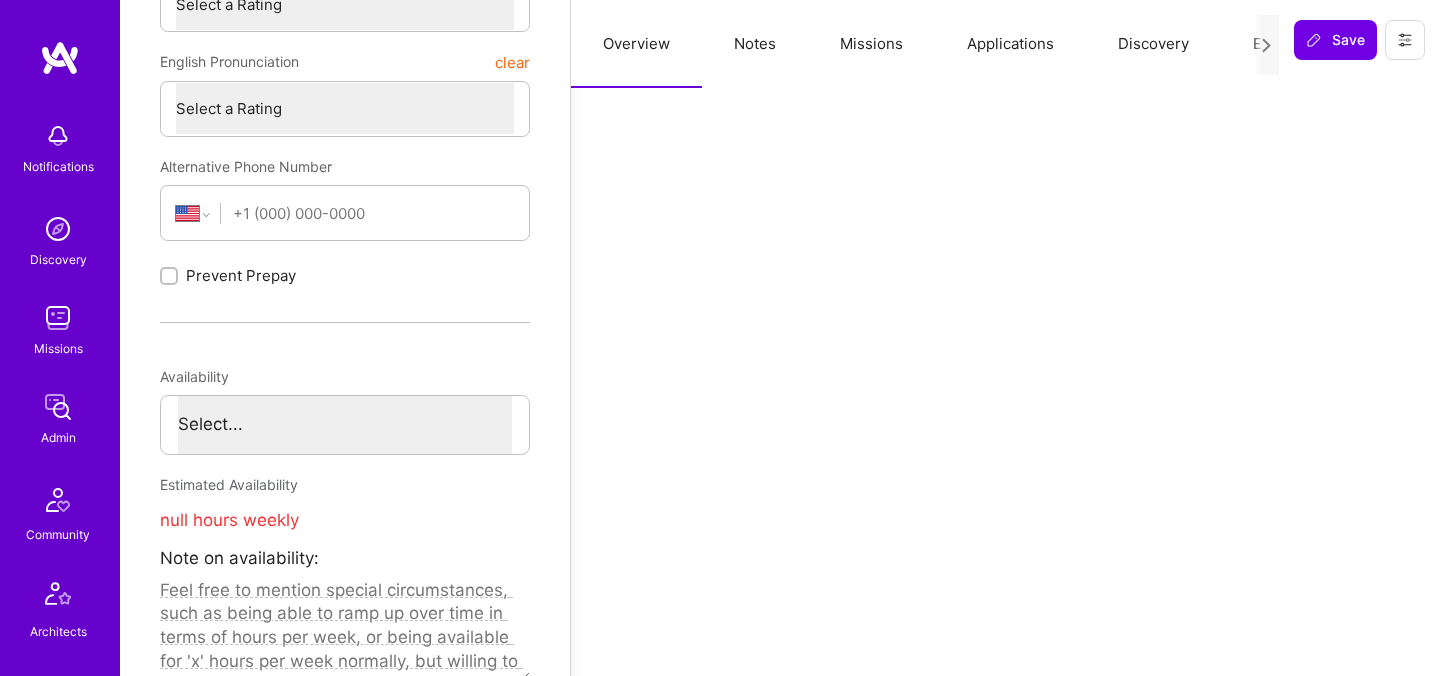 scroll, scrollTop: 0, scrollLeft: 0, axis: both 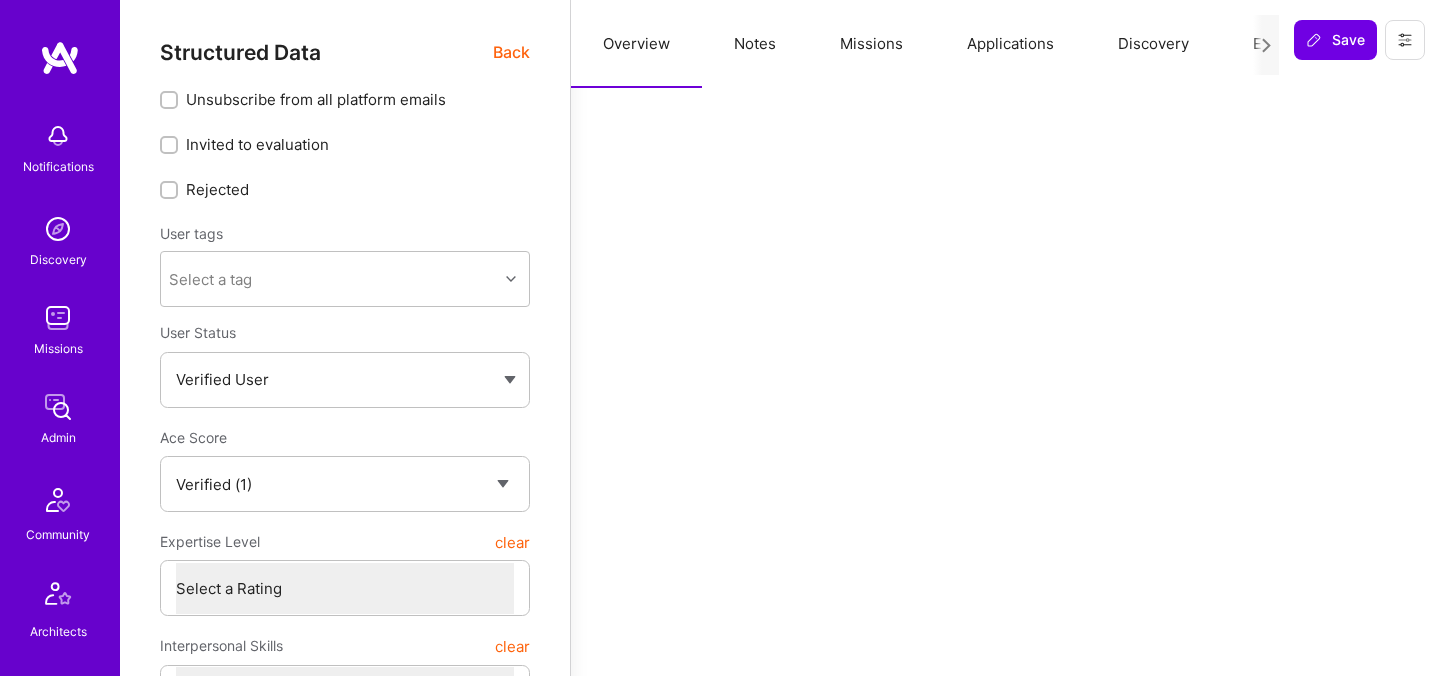 click on "Back" 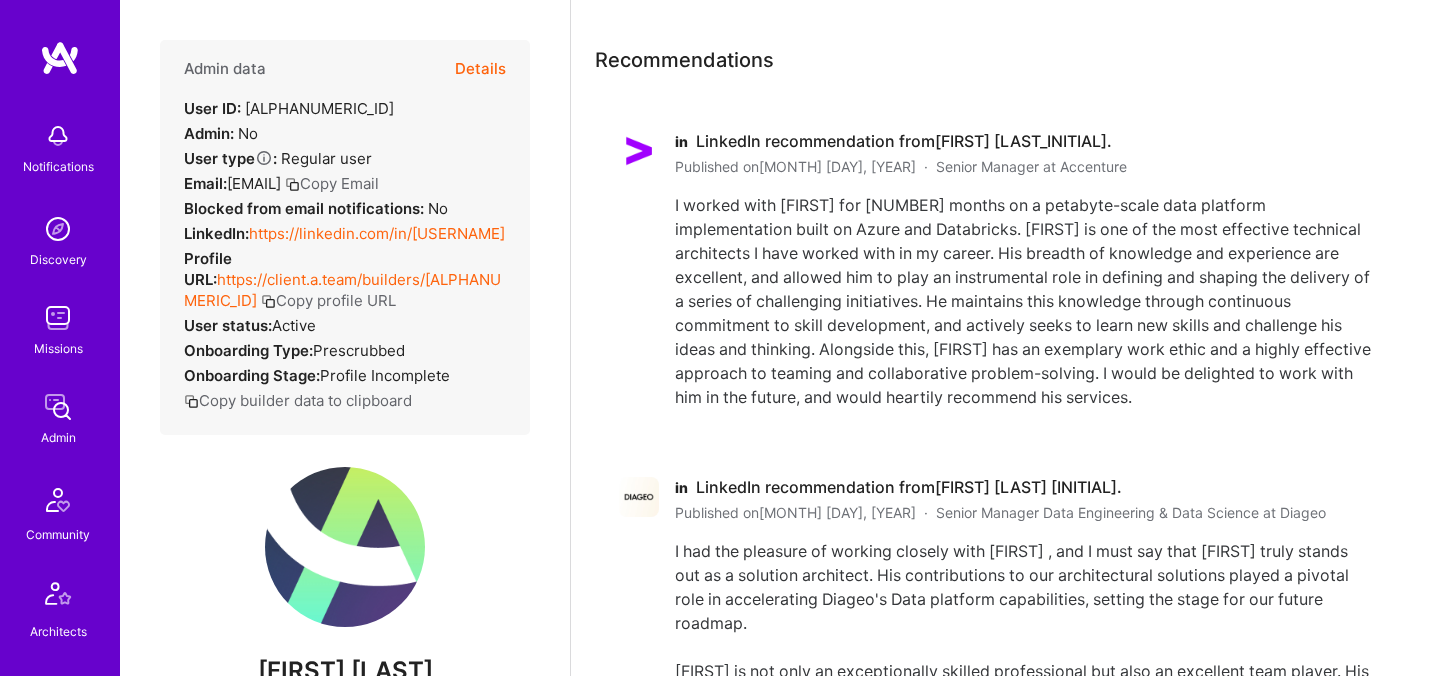 scroll, scrollTop: 1570, scrollLeft: 0, axis: vertical 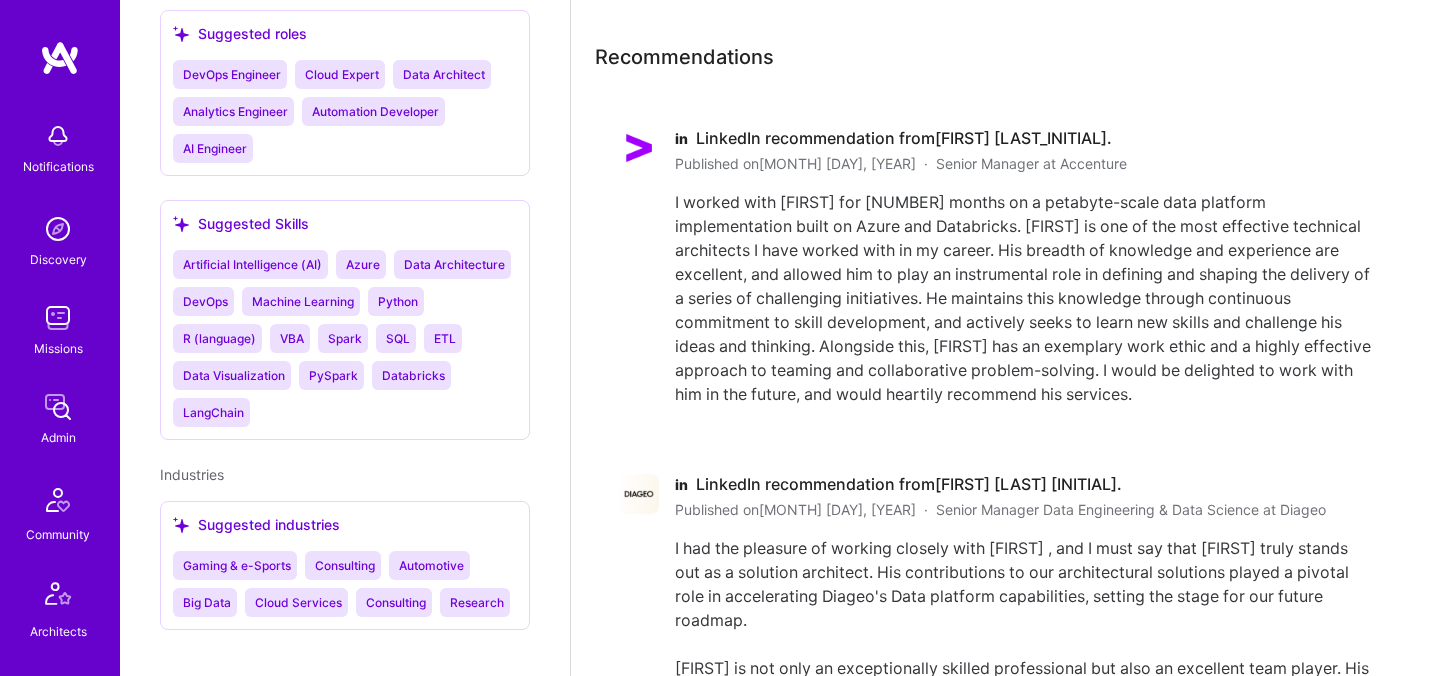 click on "Admin data Details User ID:   [ID] Admin:   No User type  Regular user or Company user  :   Regular user Email:  [EMAIL]  Copy Email Blocked from email notifications:   No LinkedIn:  https://linkedin.com/in/[ID] Profile URL:  https://client.a.team/builders/[ID]  Copy profile URL User status:  Active Onboarding Type:  prescrubbed Onboarding Stage:  Profile Incomplete  Copy builder data to clipboard [FIRST] [LAST] Solution Architect [NUMBER] Years Experience Message Connect [FIRST]'s  Connections [NUMBER]   connections Not connected Location
[CITY], [STATE], [COUNTRY] Time Zone [TIMEZONE] (GMT[OFFSET]) Working hours range From  [TIME]    to  [TIME] Suggested Phone Number [PHONE] Resume Last uploaded:  [DATE] [FIRST]'s Resume Suggested roles DevOps Engineer Cloud Expert Data Architect Analytics Engineer Automation Developer AI Engineer Suggested Skills Artificial Intelligence (AI) Azure Data Architecture DevOps Python VBA SQL" 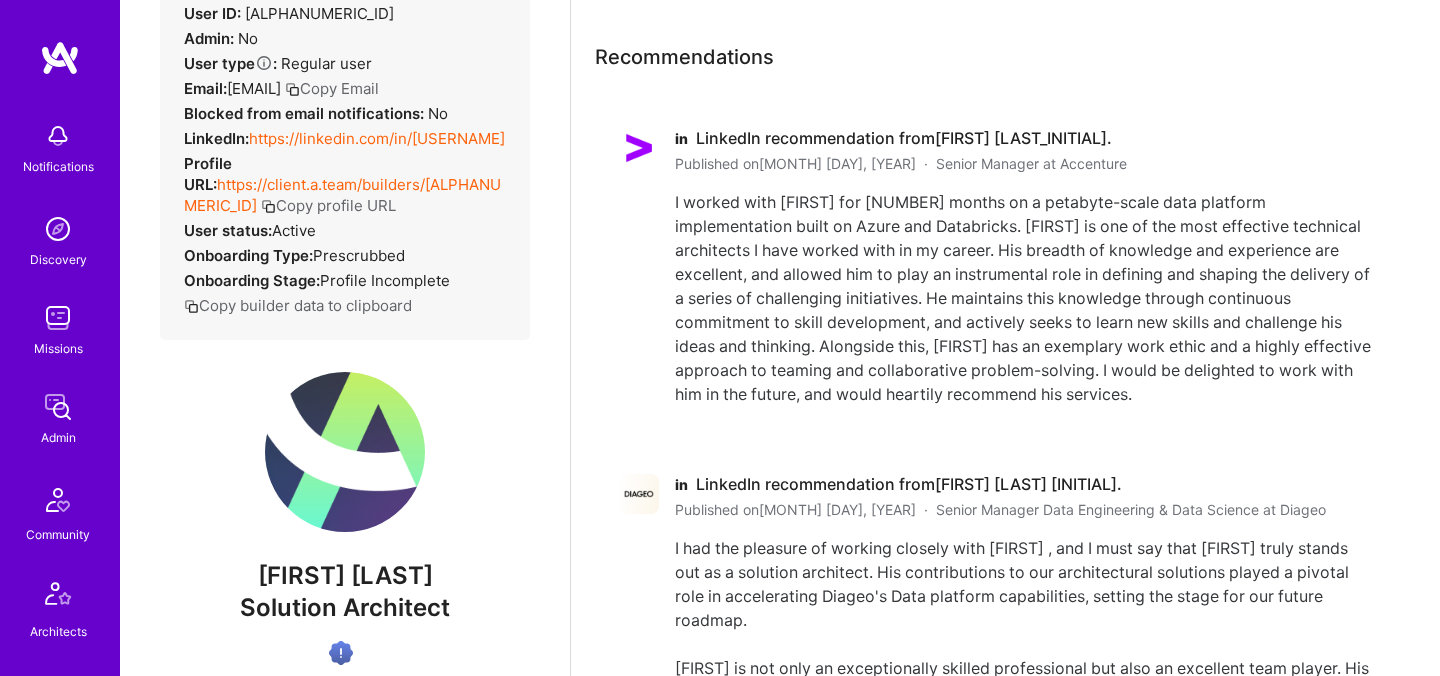 scroll, scrollTop: 0, scrollLeft: 0, axis: both 